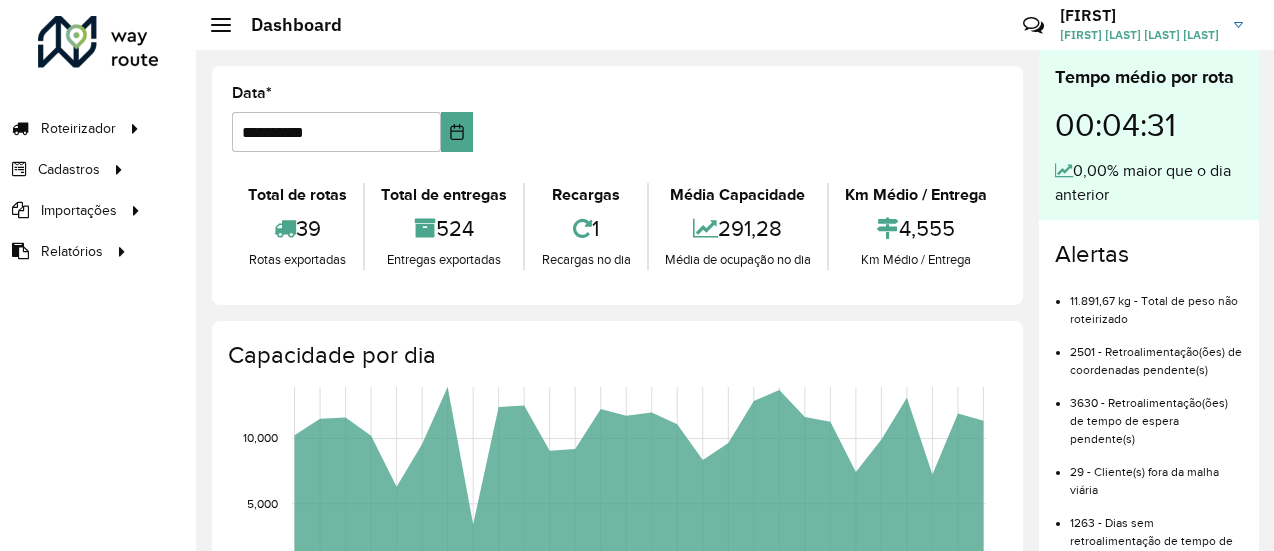 scroll, scrollTop: 0, scrollLeft: 0, axis: both 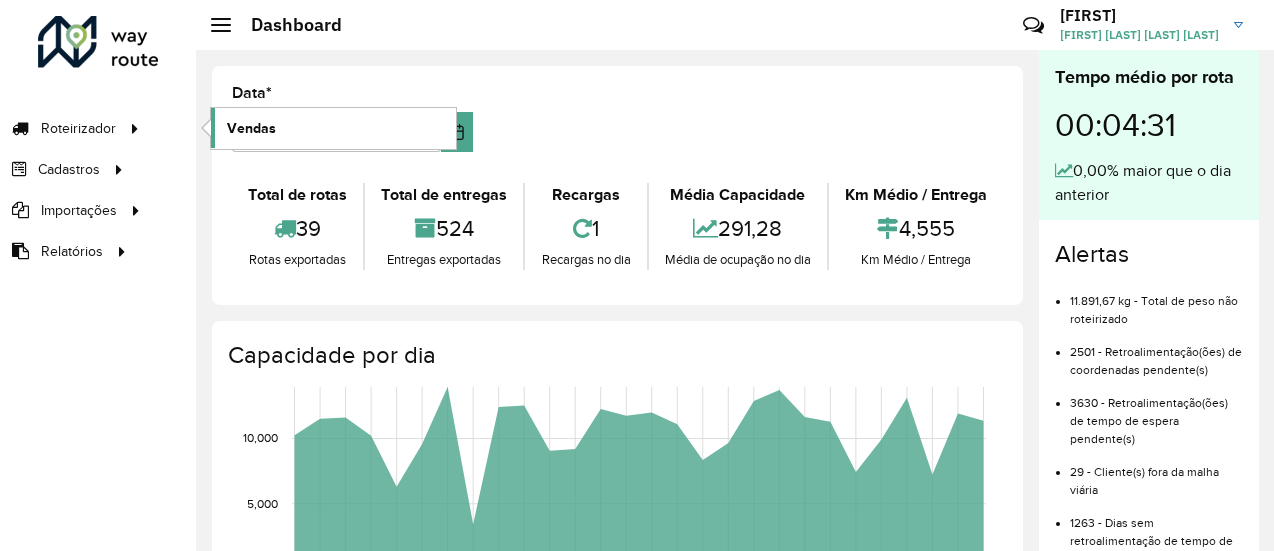 click on "Vendas" 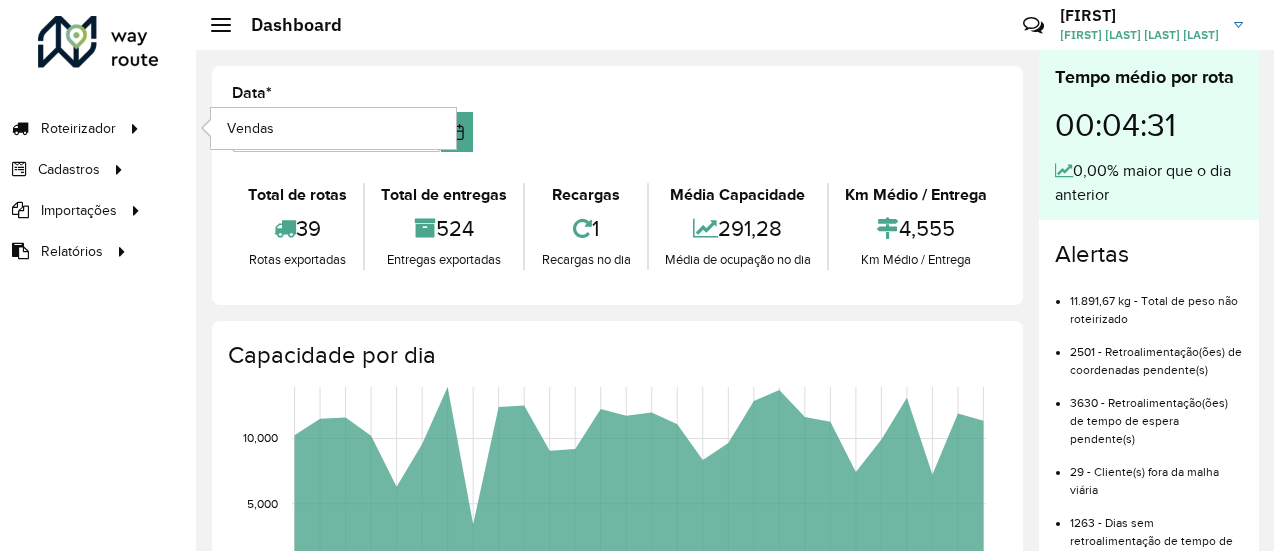 click on "Roteirizador Vendas" 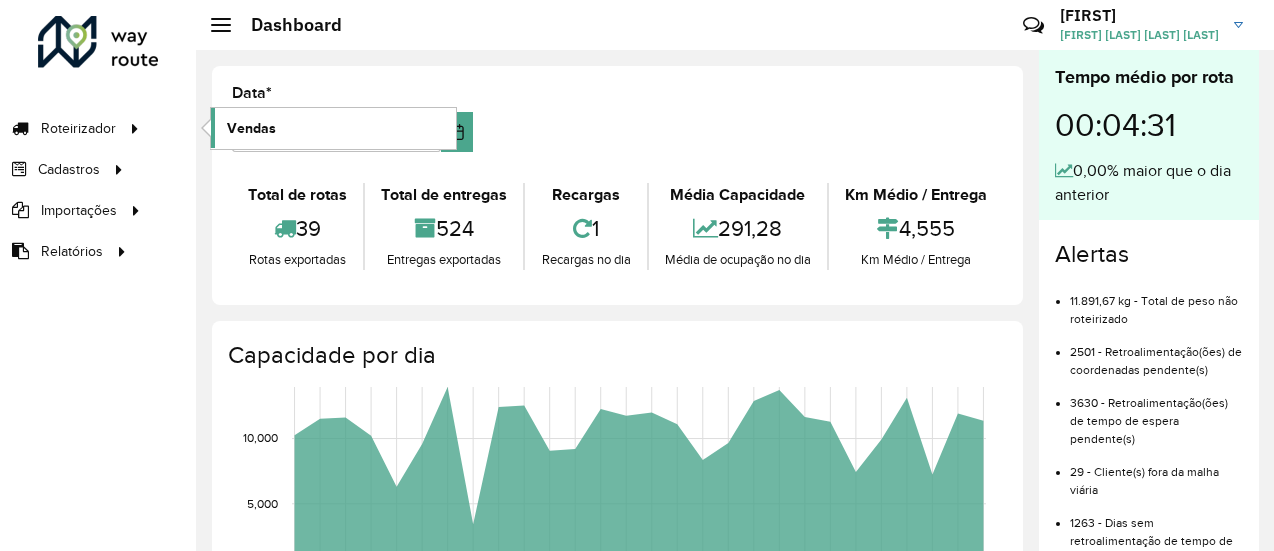 click on "Vendas" 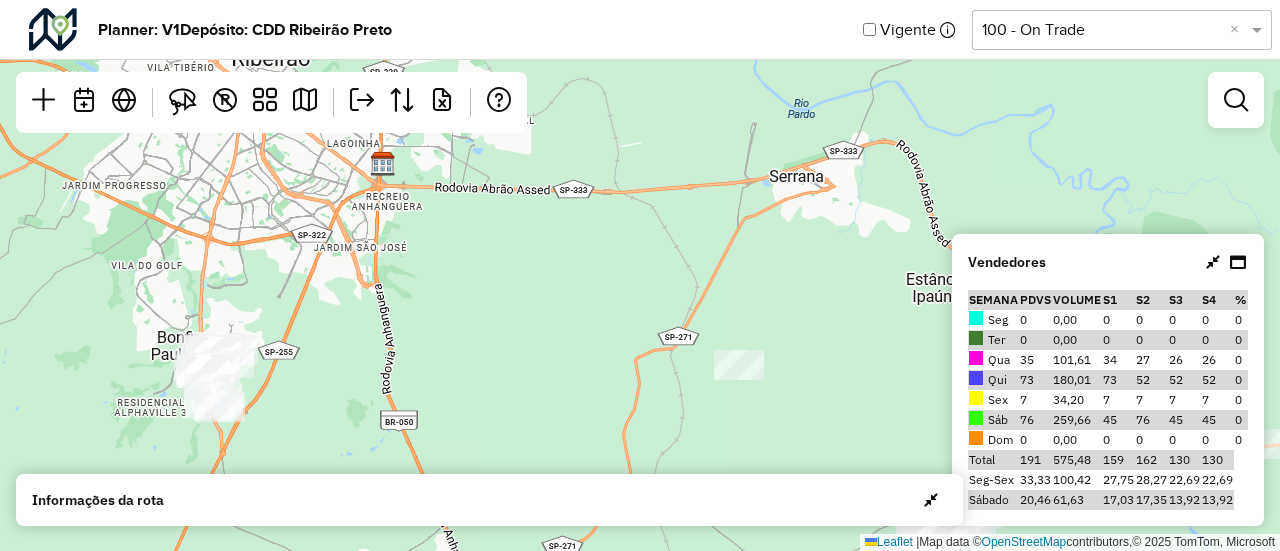 scroll, scrollTop: 0, scrollLeft: 0, axis: both 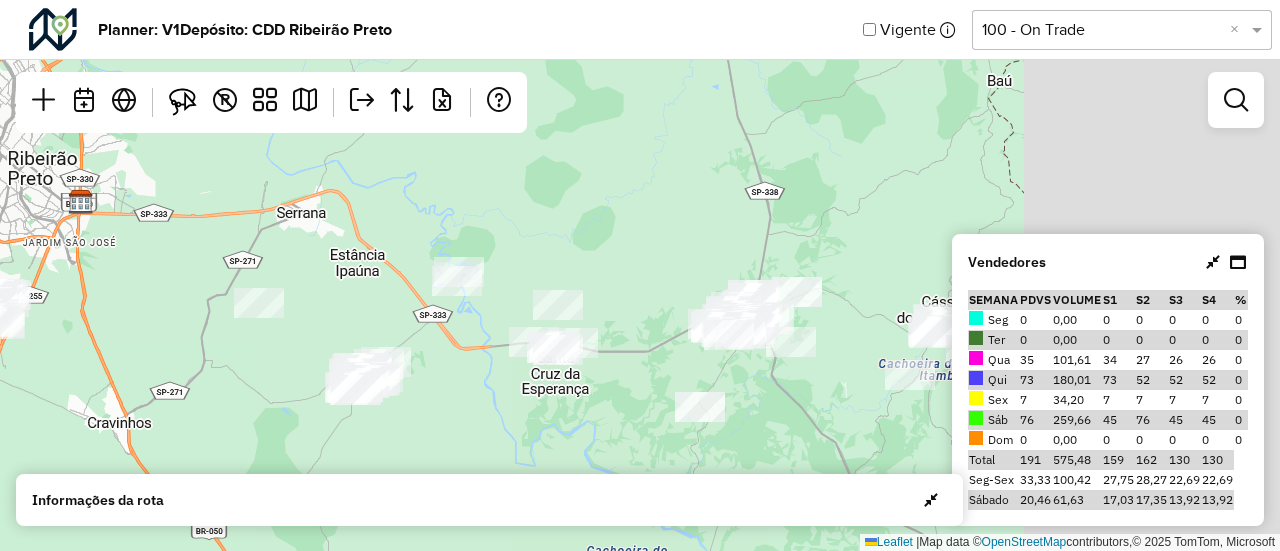 drag, startPoint x: 719, startPoint y: 238, endPoint x: 306, endPoint y: 244, distance: 413.04358 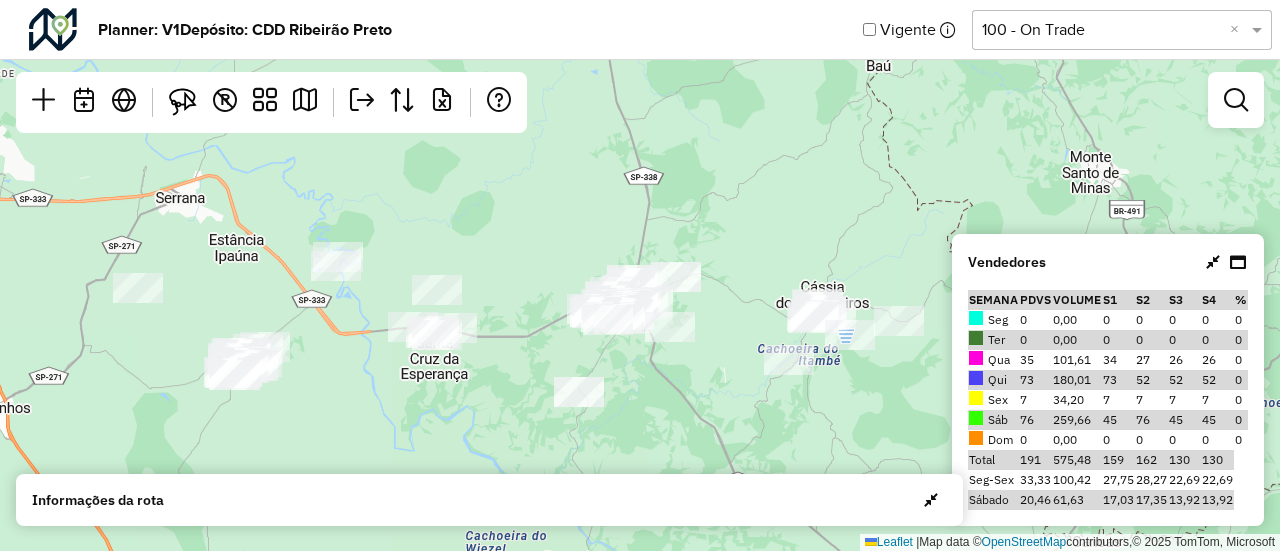 drag, startPoint x: 672, startPoint y: 295, endPoint x: 548, endPoint y: 278, distance: 125.1599 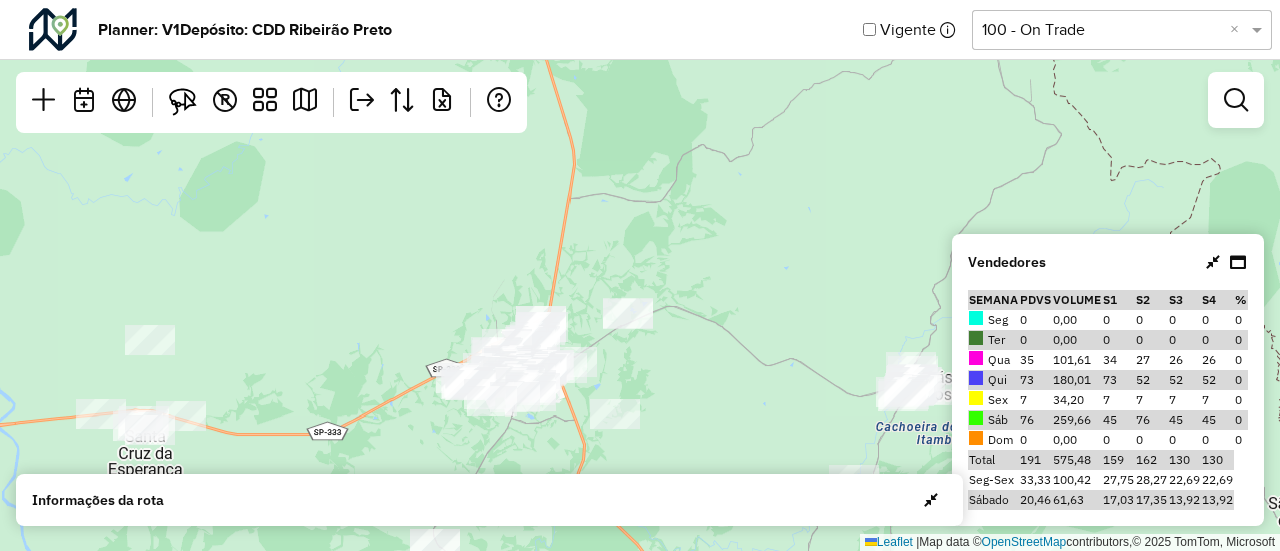 drag, startPoint x: 726, startPoint y: 312, endPoint x: 471, endPoint y: 225, distance: 269.43274 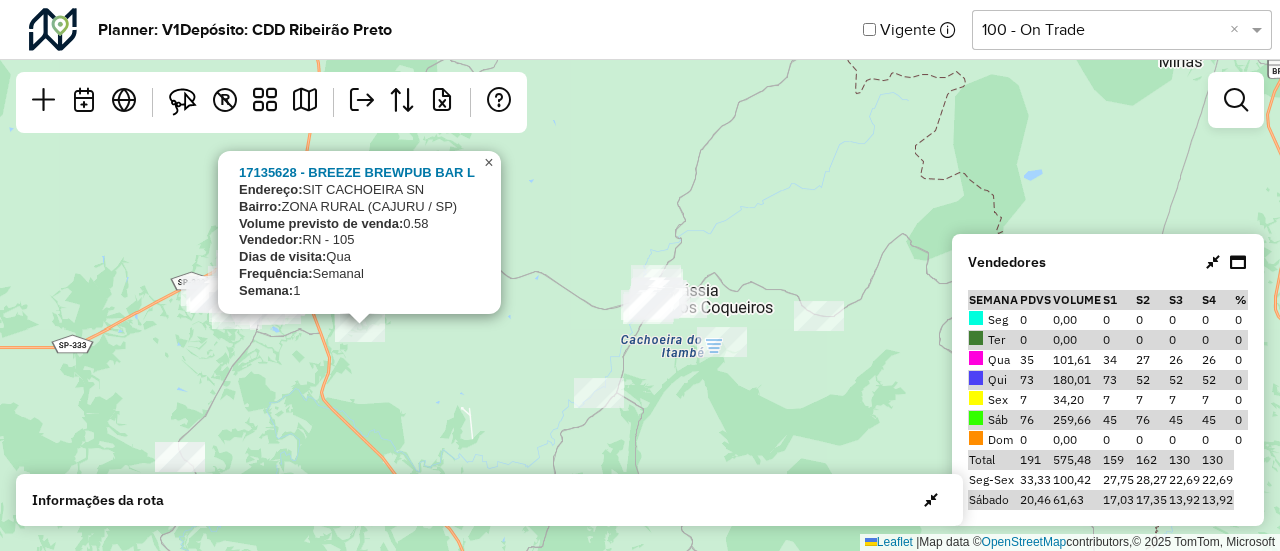 click on "×" 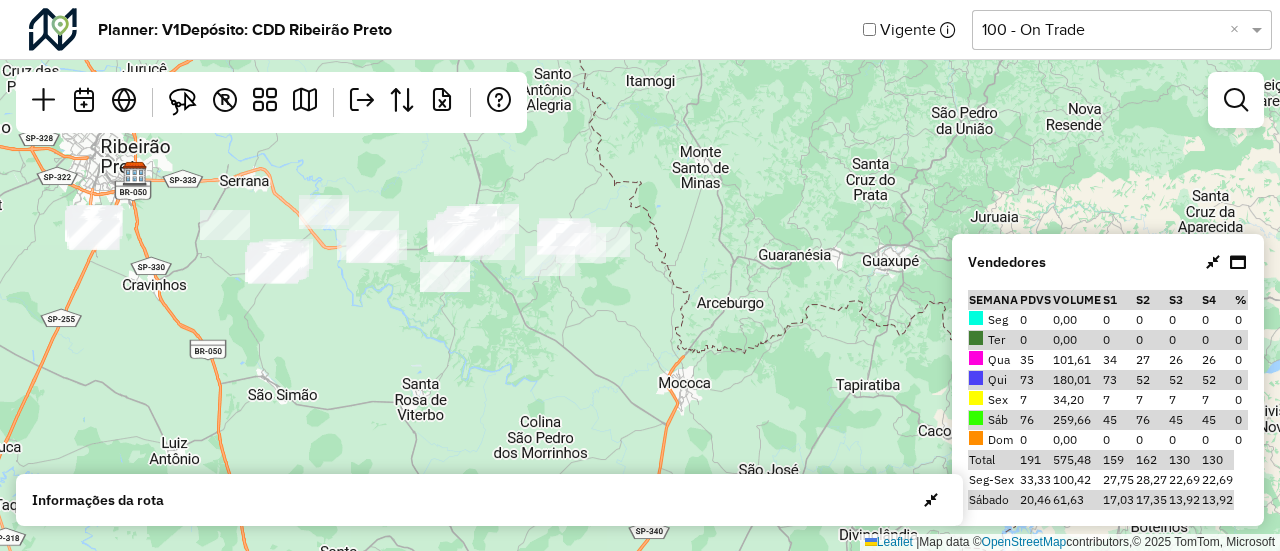 drag, startPoint x: 556, startPoint y: 317, endPoint x: 638, endPoint y: 414, distance: 127.01575 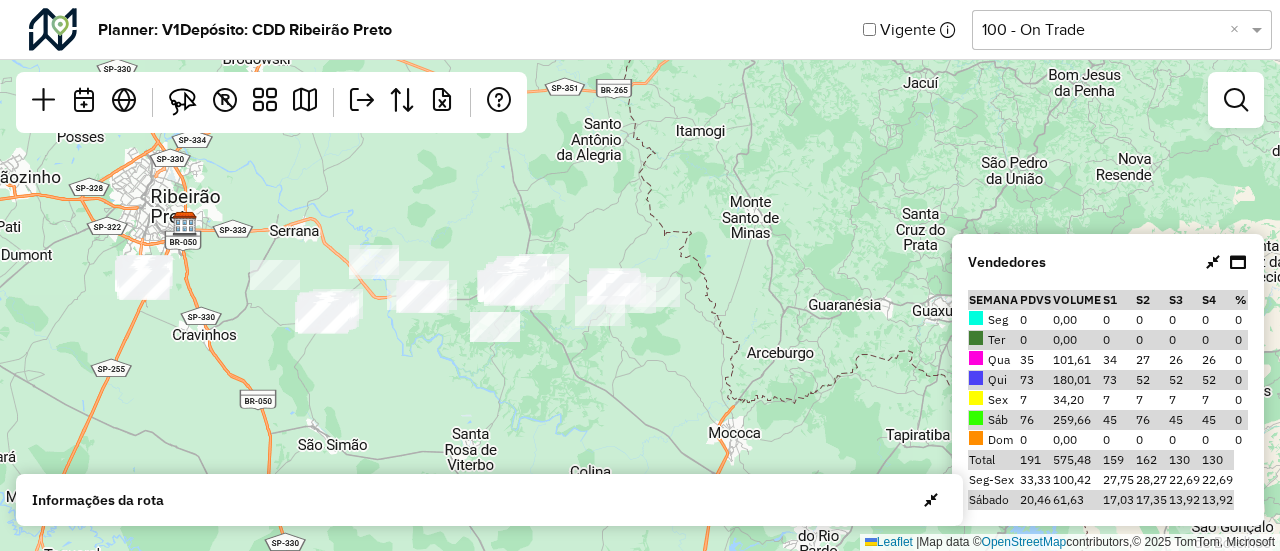 click at bounding box center (1213, 262) 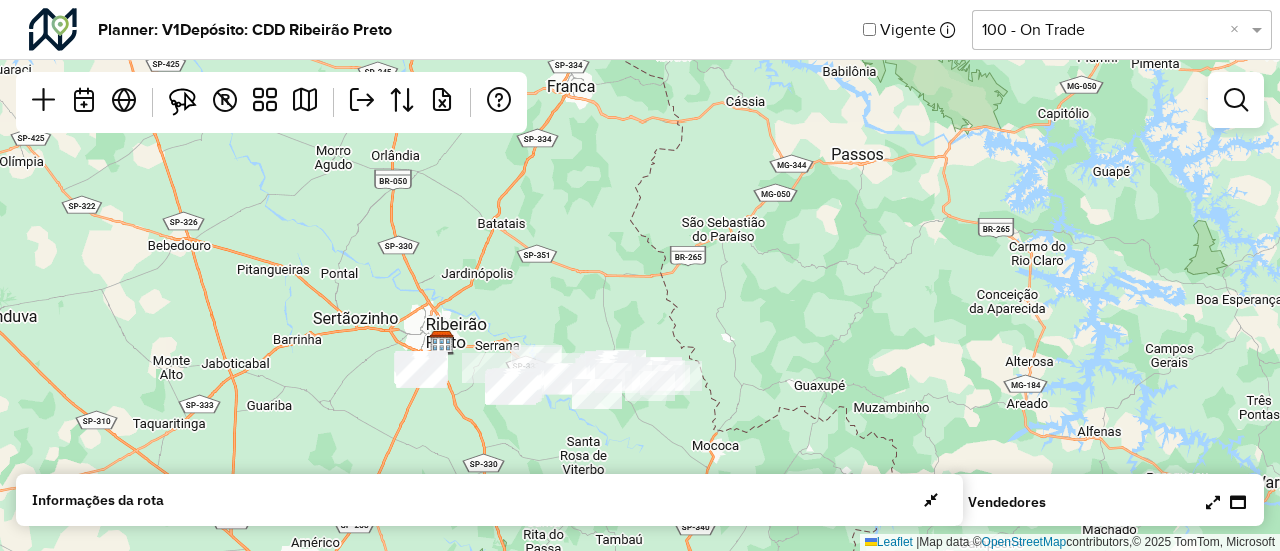 click on "Leaflet   |  Map data ©  OpenStreetMap  contributors,© 2025 TomTom, Microsoft" 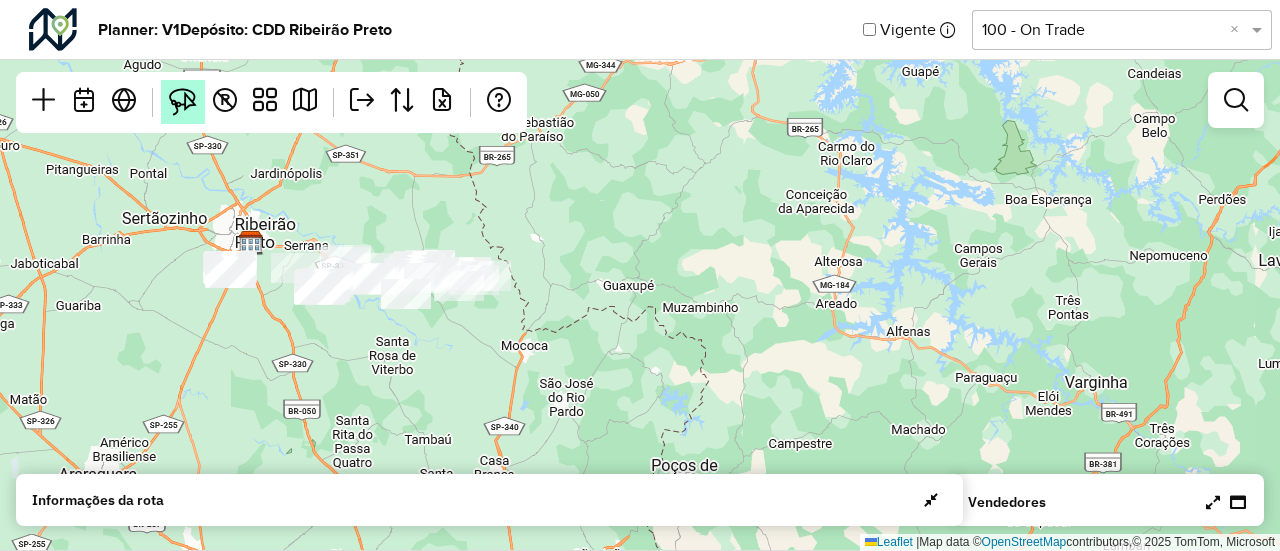 click at bounding box center (183, 102) 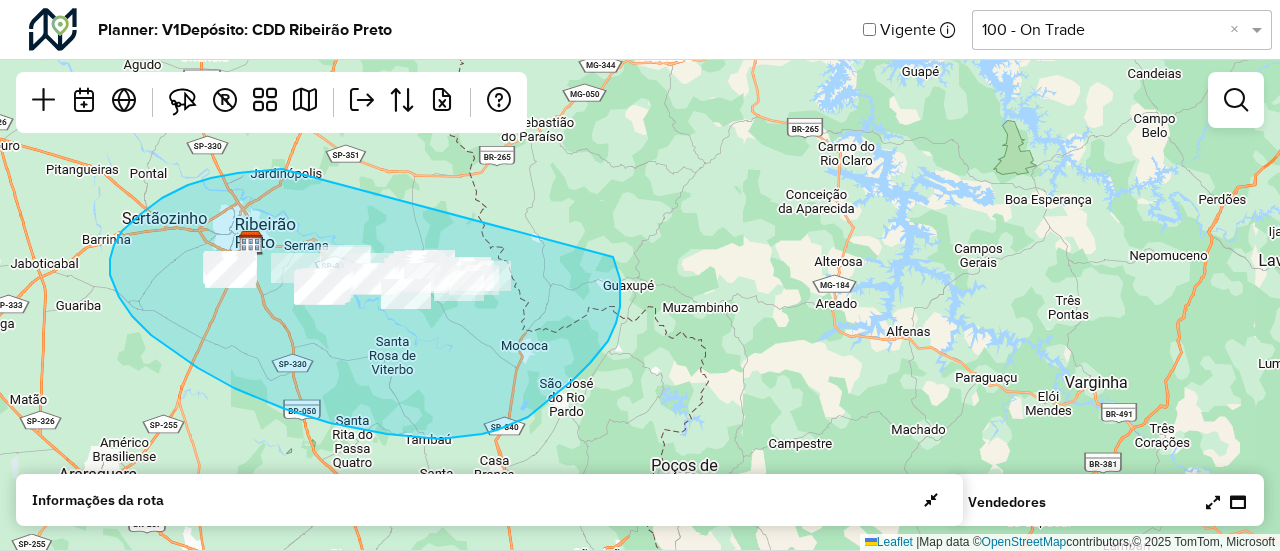 drag, startPoint x: 282, startPoint y: 169, endPoint x: 585, endPoint y: 194, distance: 304.0296 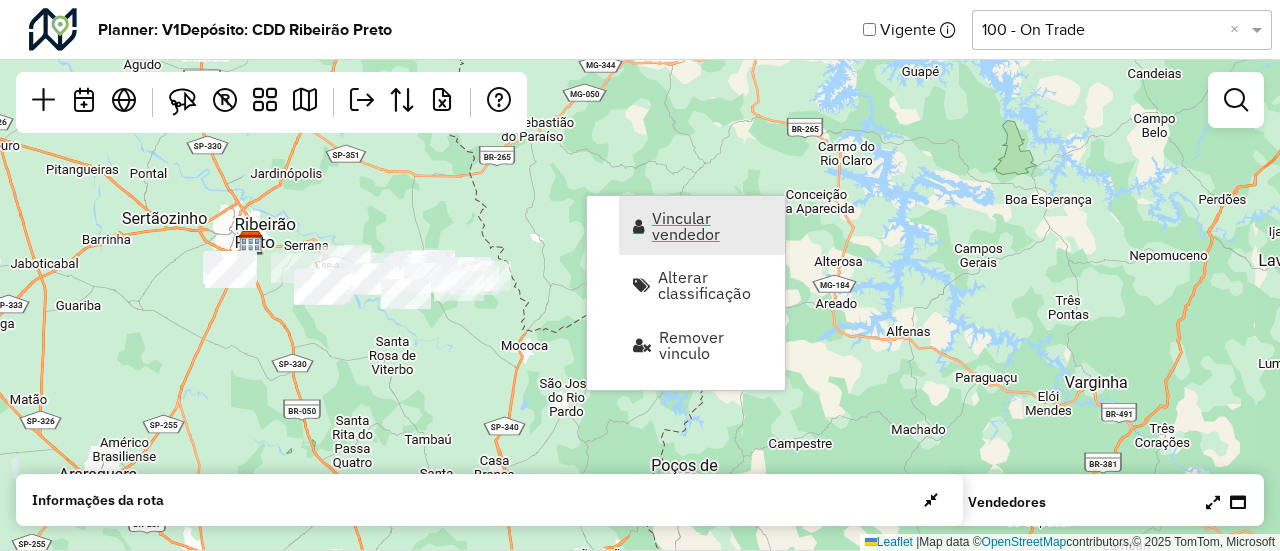 click on "Vincular vendedor" at bounding box center [712, 226] 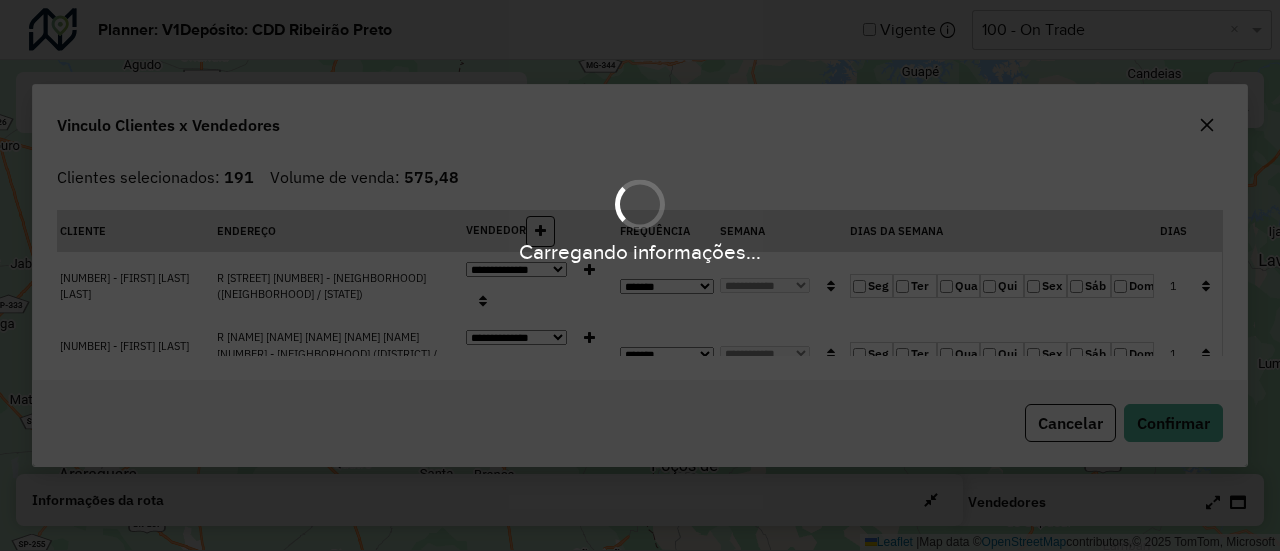 click on "Carregando informações..." at bounding box center (640, 275) 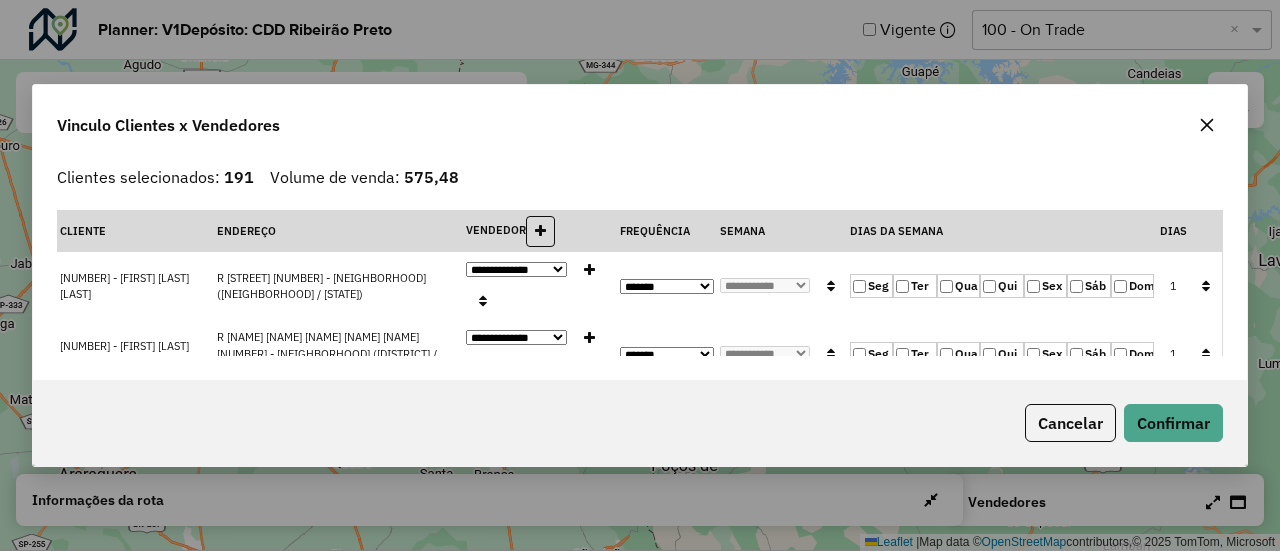click 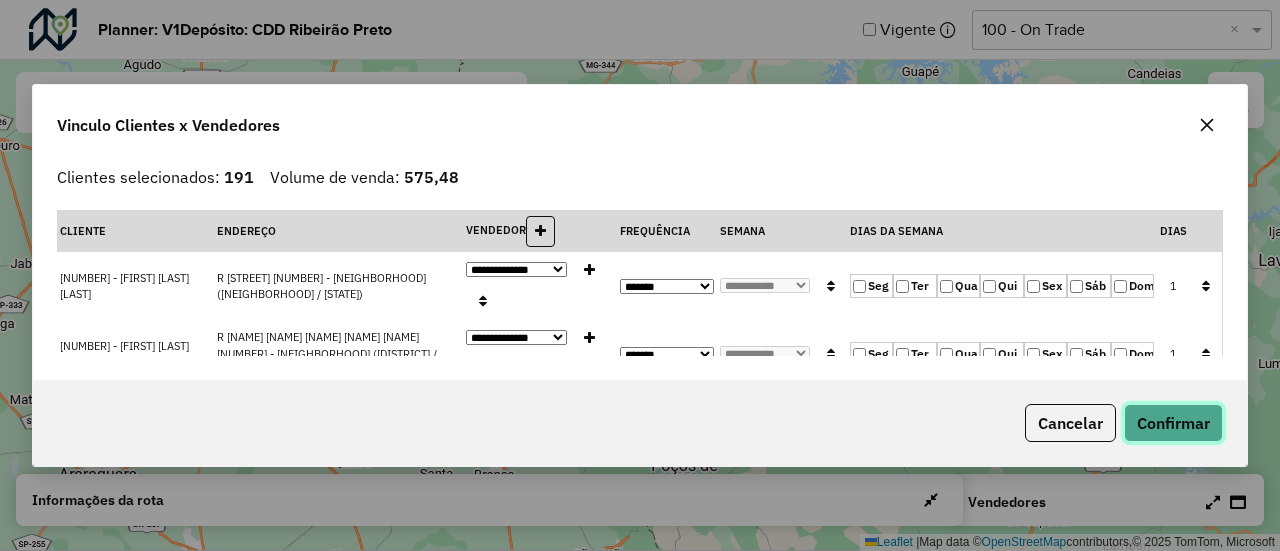 click on "Confirmar" 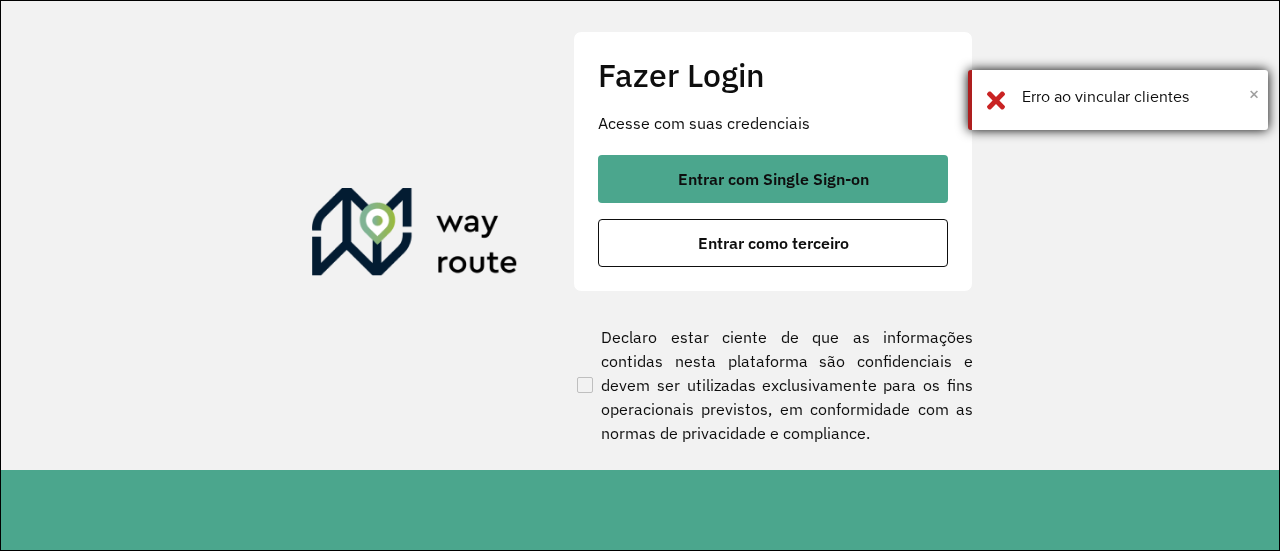 click on "×" at bounding box center [1254, 94] 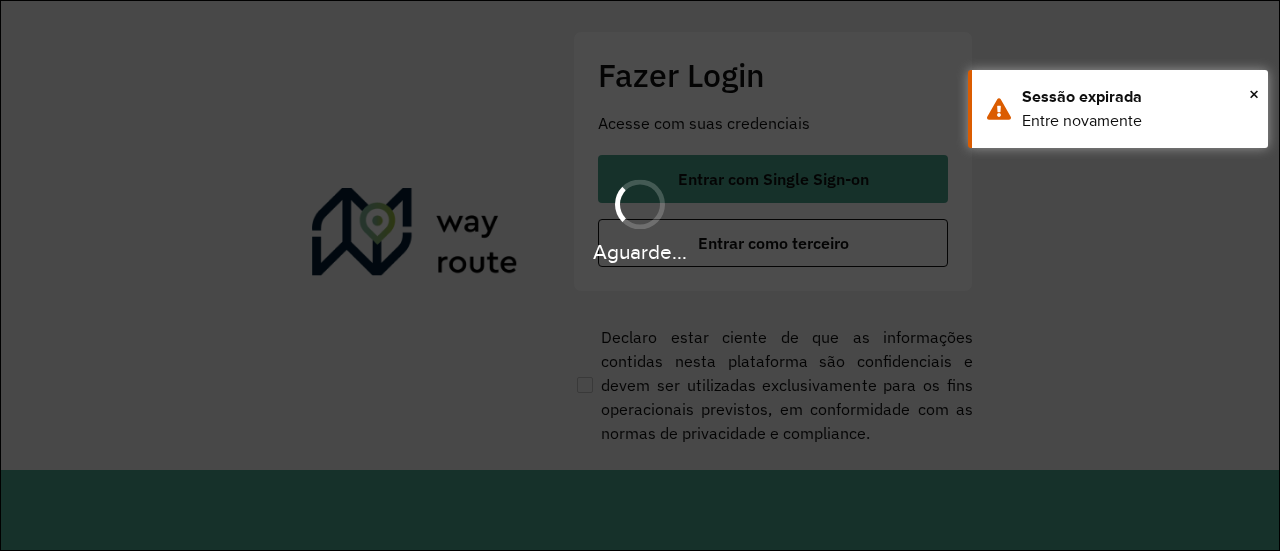 scroll, scrollTop: 0, scrollLeft: 0, axis: both 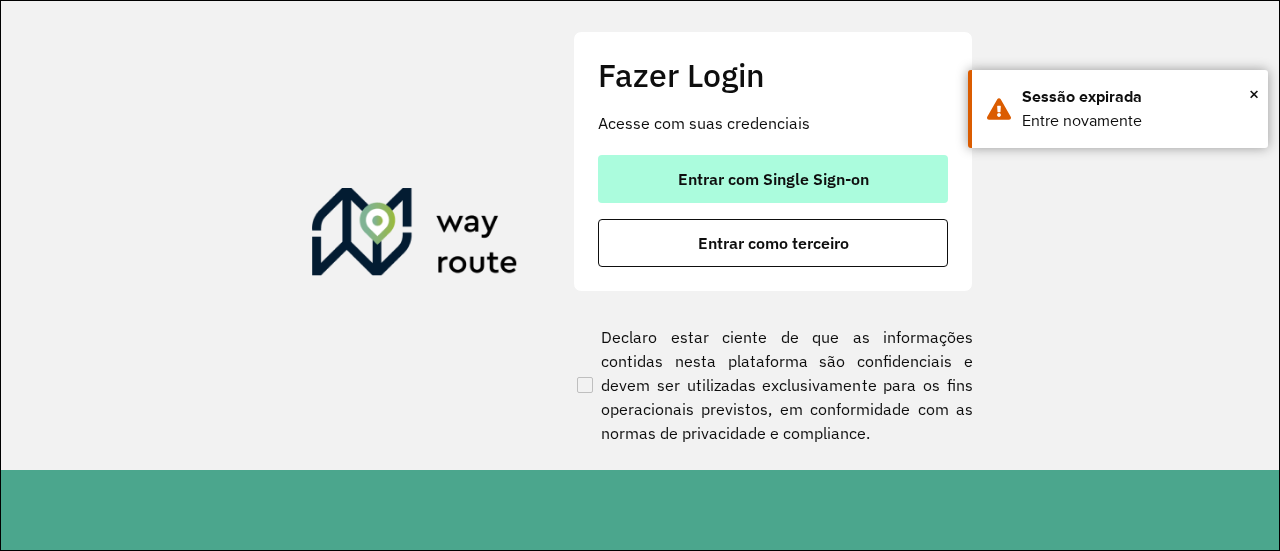 click on "Entrar com Single Sign-on" at bounding box center (773, 179) 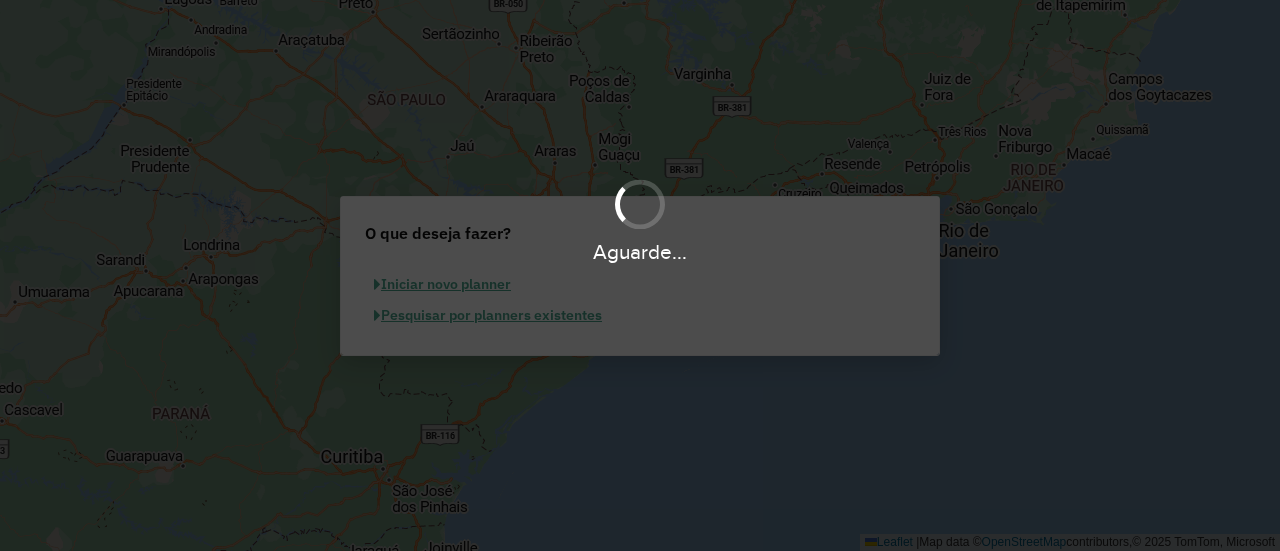 scroll, scrollTop: 0, scrollLeft: 0, axis: both 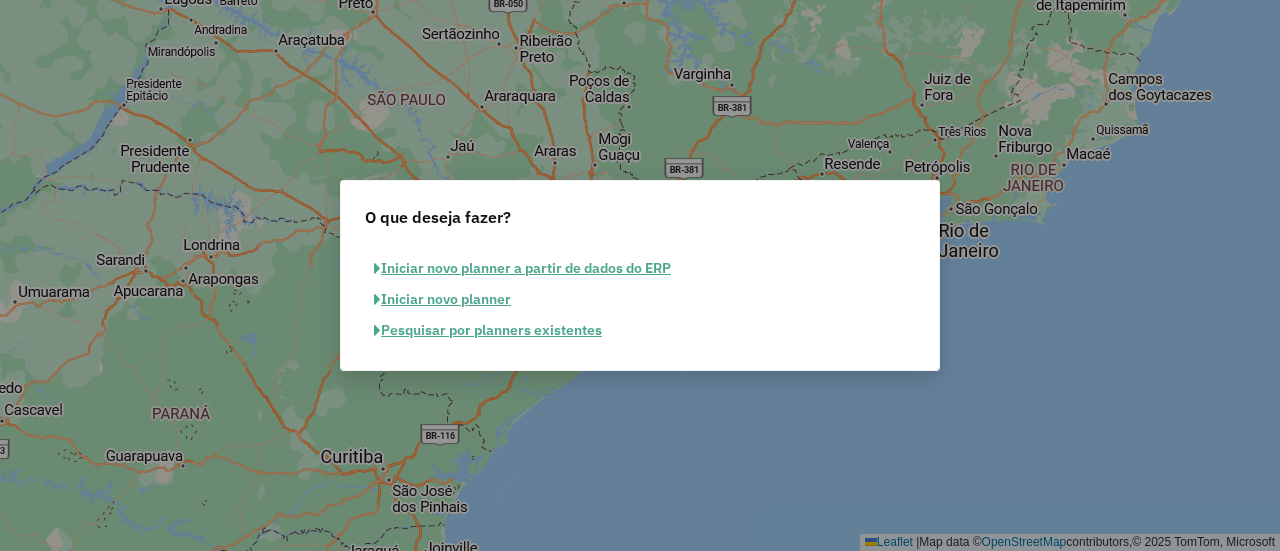 click on "Pesquisar por planners existentes" 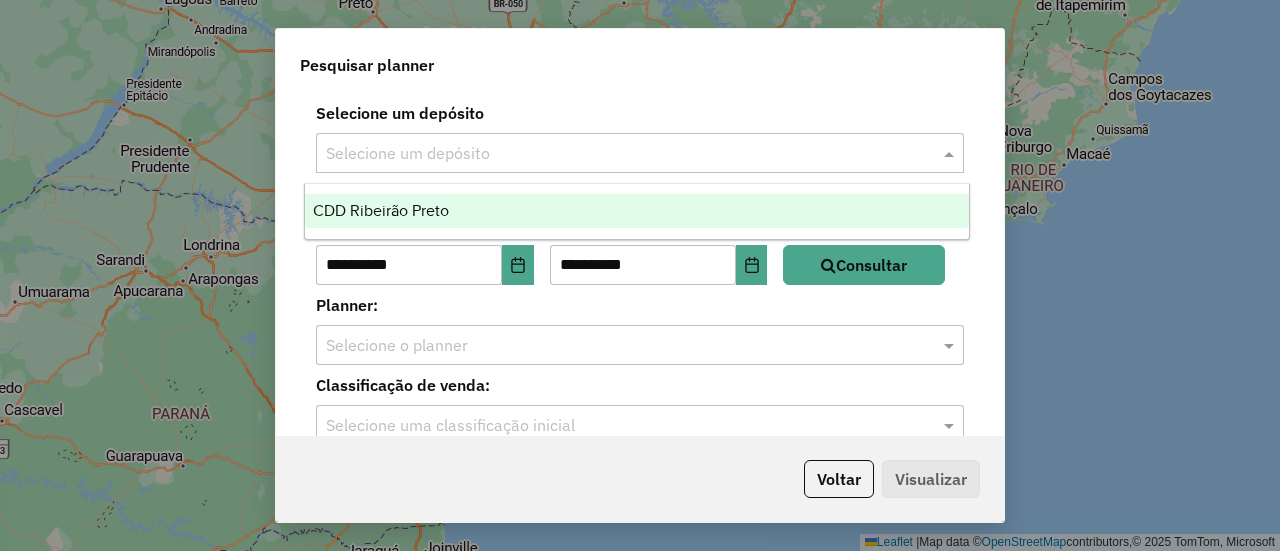 click on "Selecione um depósito" 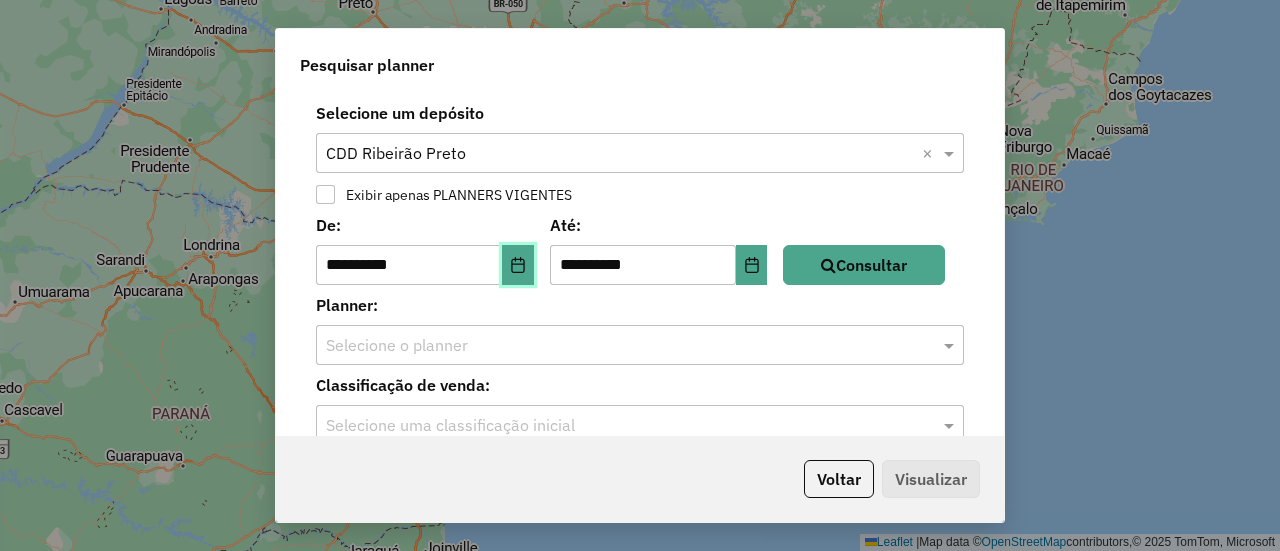 click at bounding box center [518, 265] 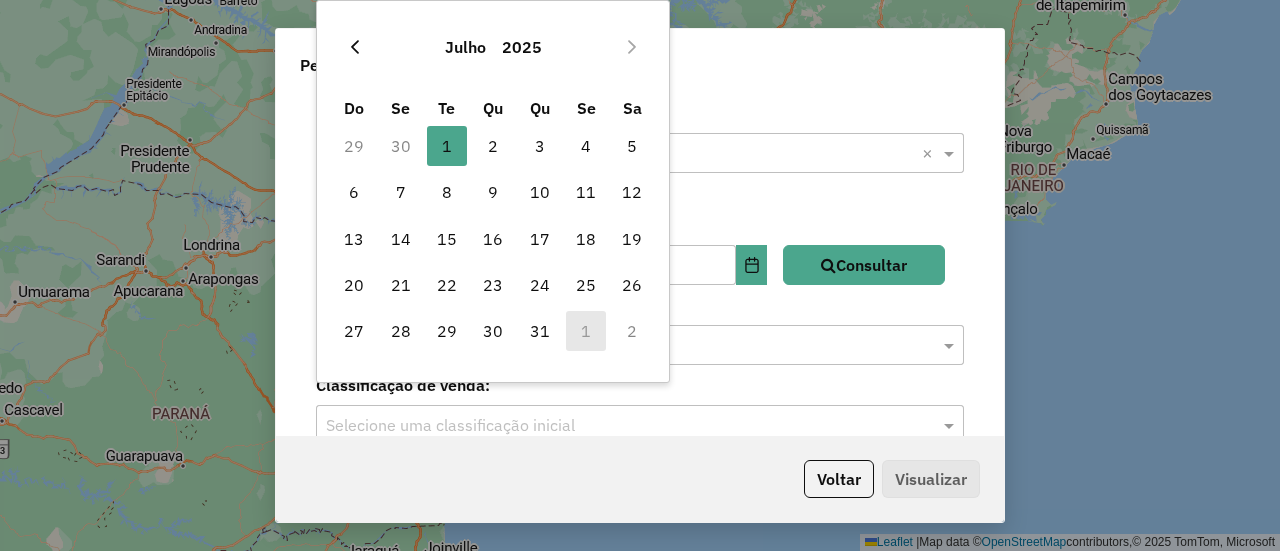 click 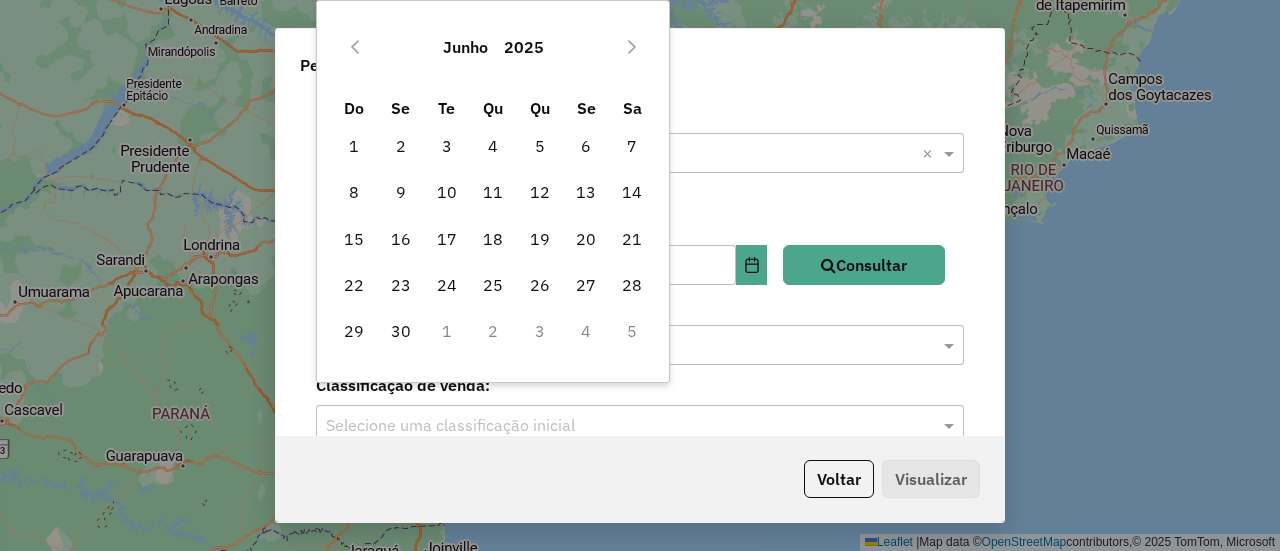 click 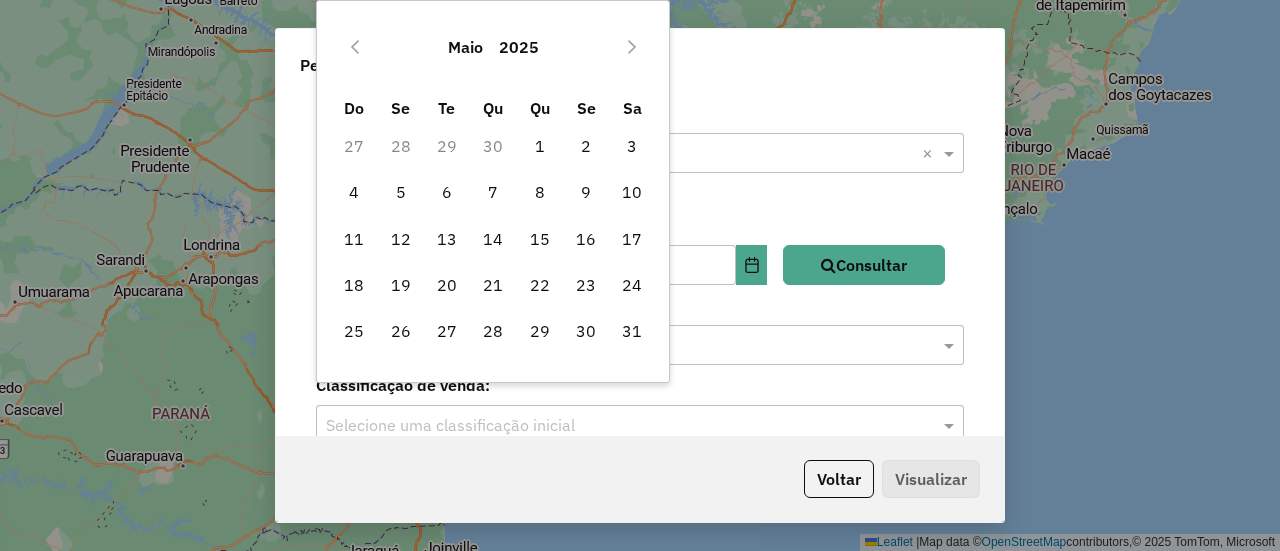 click 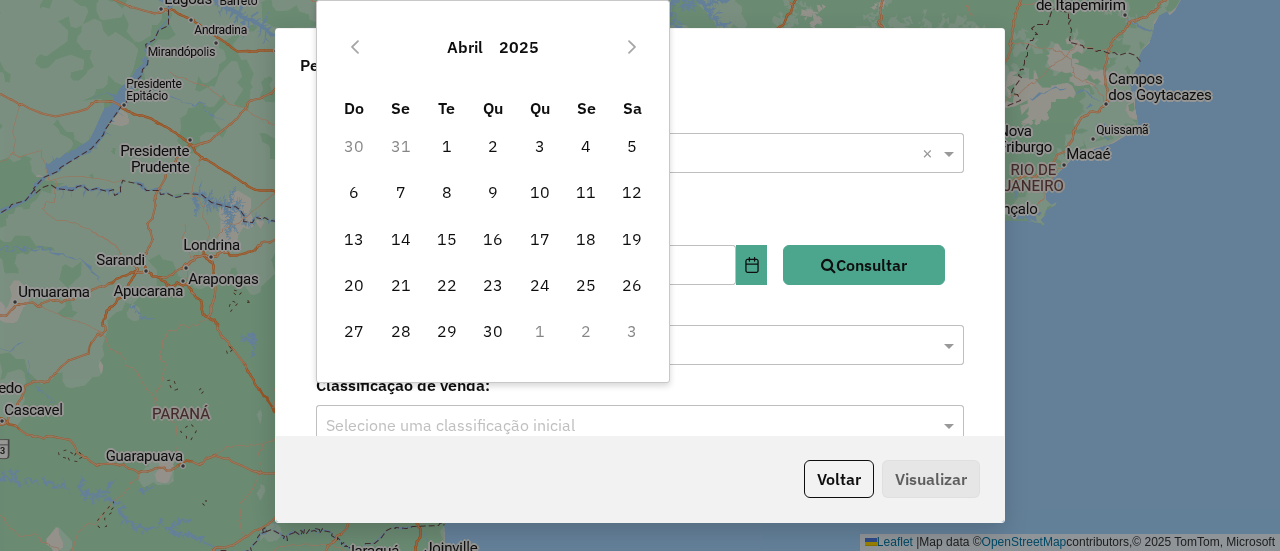 click 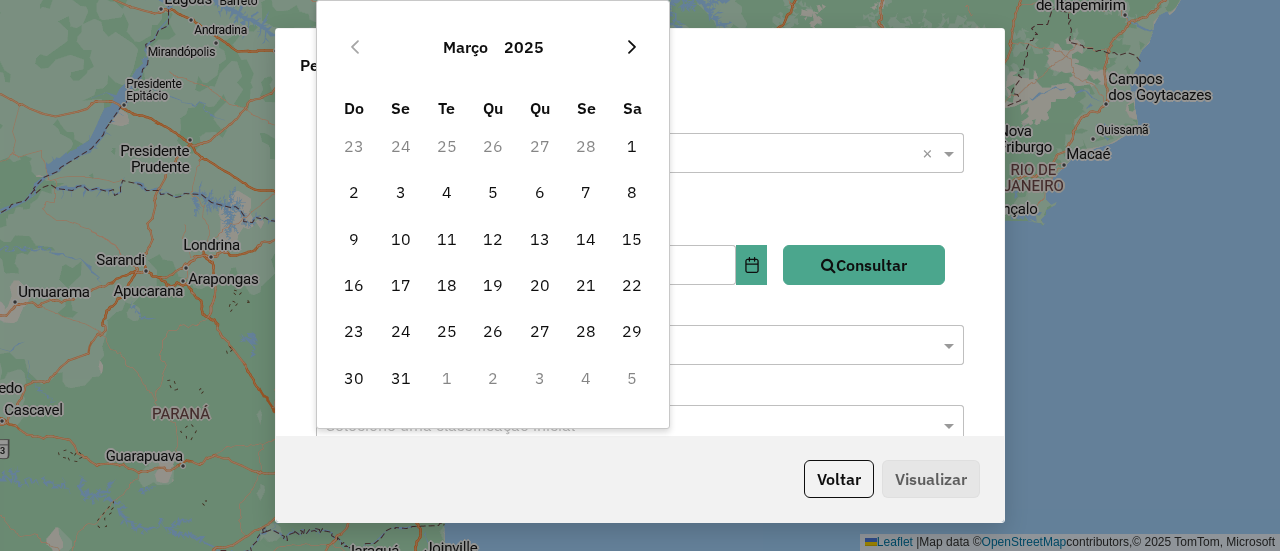 click 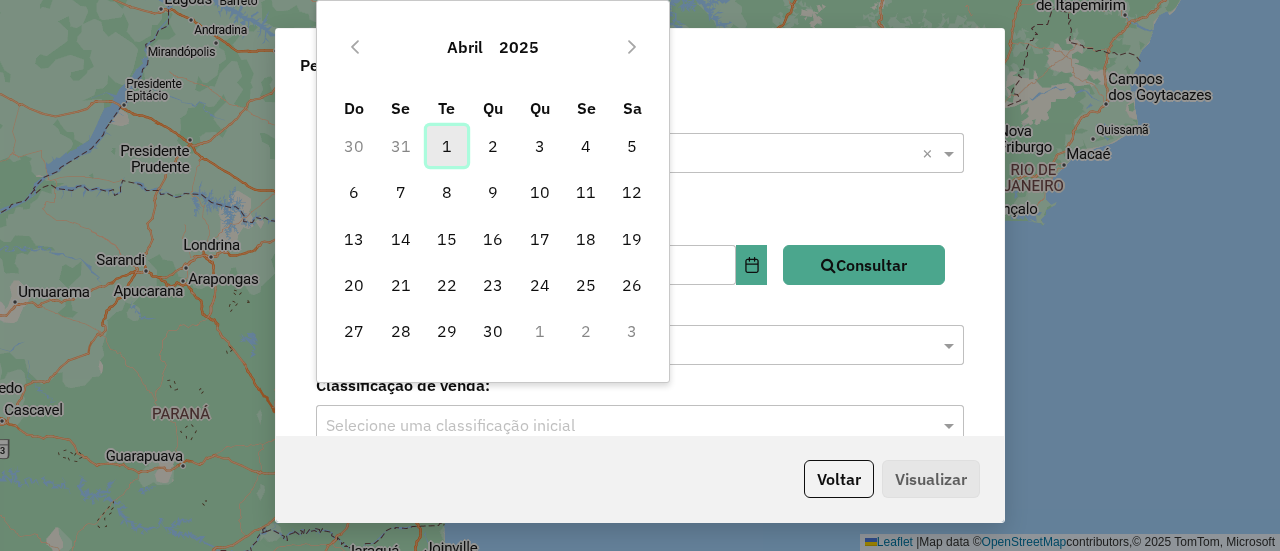 click on "1" at bounding box center (447, 146) 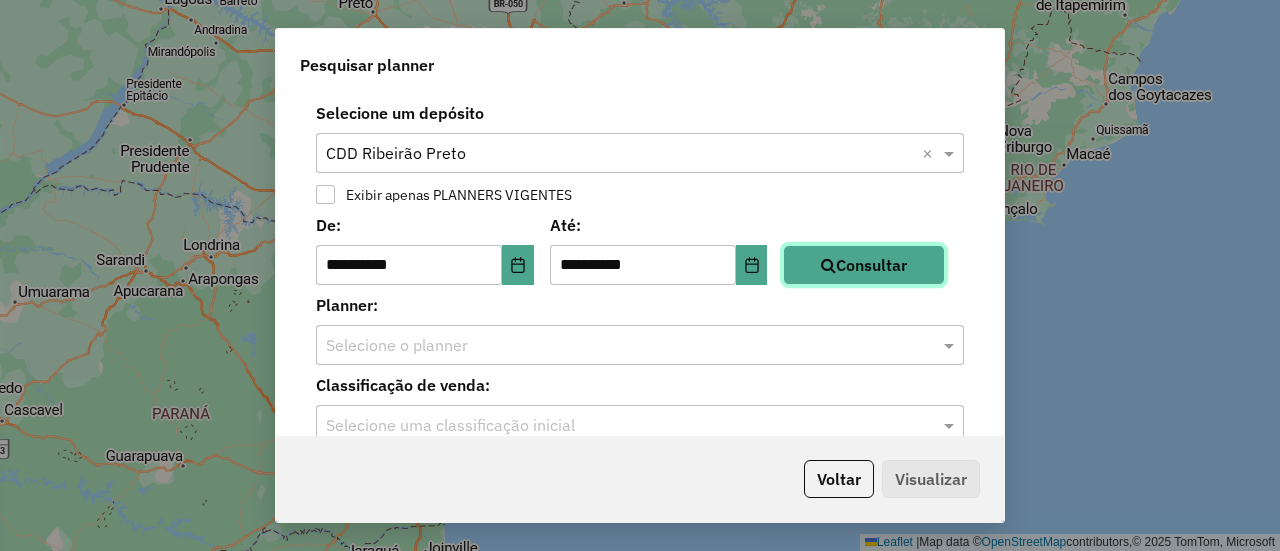 click on "Consultar" 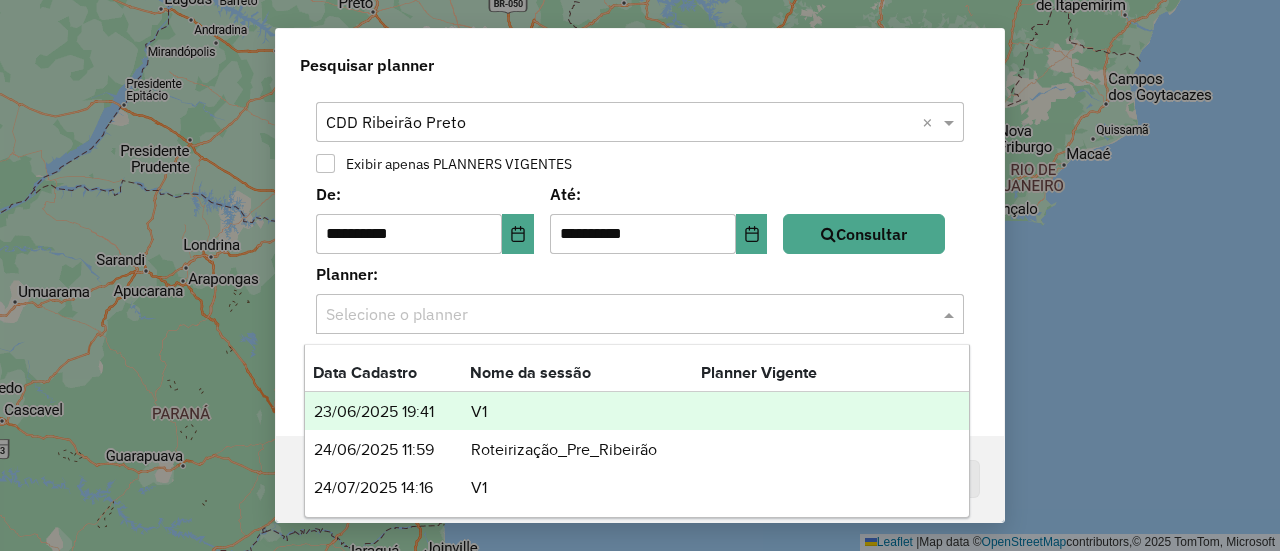 click 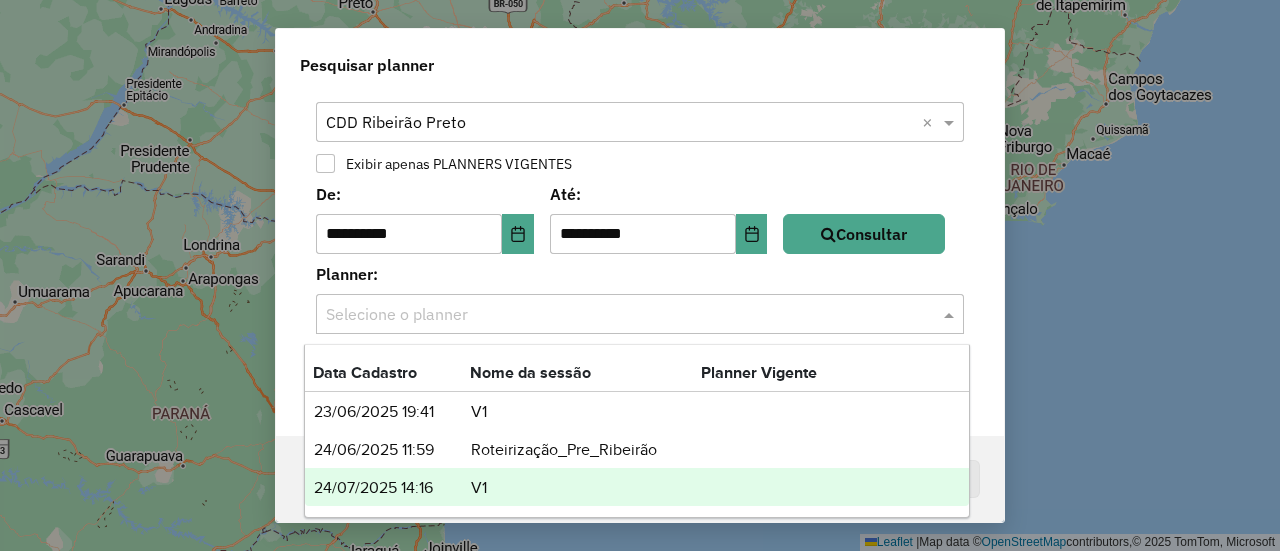click on "24/07/2025 14:16" at bounding box center (391, 488) 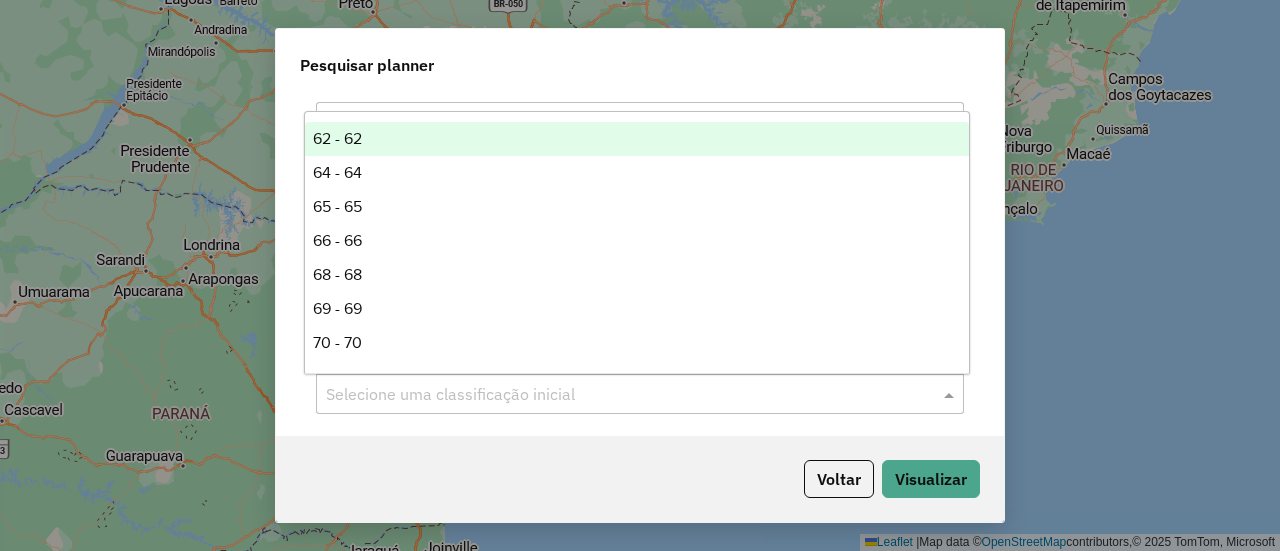 click 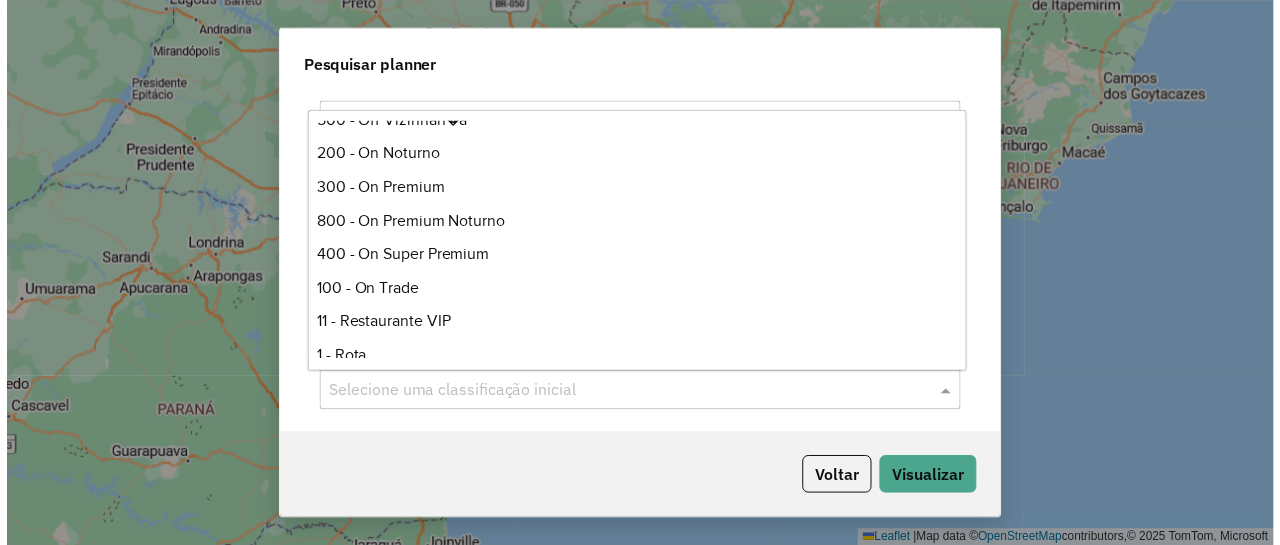 scroll, scrollTop: 705, scrollLeft: 0, axis: vertical 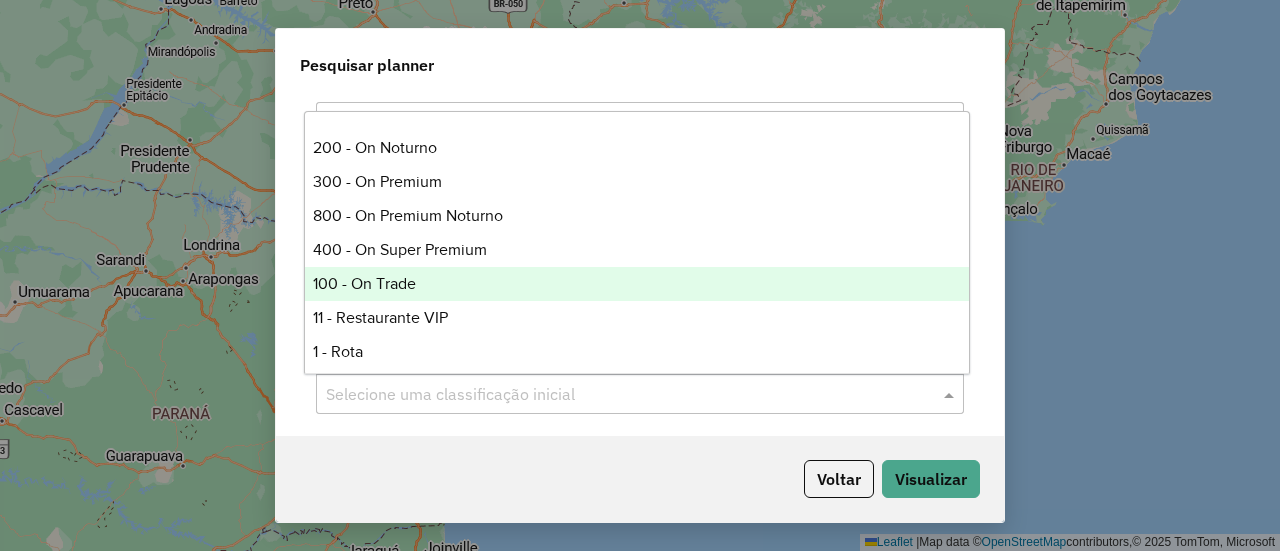 click on "100 - On Trade" at bounding box center [636, 284] 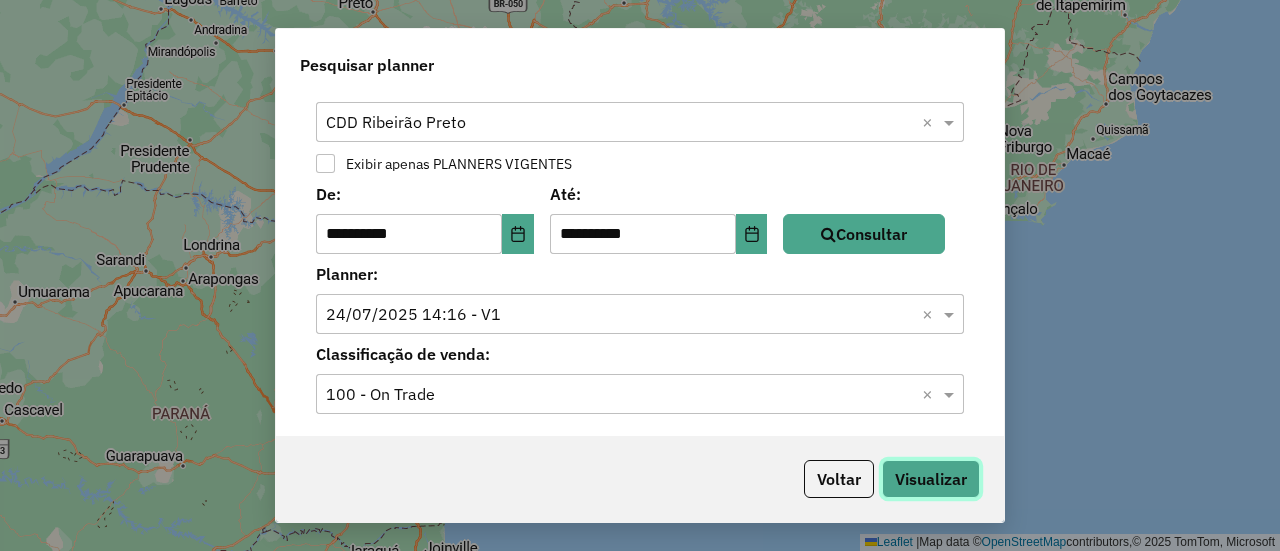 click on "Visualizar" 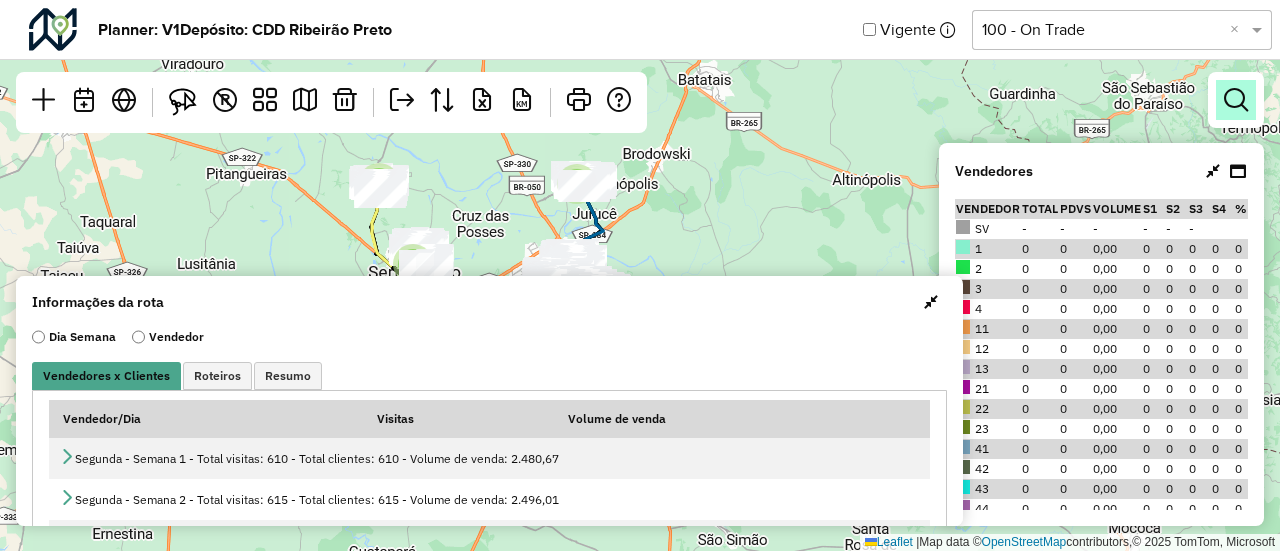 click at bounding box center (1236, 100) 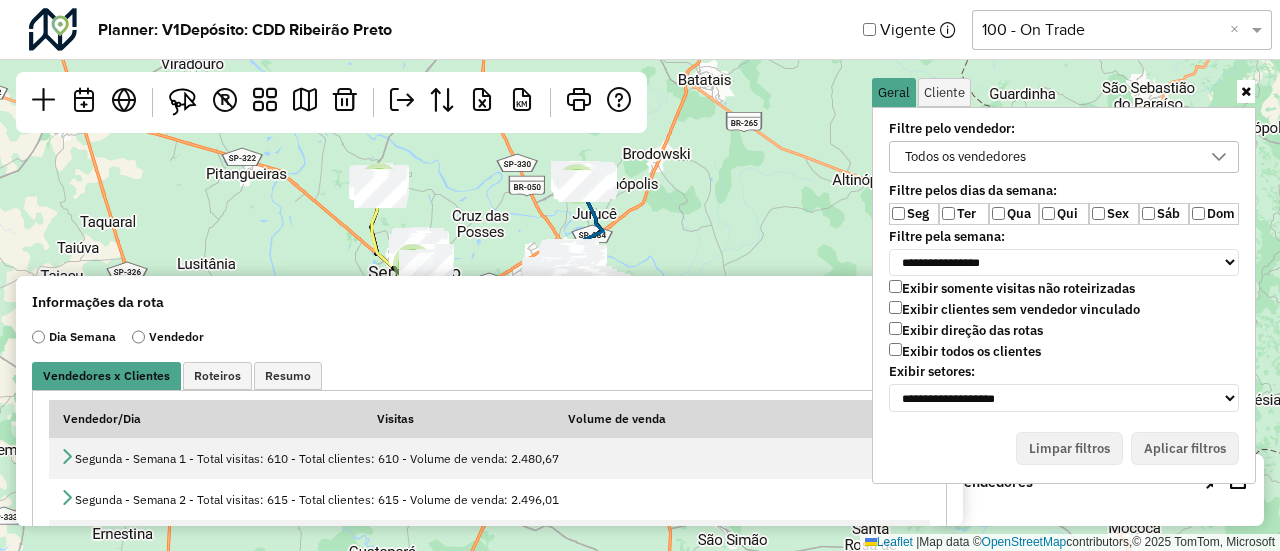 click on "Todos os vendedores" at bounding box center [1049, 157] 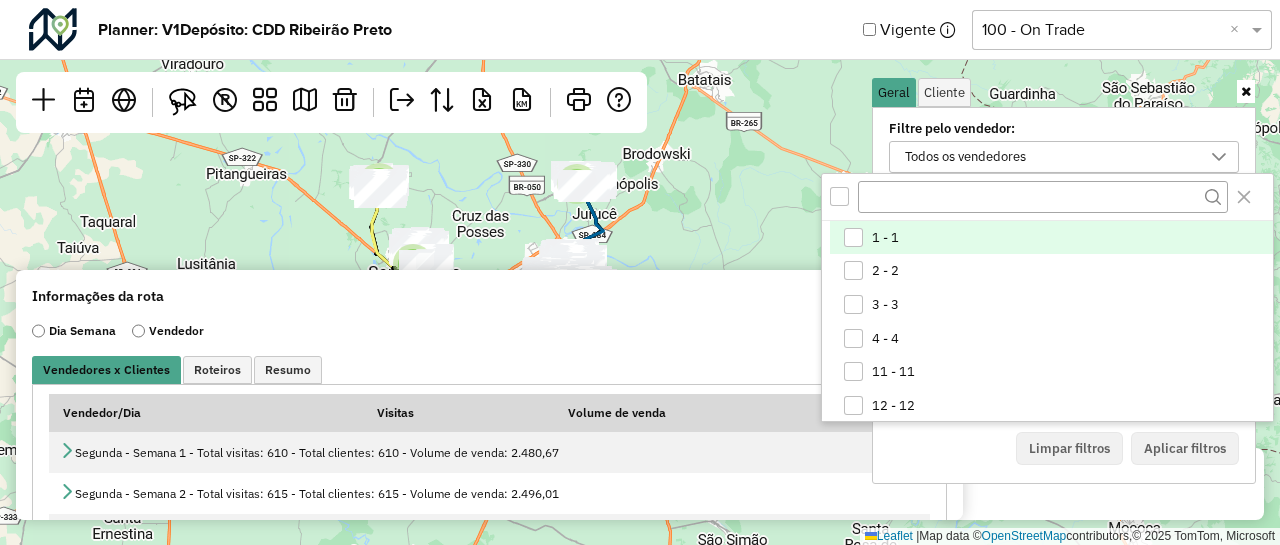 scroll, scrollTop: 10, scrollLeft: 74, axis: both 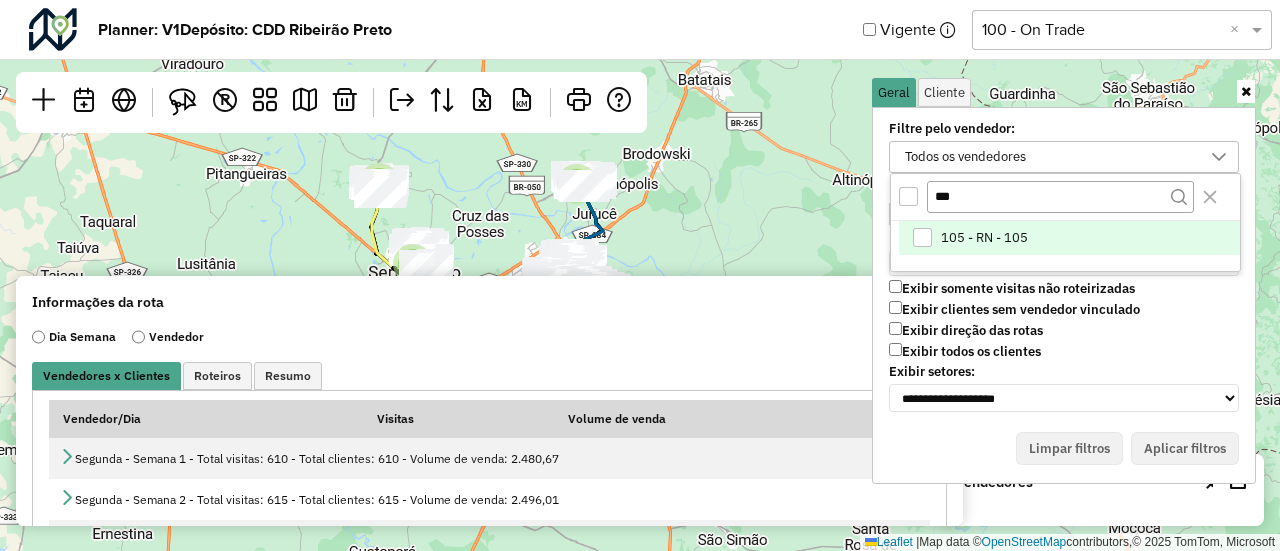 type on "***" 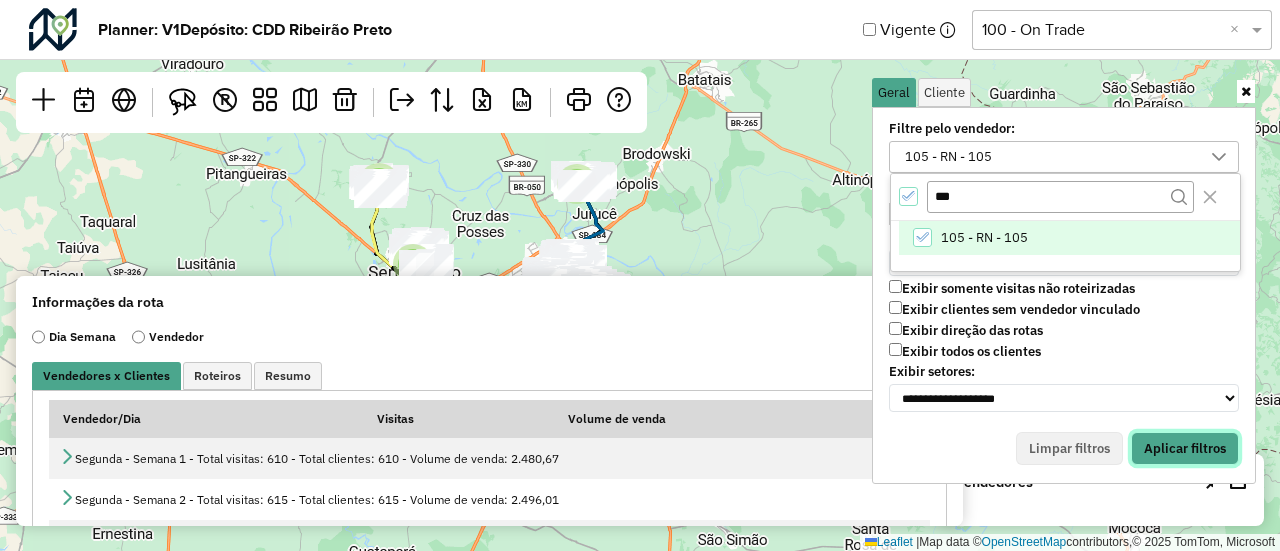 click on "Aplicar filtros" at bounding box center [1185, 449] 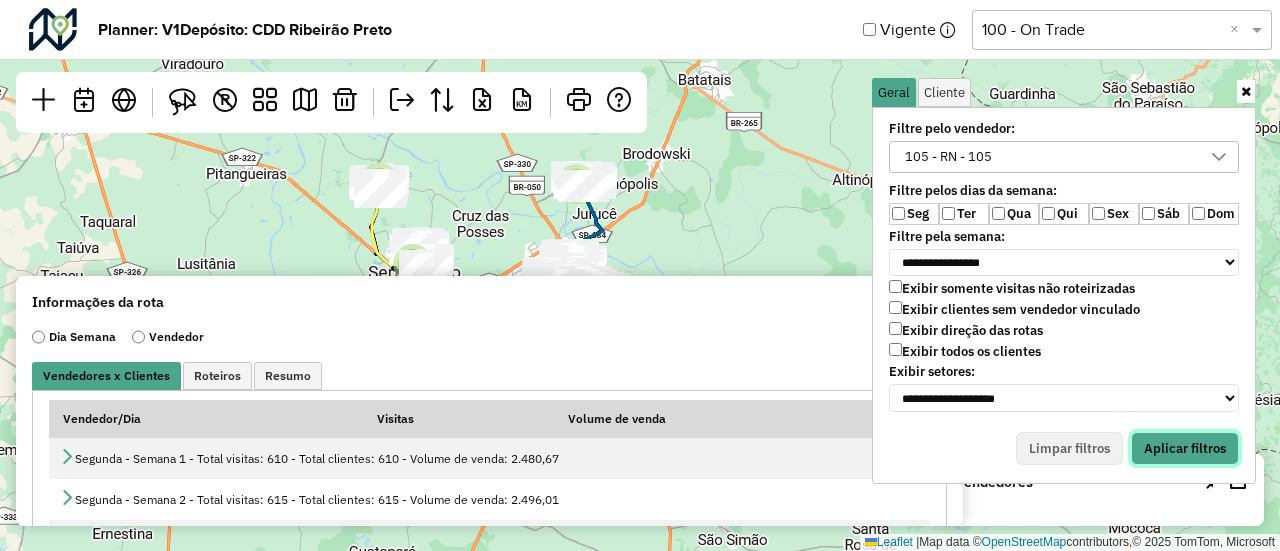 type 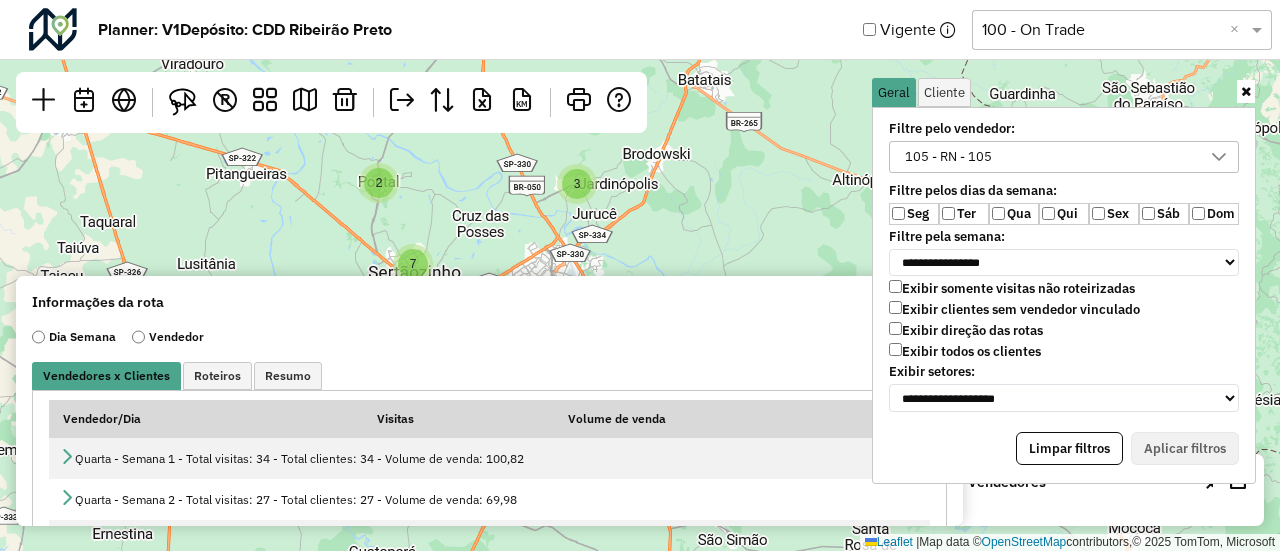 click at bounding box center [1246, 91] 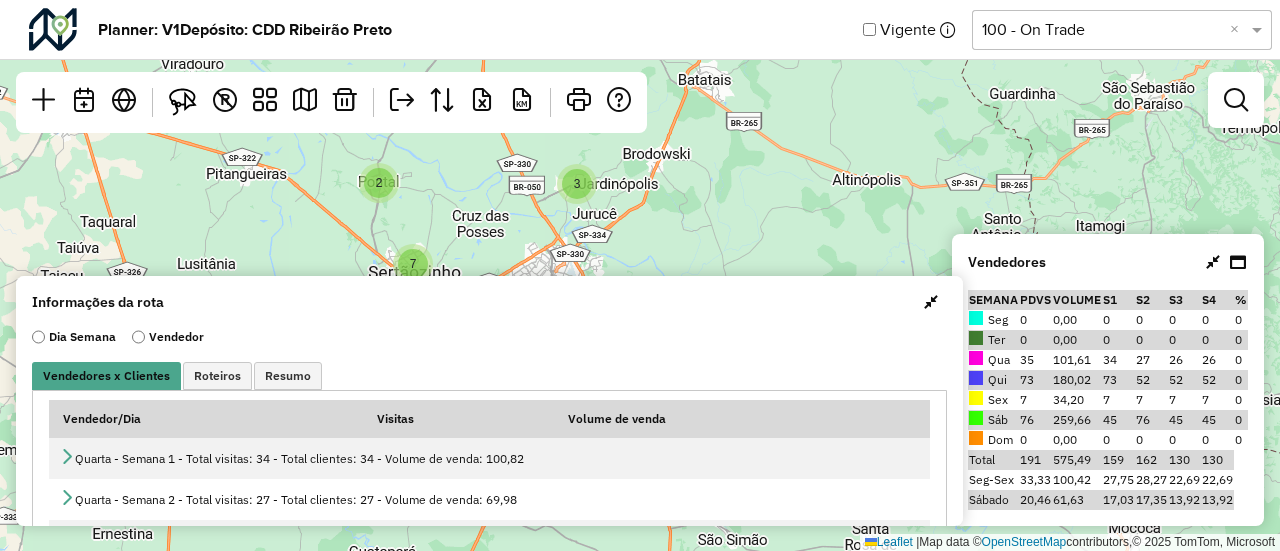 click at bounding box center [931, 302] 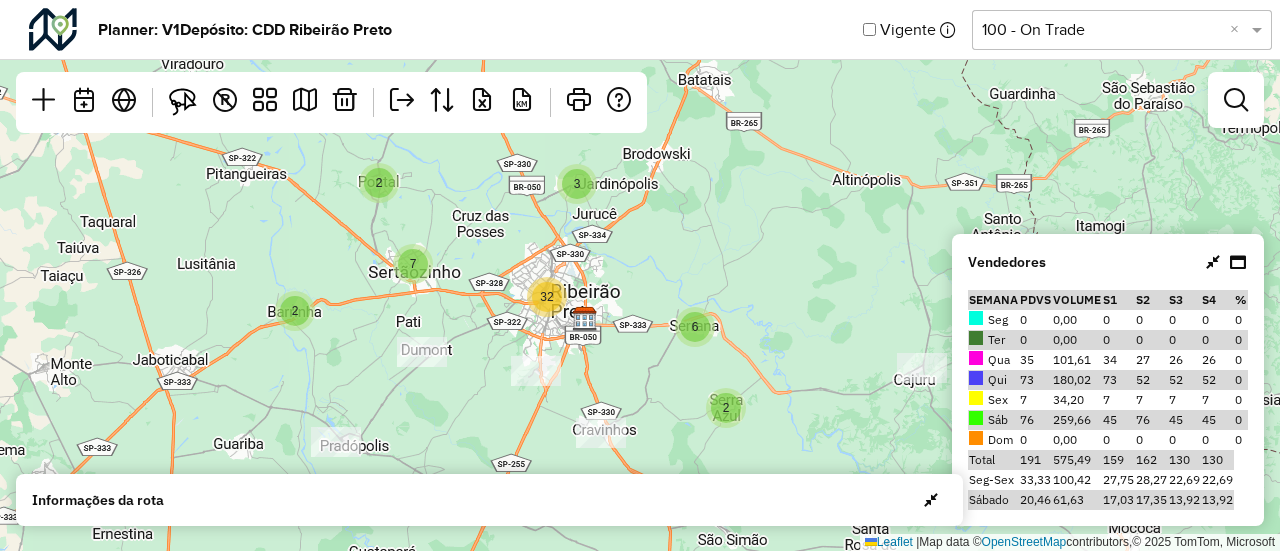 click at bounding box center (1213, 262) 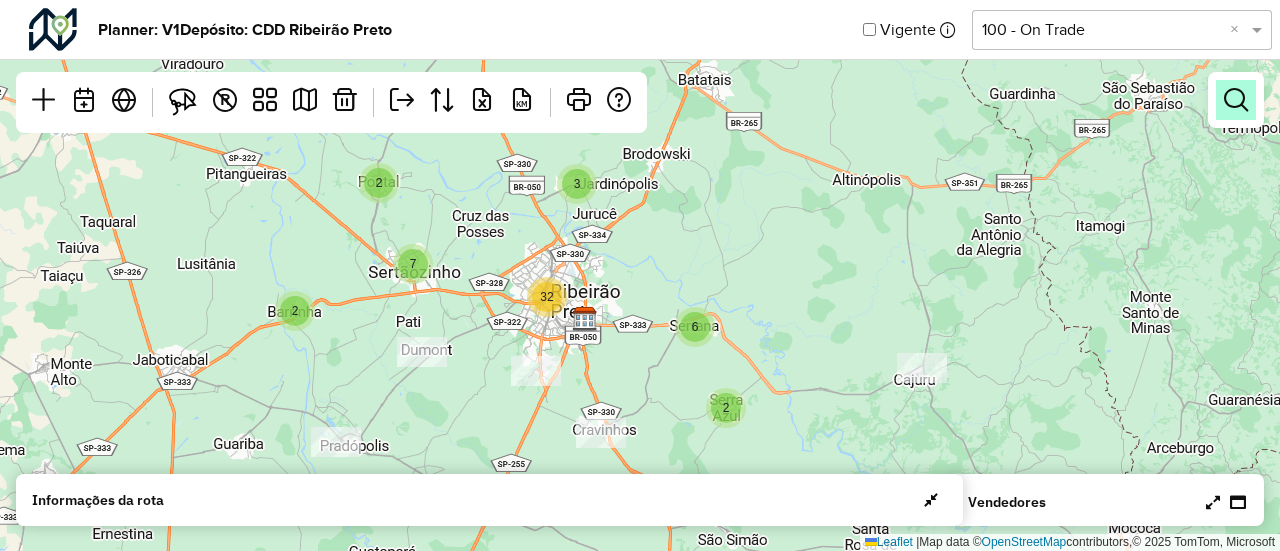 click at bounding box center (1236, 100) 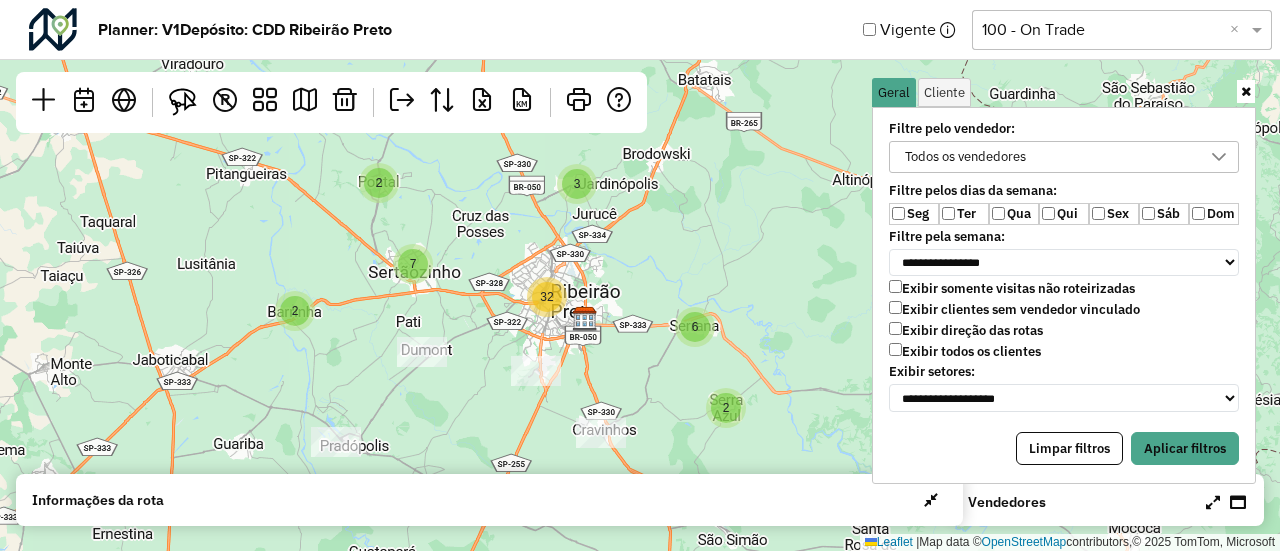 click on "Qua" at bounding box center [1014, 214] 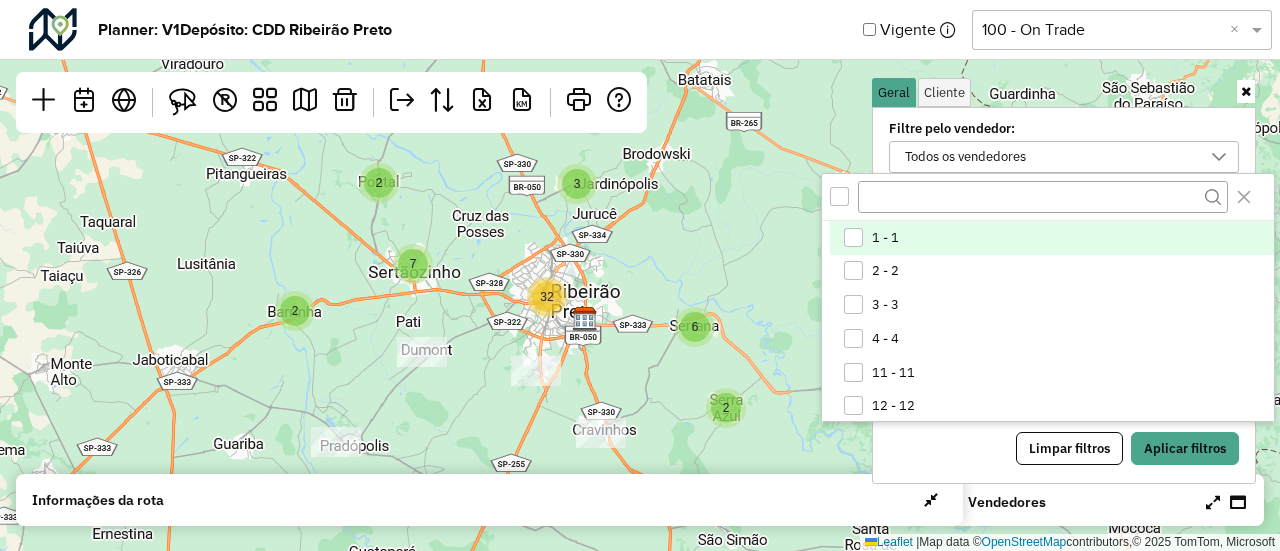 scroll, scrollTop: 10, scrollLeft: 74, axis: both 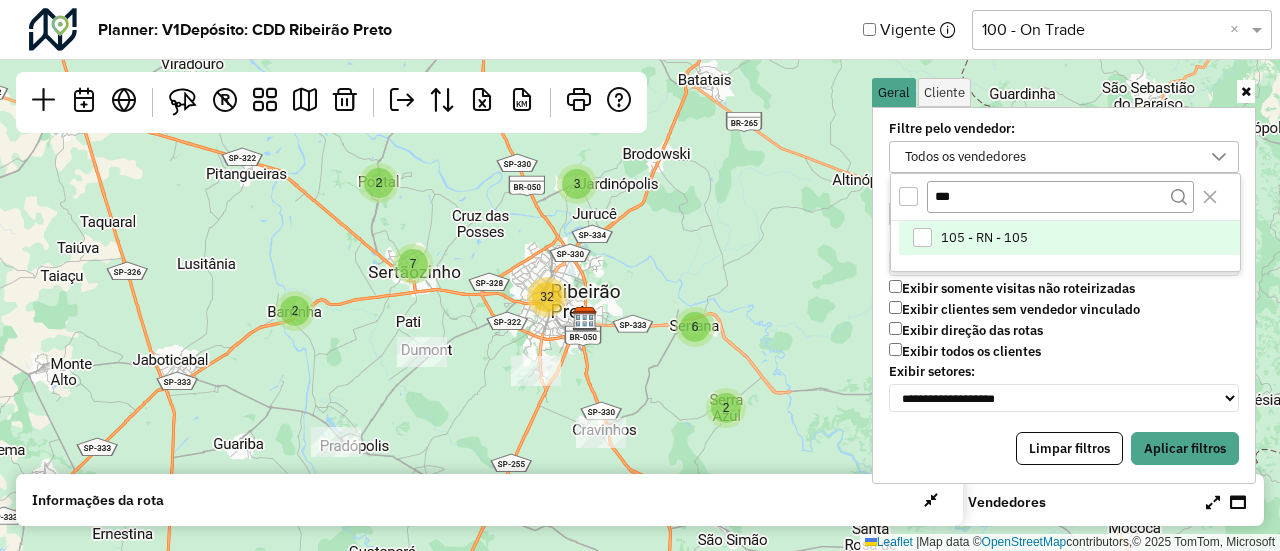 type on "***" 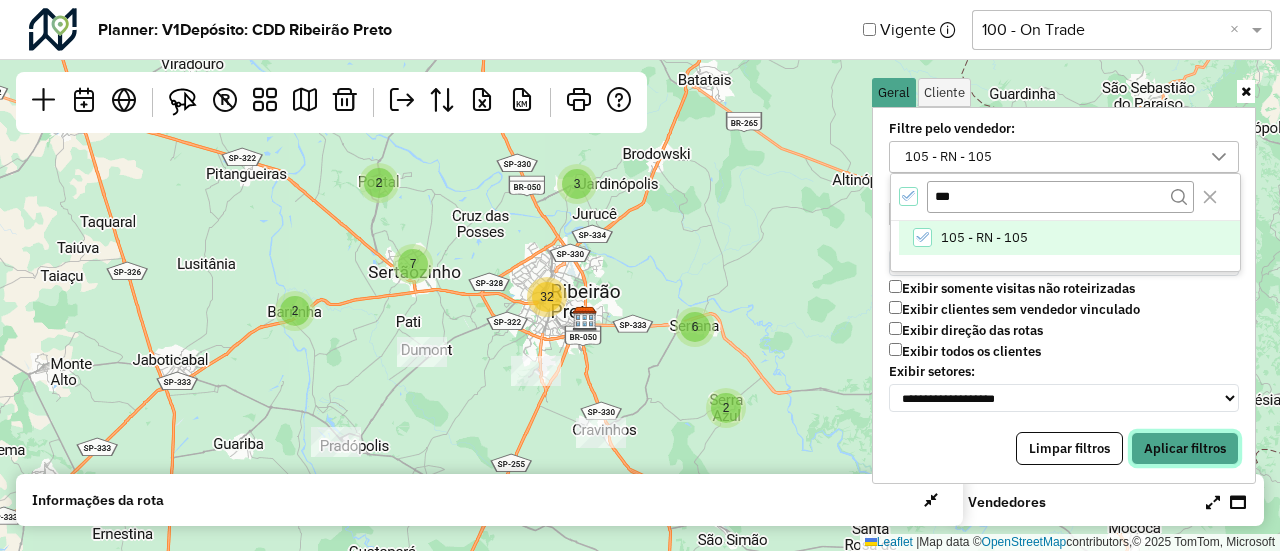 click on "Aplicar filtros" at bounding box center (1185, 449) 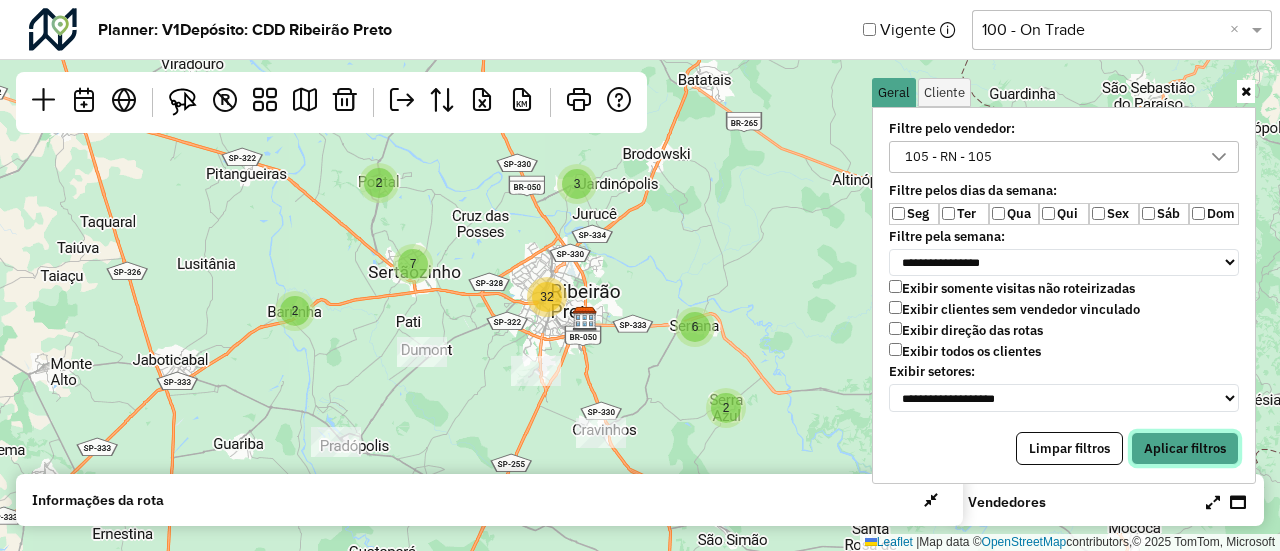 type 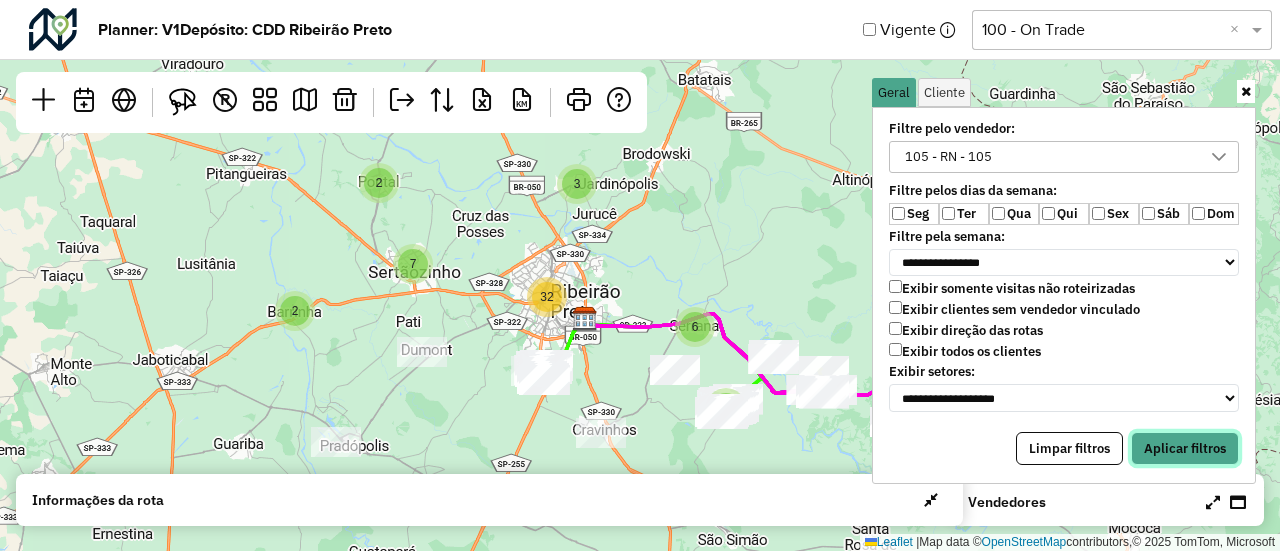 click on "Aplicar filtros" at bounding box center (1185, 449) 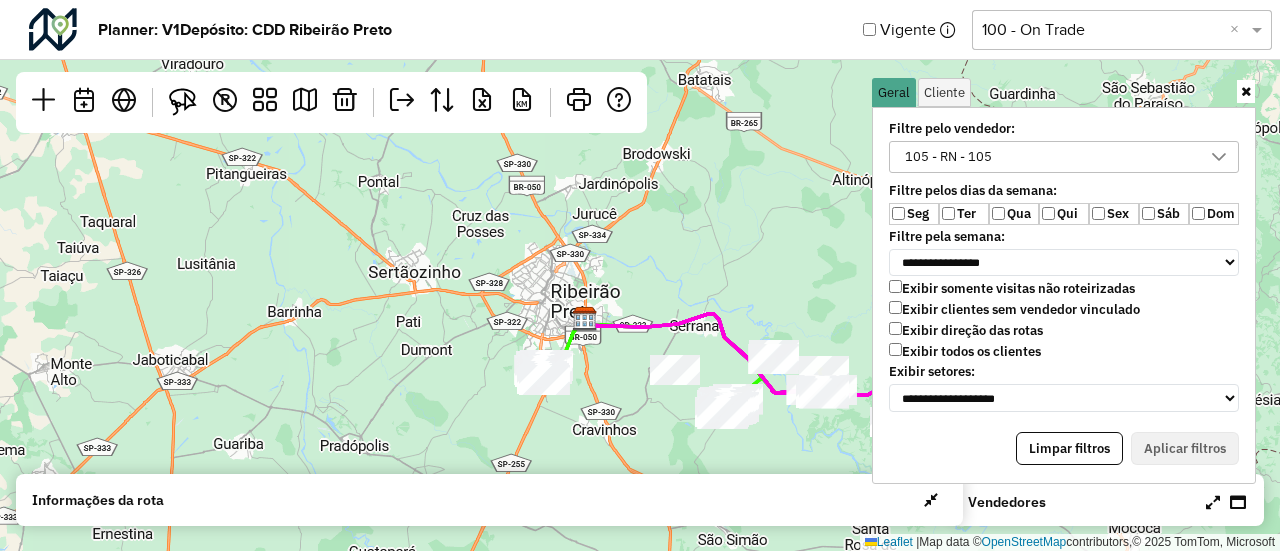 click on "Geral Cliente" at bounding box center [1064, 92] 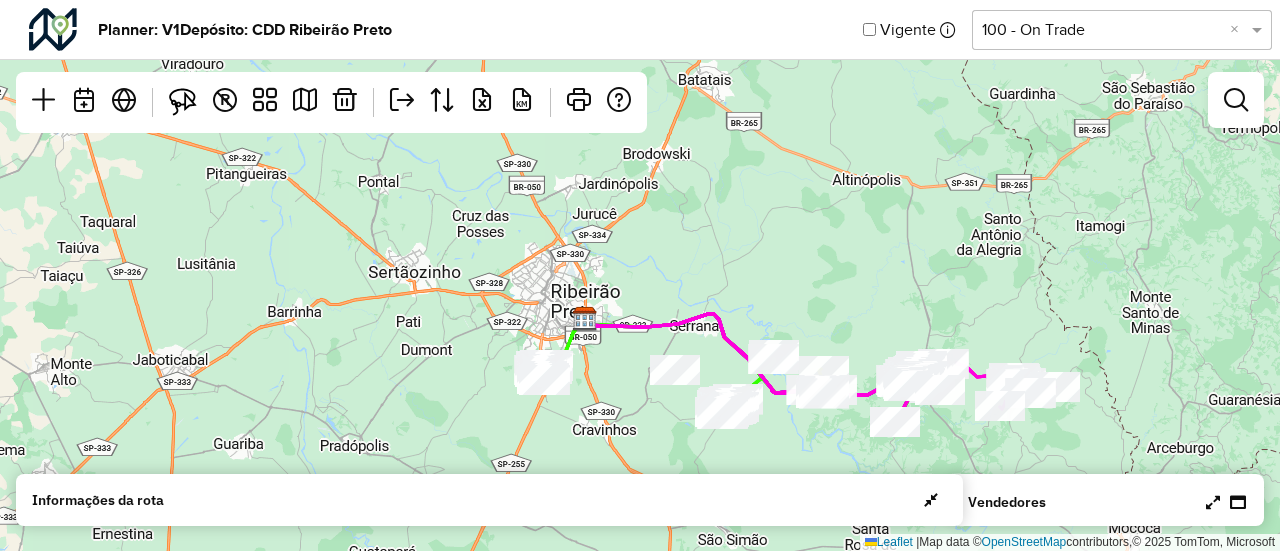 click at bounding box center (1213, 502) 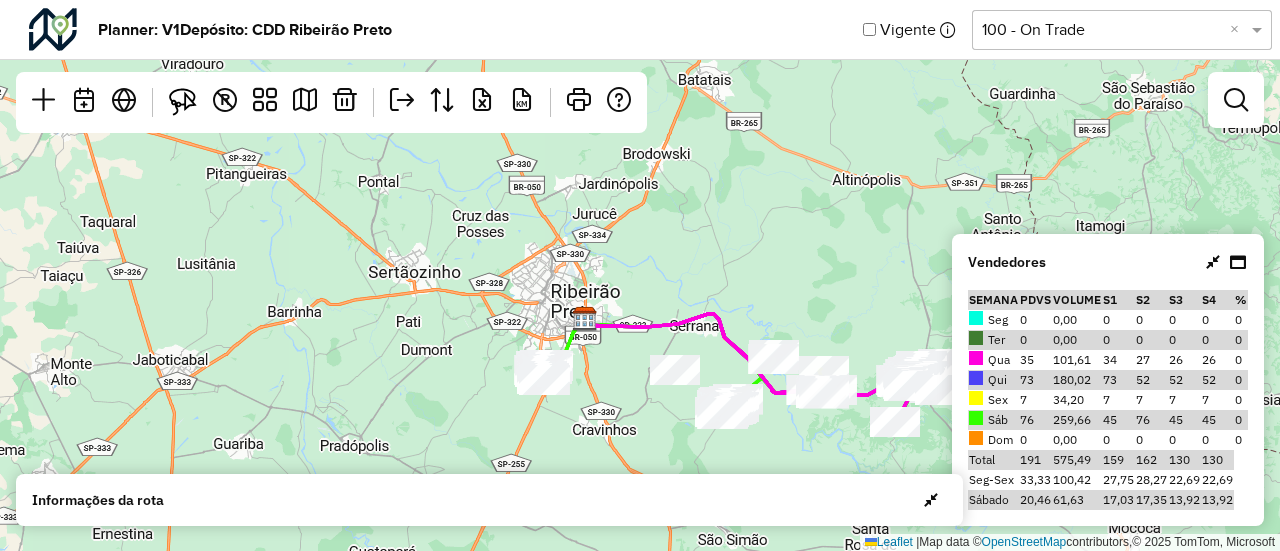 click at bounding box center (1213, 262) 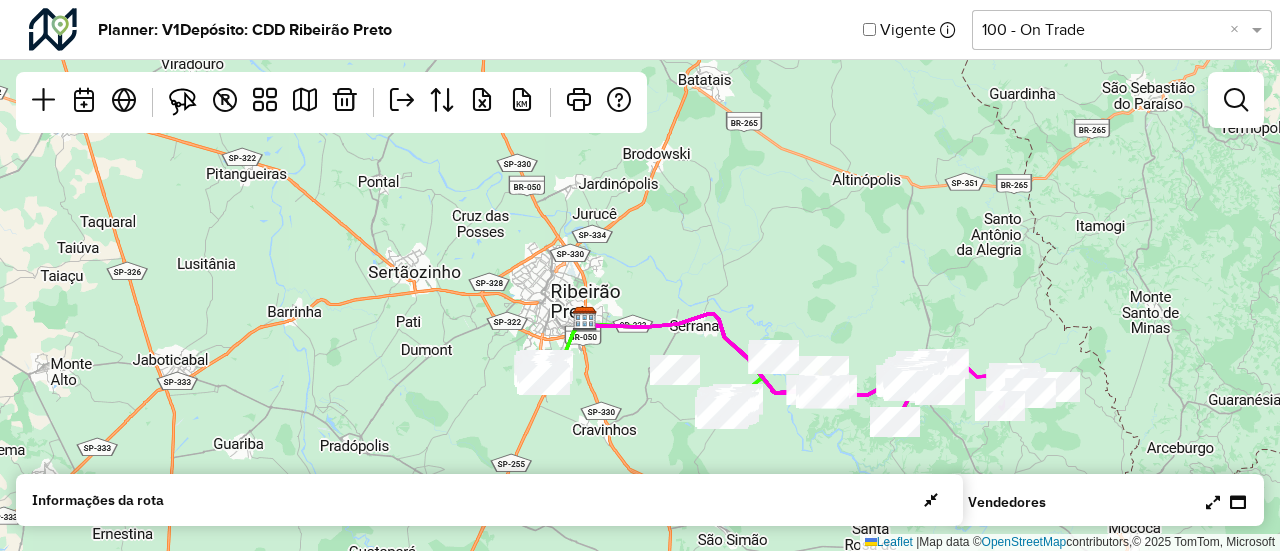 click at bounding box center [1213, 502] 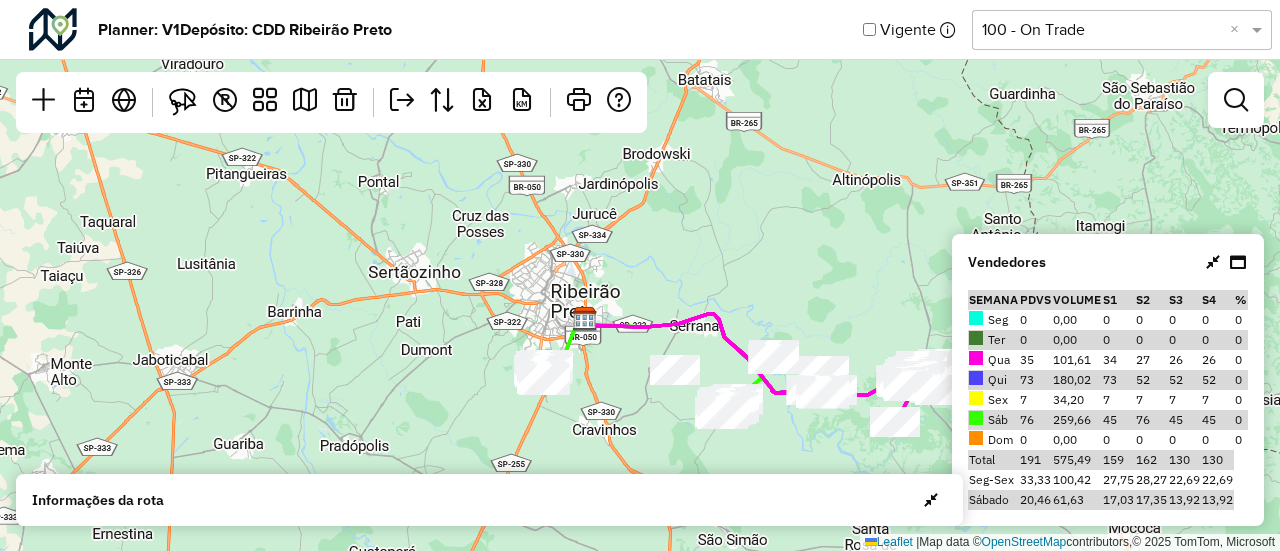 click at bounding box center [1213, 262] 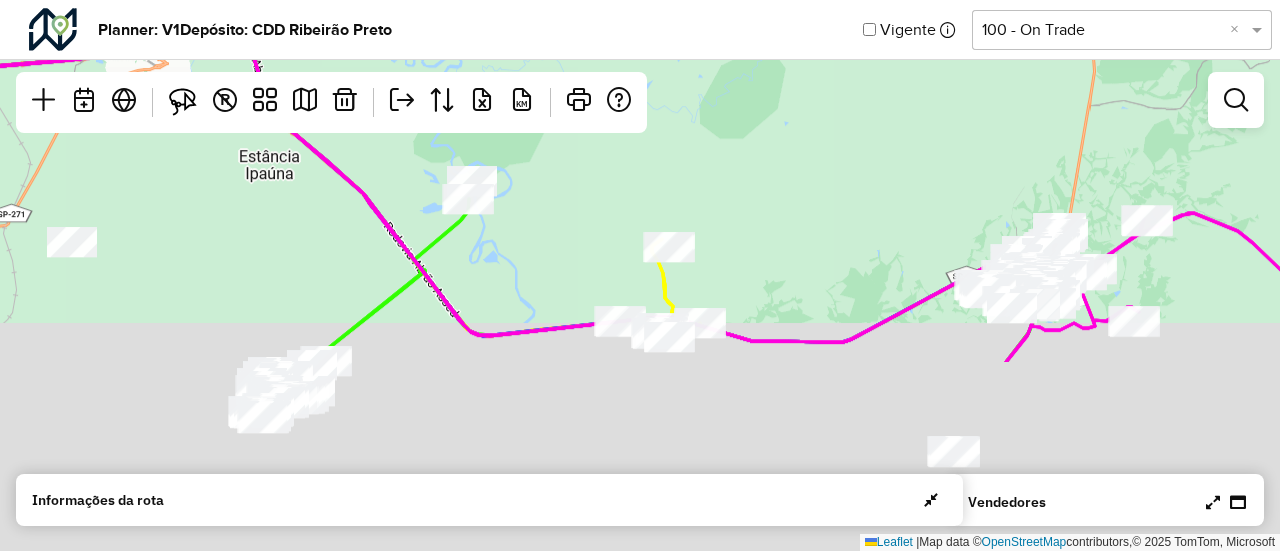drag, startPoint x: 888, startPoint y: 353, endPoint x: 728, endPoint y: -41, distance: 425.24817 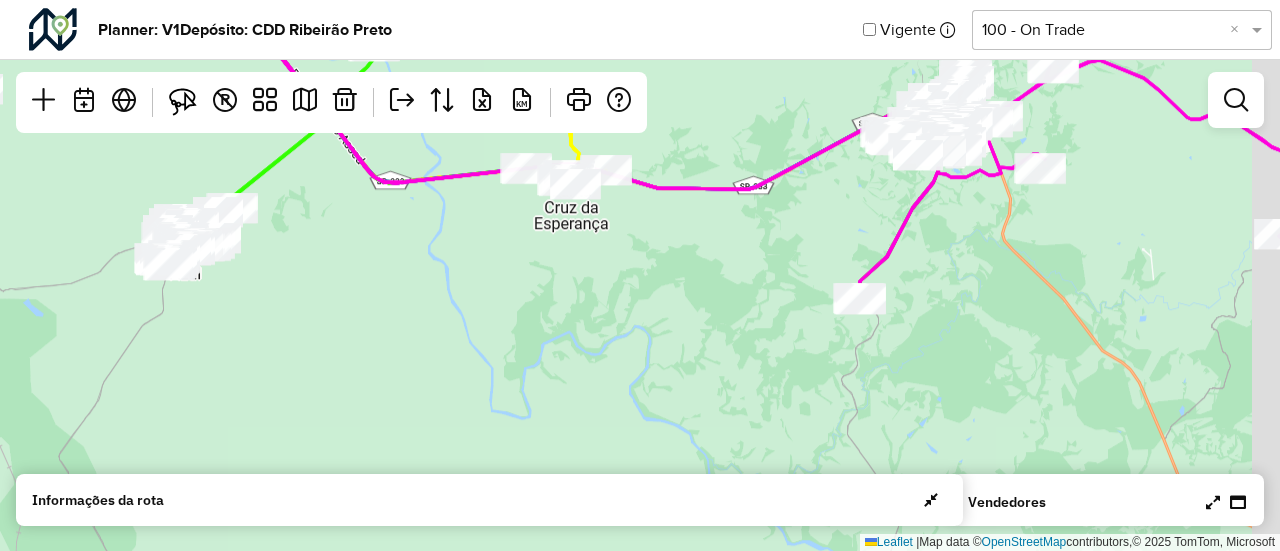 drag, startPoint x: 871, startPoint y: 182, endPoint x: 735, endPoint y: 169, distance: 136.6199 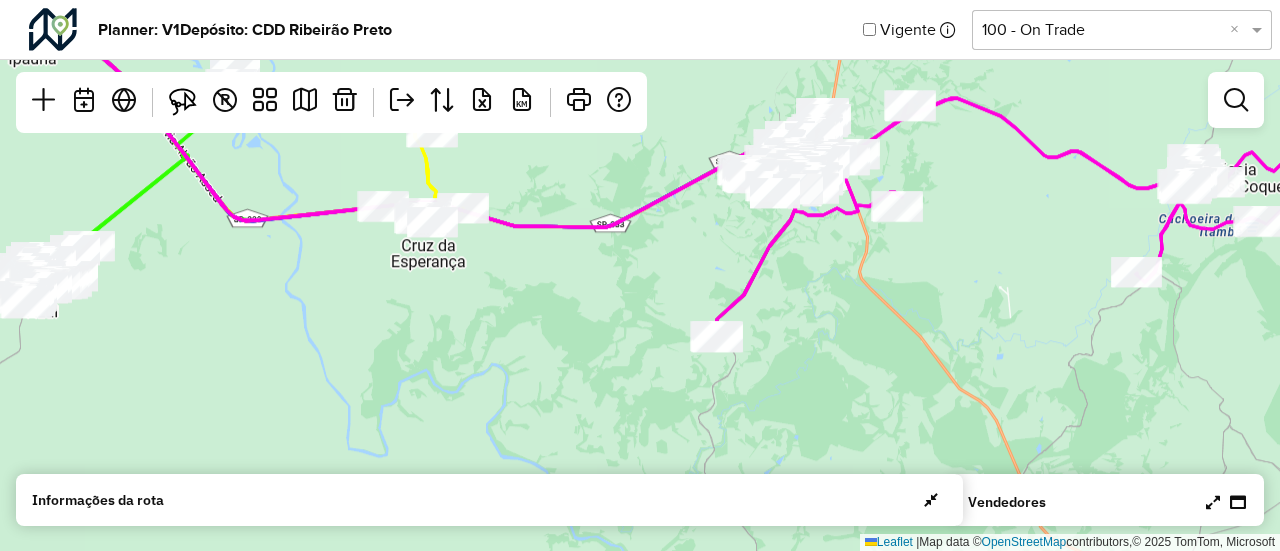 drag, startPoint x: 846, startPoint y: 251, endPoint x: 707, endPoint y: 382, distance: 191.00262 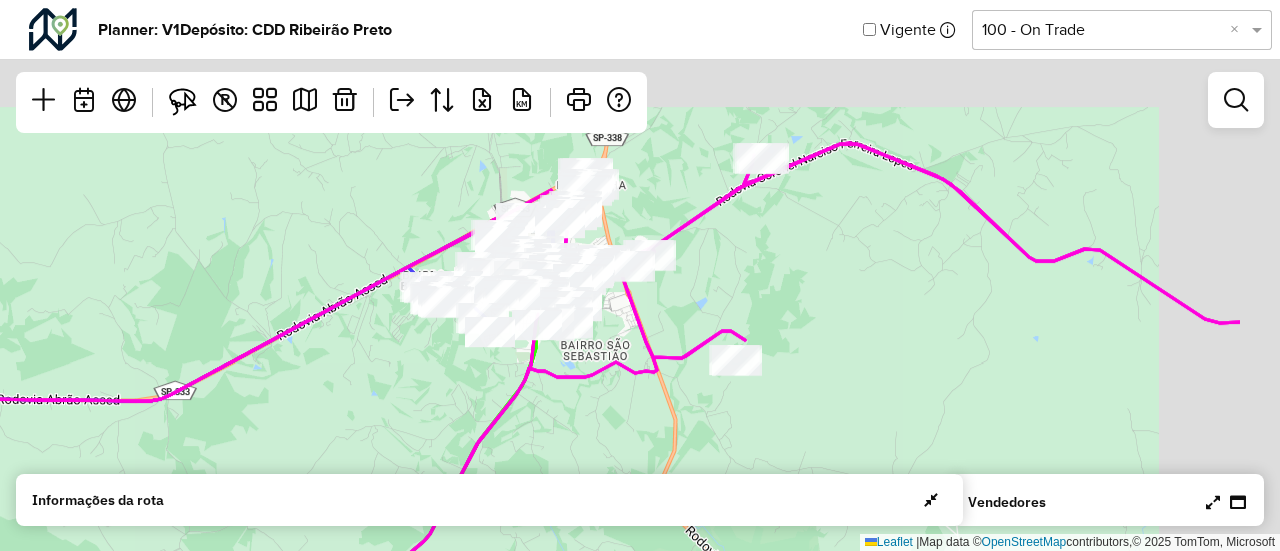 drag, startPoint x: 798, startPoint y: 194, endPoint x: 608, endPoint y: 375, distance: 262.4138 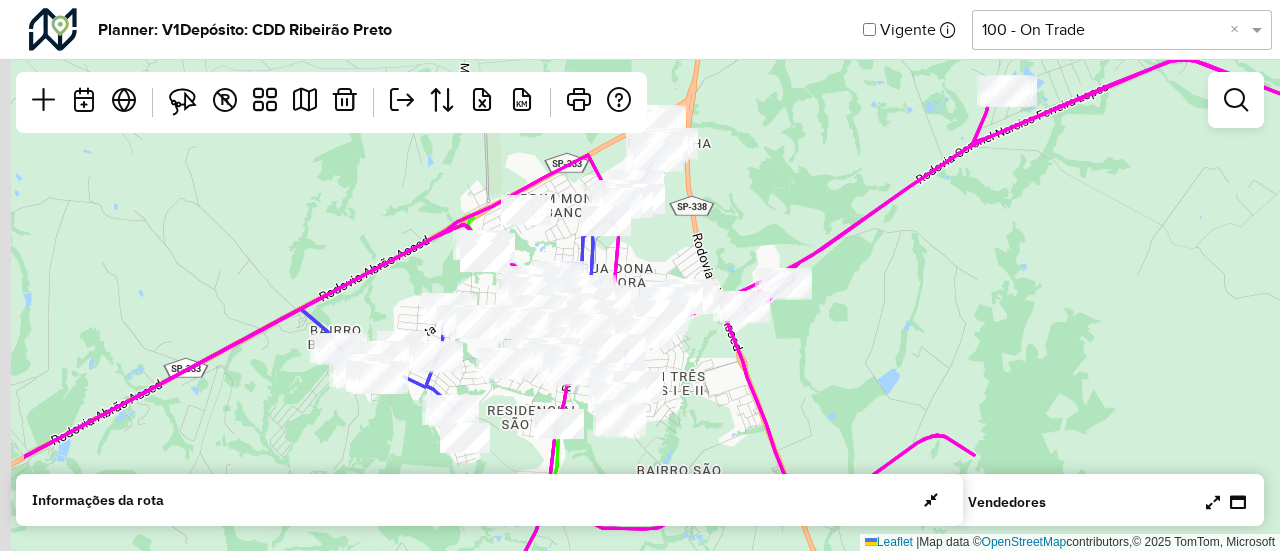 drag, startPoint x: 620, startPoint y: 308, endPoint x: 794, endPoint y: 257, distance: 181.32016 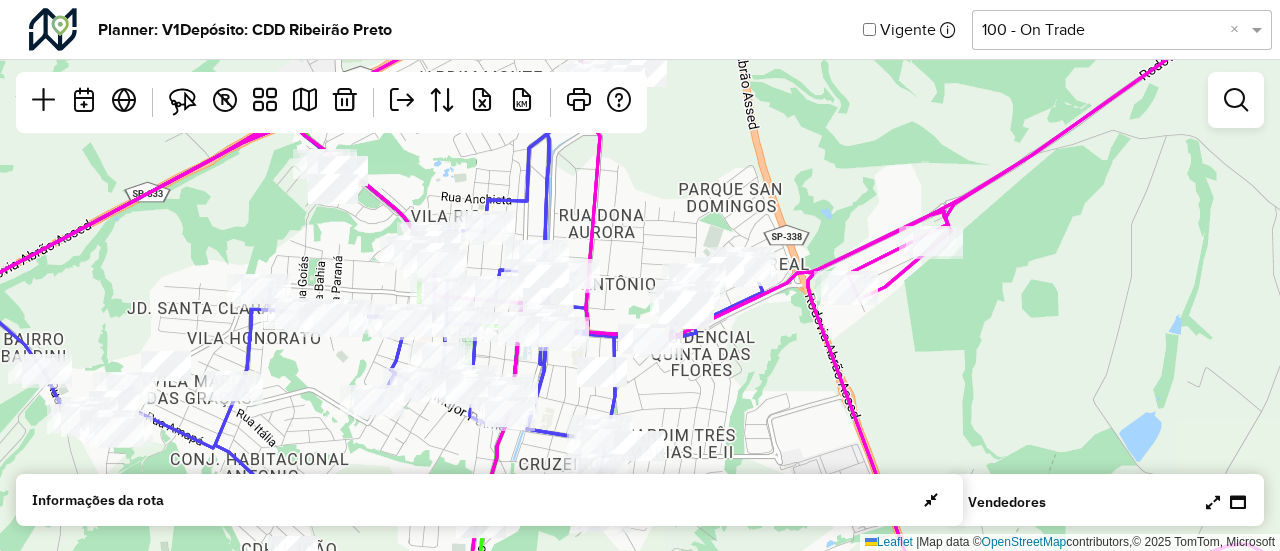 drag, startPoint x: 785, startPoint y: 189, endPoint x: 904, endPoint y: 220, distance: 122.97154 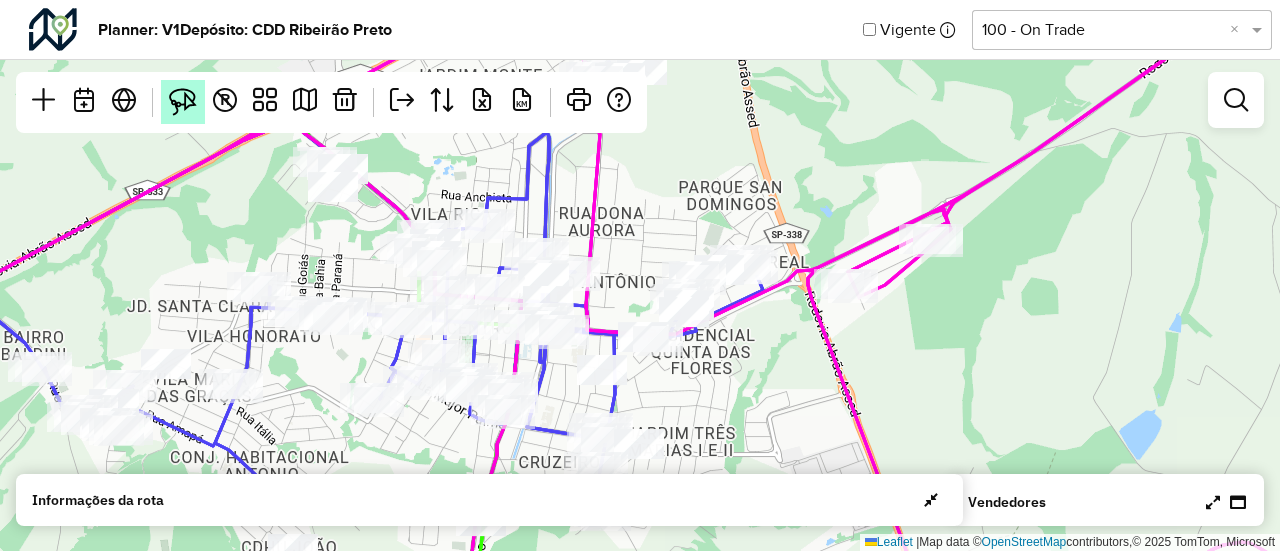 click at bounding box center (183, 102) 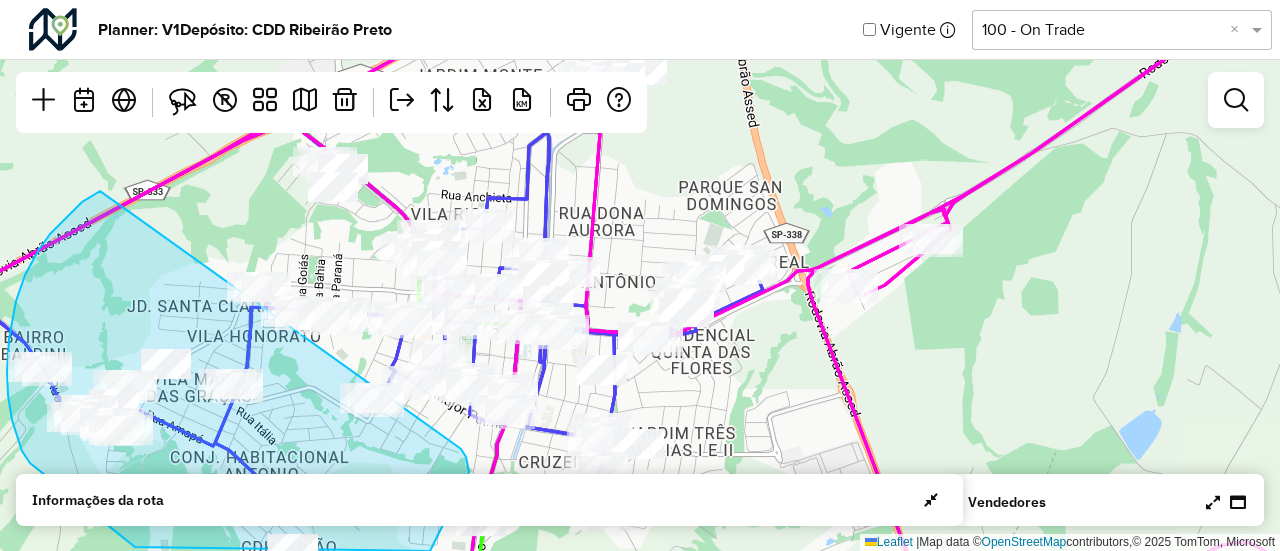 drag, startPoint x: 100, startPoint y: 191, endPoint x: 457, endPoint y: 446, distance: 438.7186 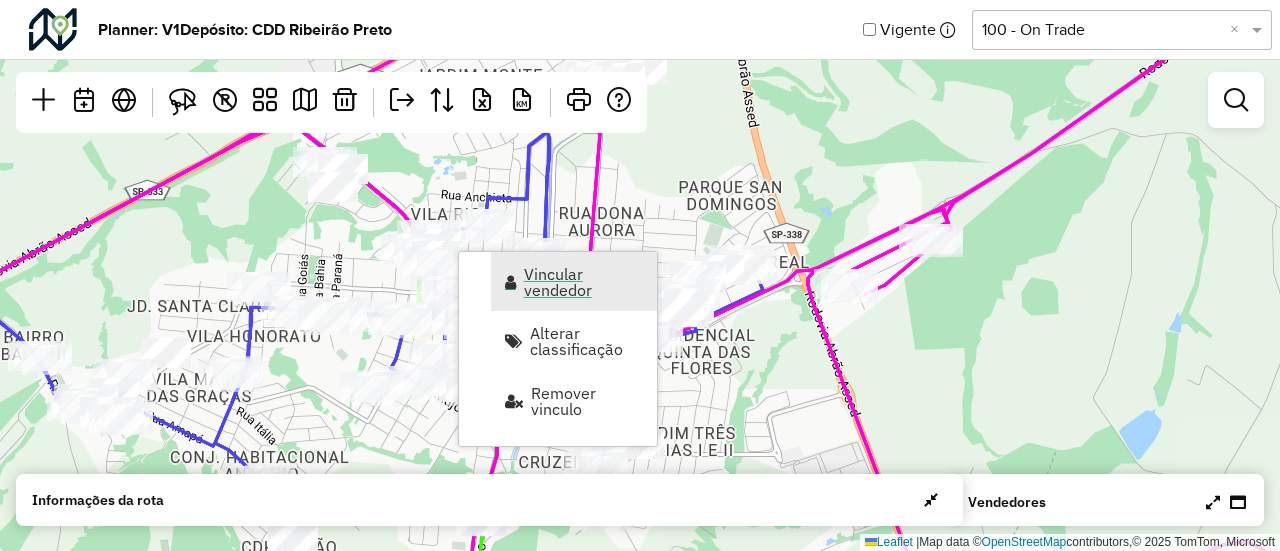 click on "Vincular vendedor" at bounding box center (584, 282) 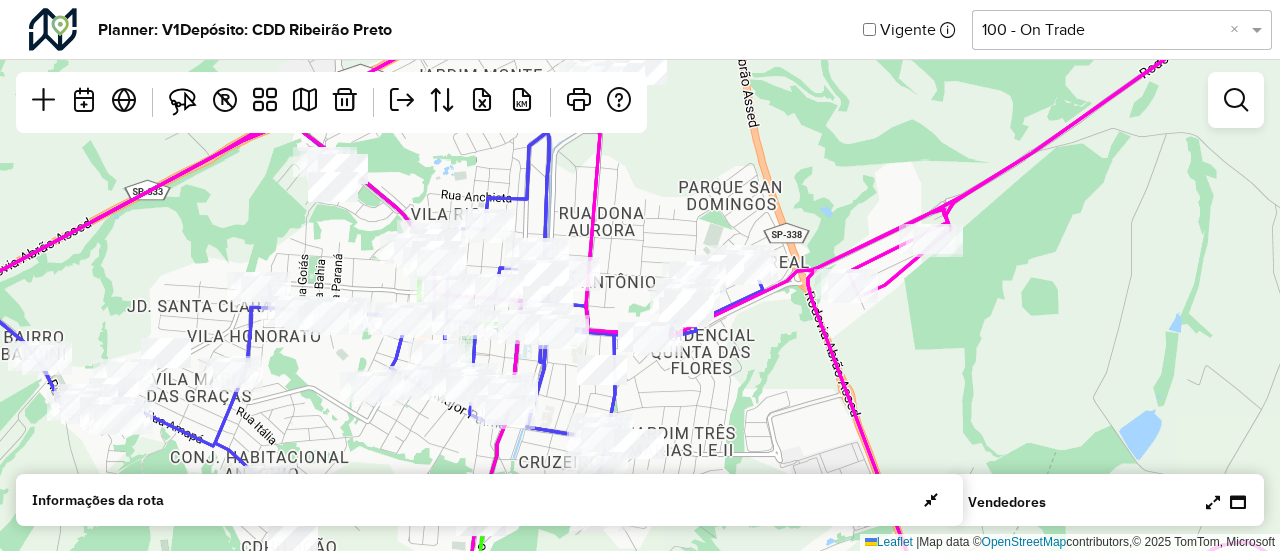 select on "*********" 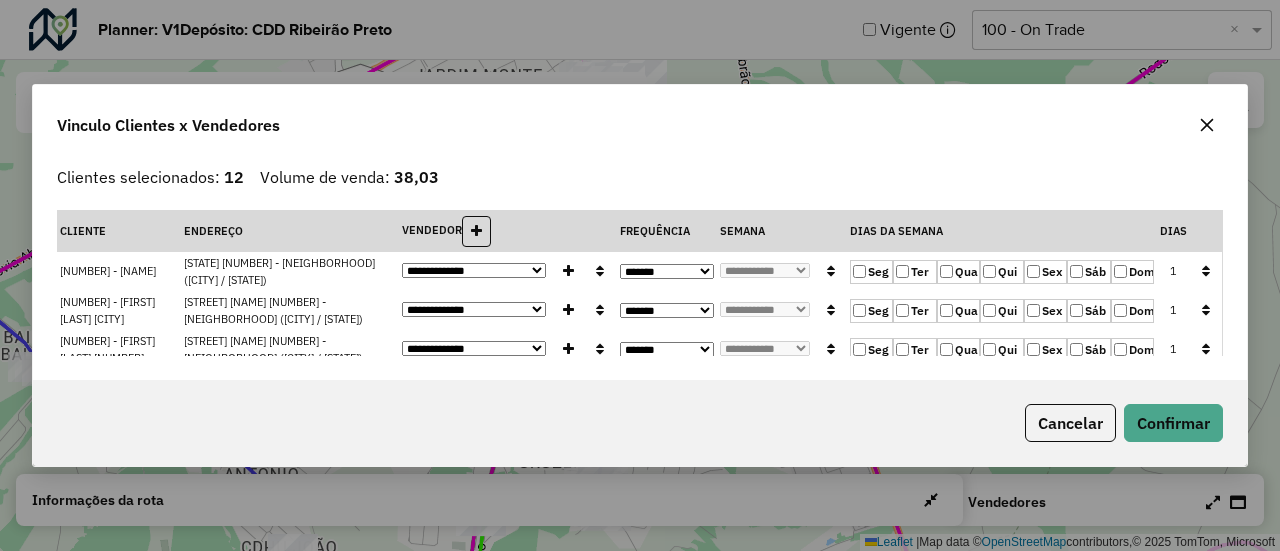 click 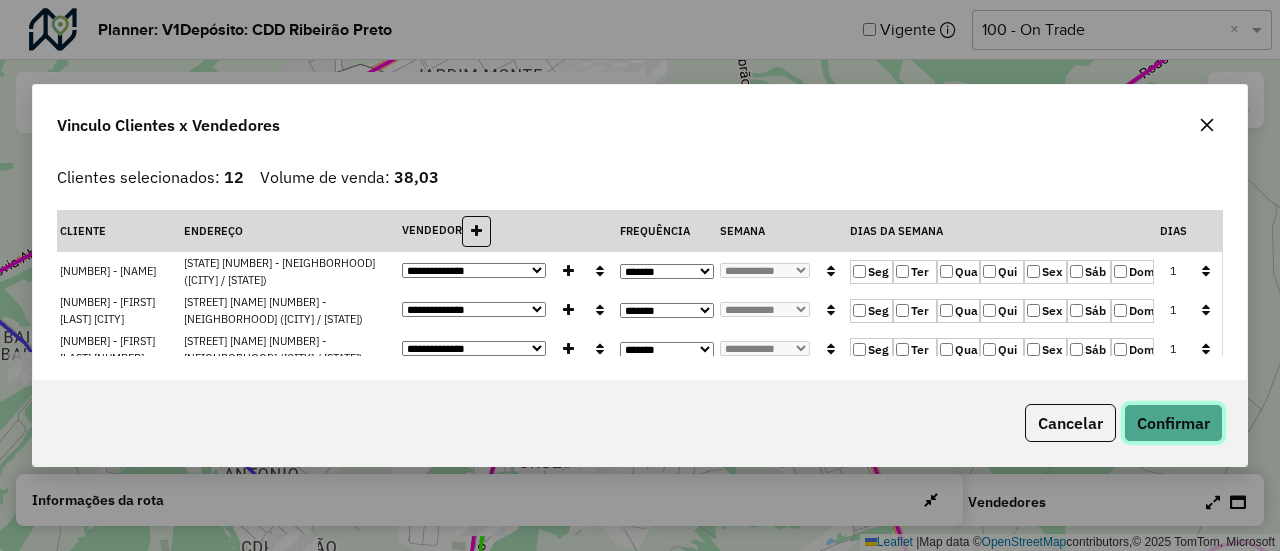 click on "Confirmar" 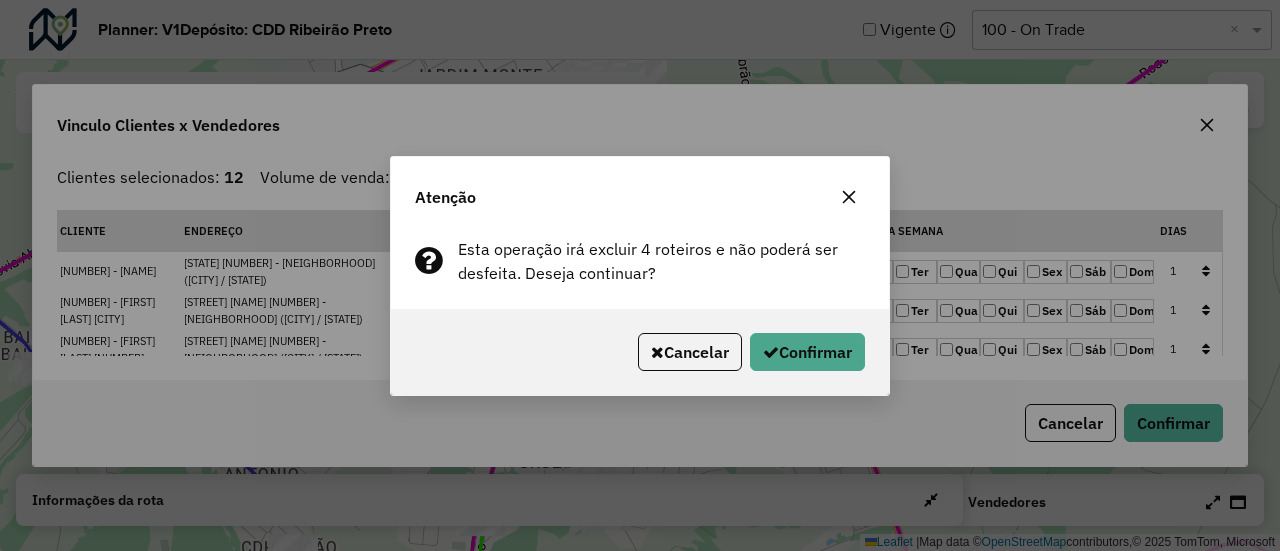 click 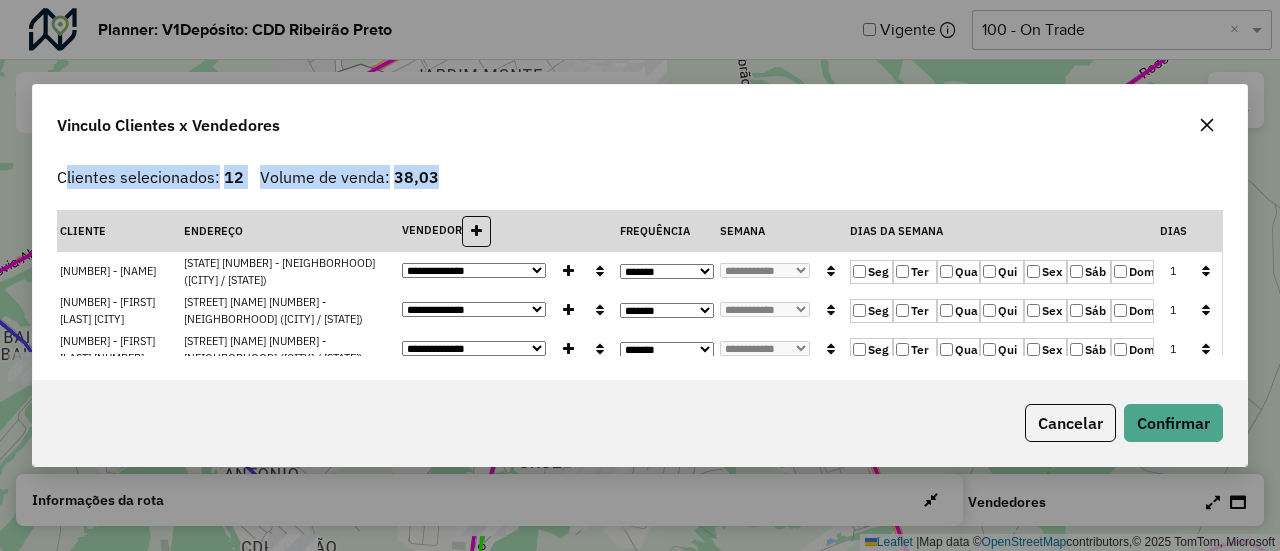 drag, startPoint x: 853, startPoint y: 185, endPoint x: 1218, endPoint y: 127, distance: 369.5795 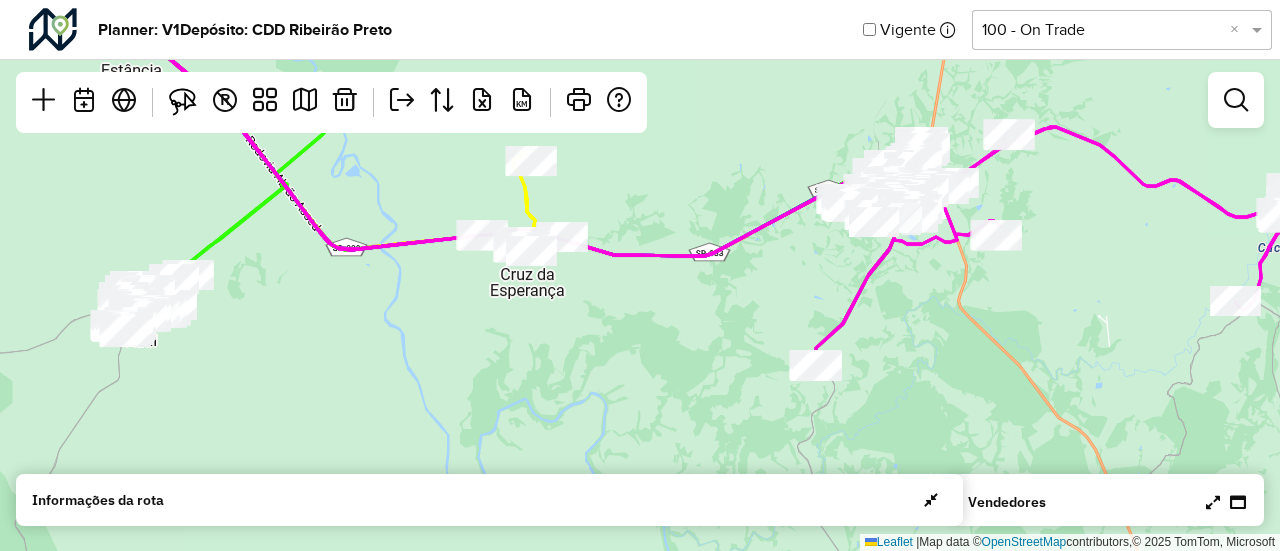 click at bounding box center [1213, 502] 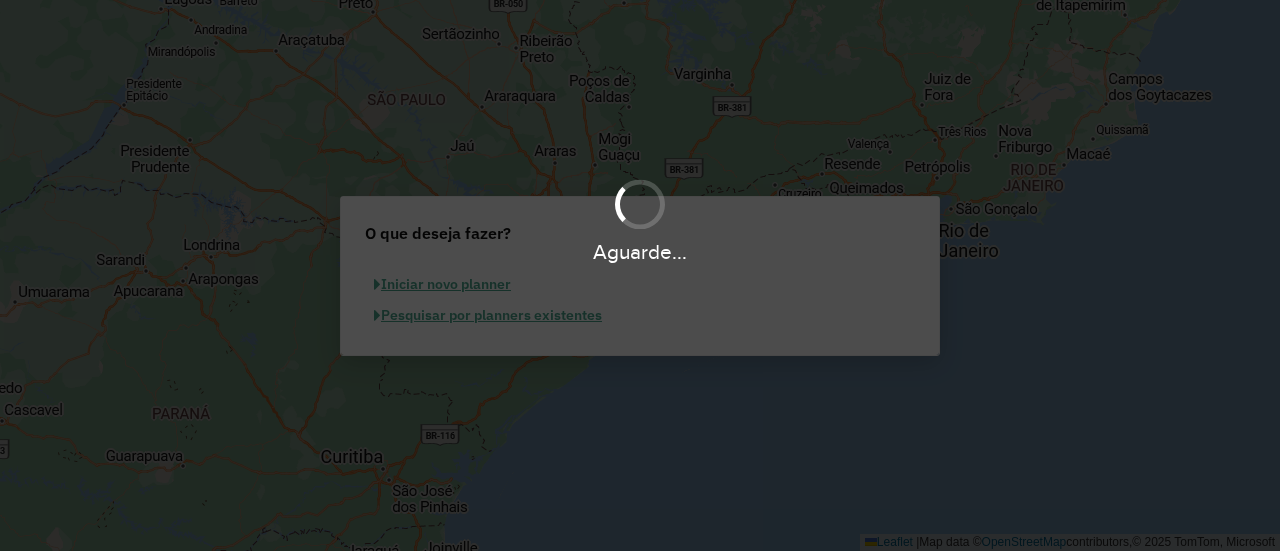 scroll, scrollTop: 0, scrollLeft: 0, axis: both 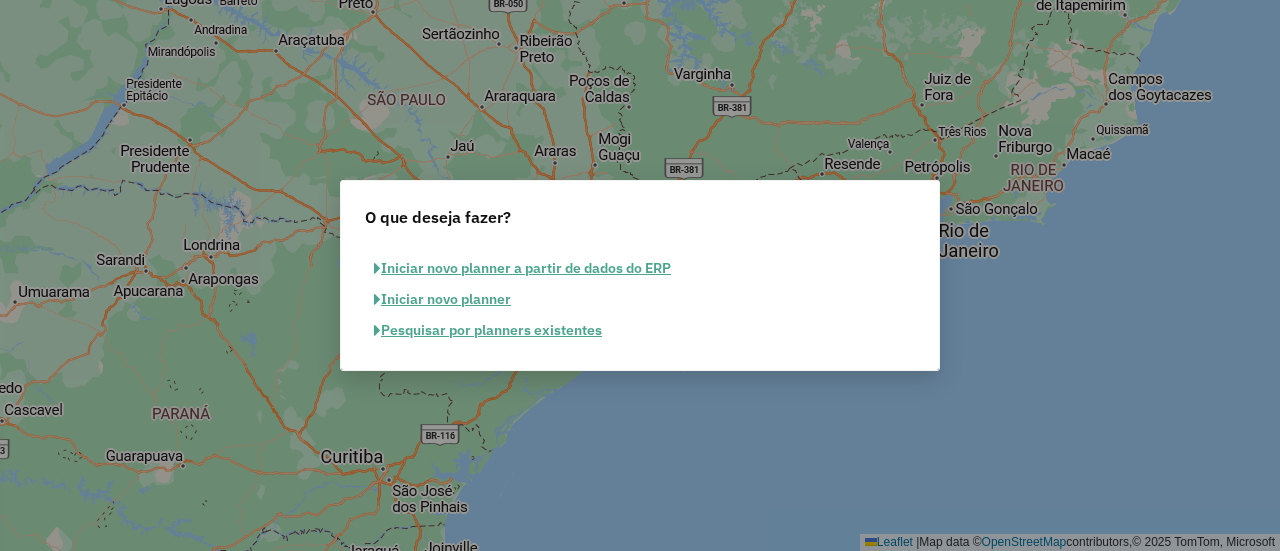 click on "Pesquisar por planners existentes" 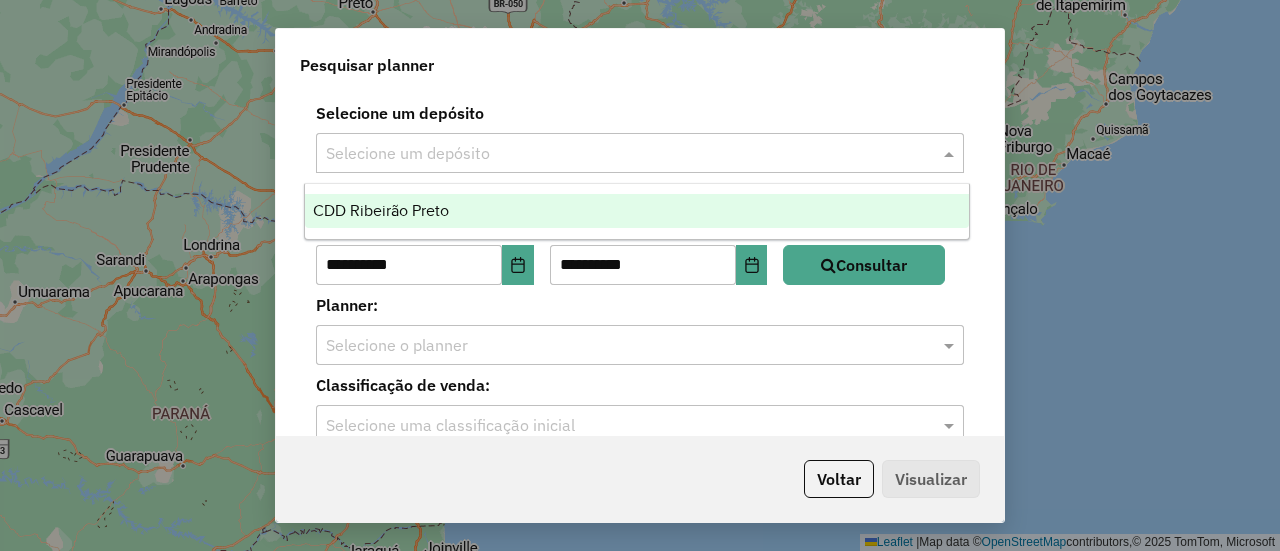drag, startPoint x: 560, startPoint y: 145, endPoint x: 544, endPoint y: 208, distance: 65 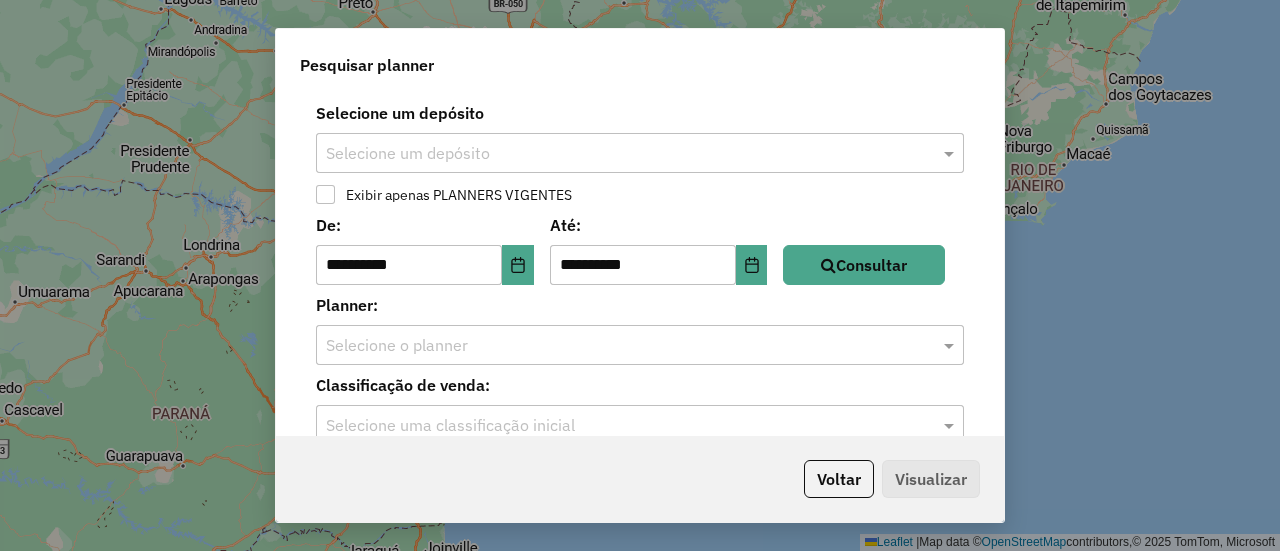 click on "**********" 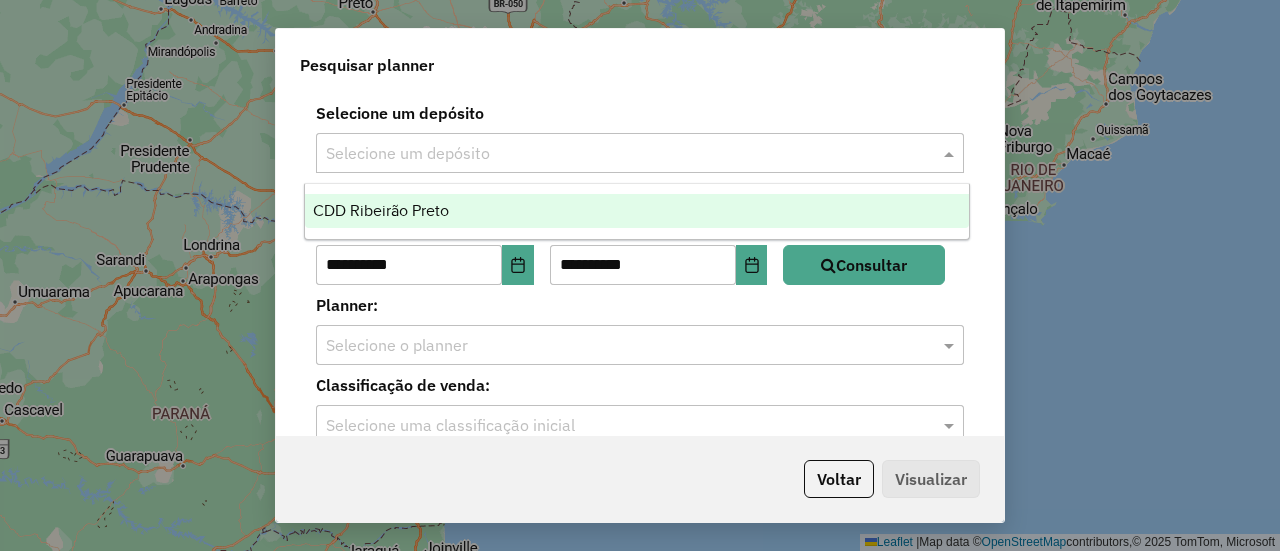 drag, startPoint x: 544, startPoint y: 160, endPoint x: 538, endPoint y: 203, distance: 43.416588 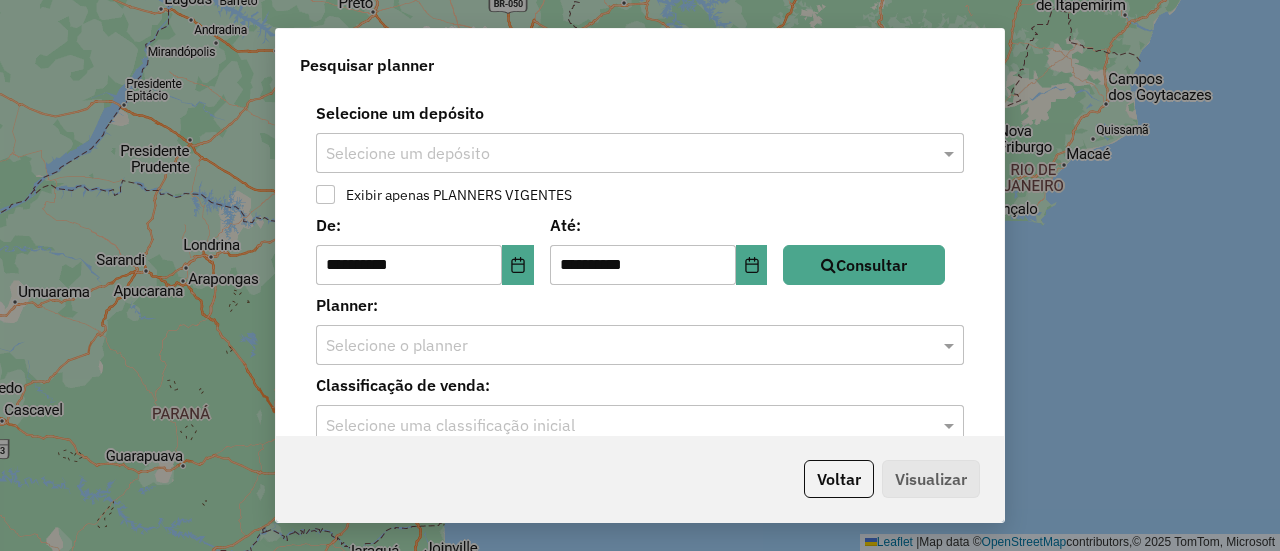 click on "Exibir apenas PLANNERS VIGENTES" 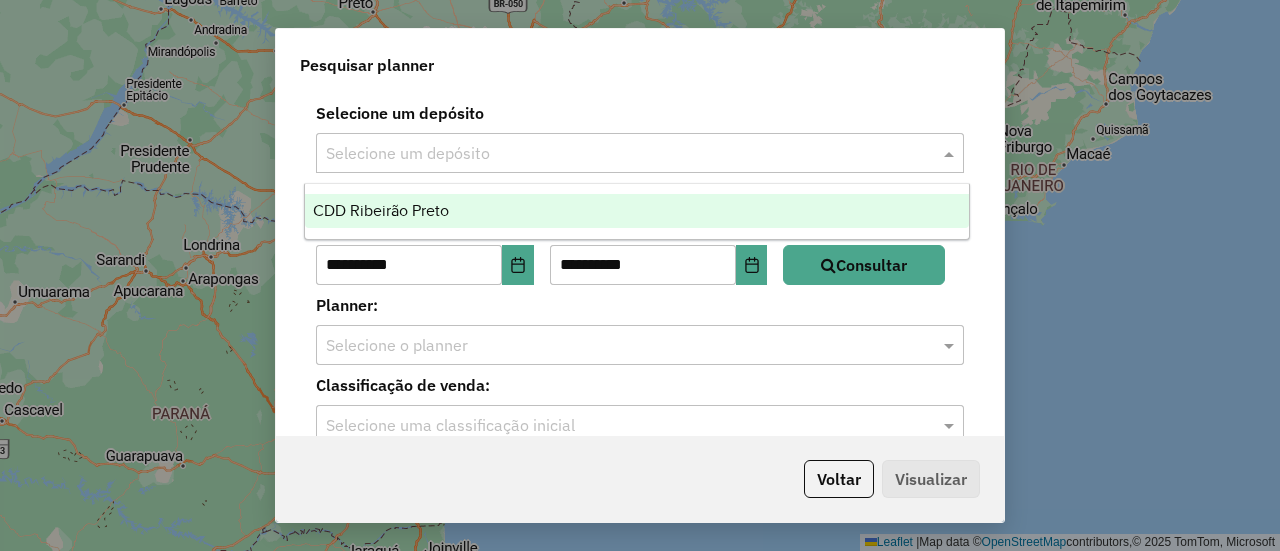 click 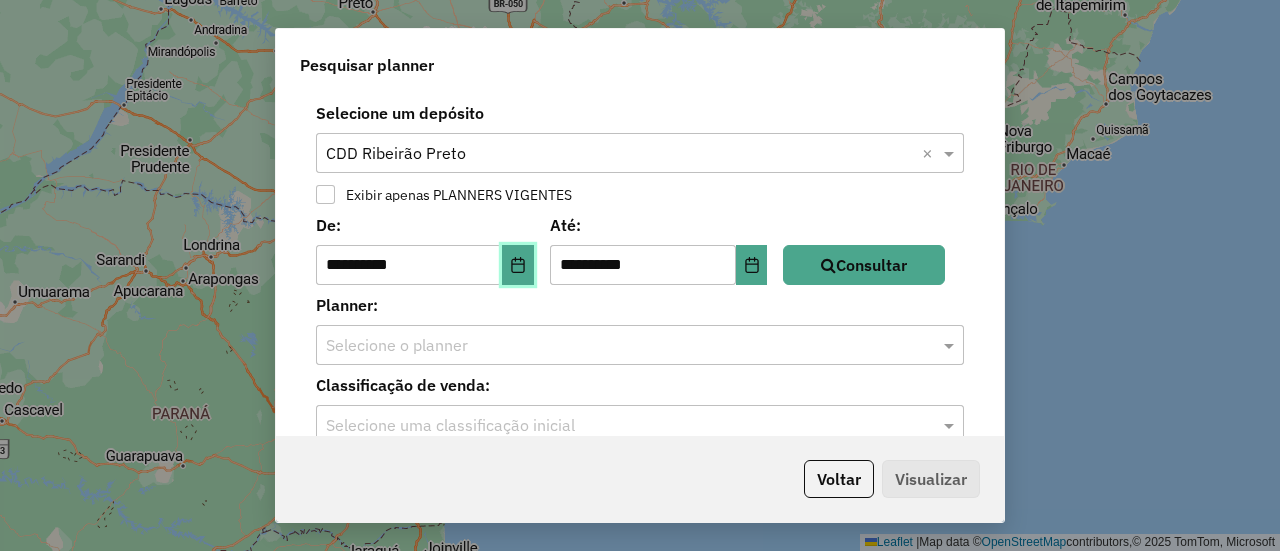 click 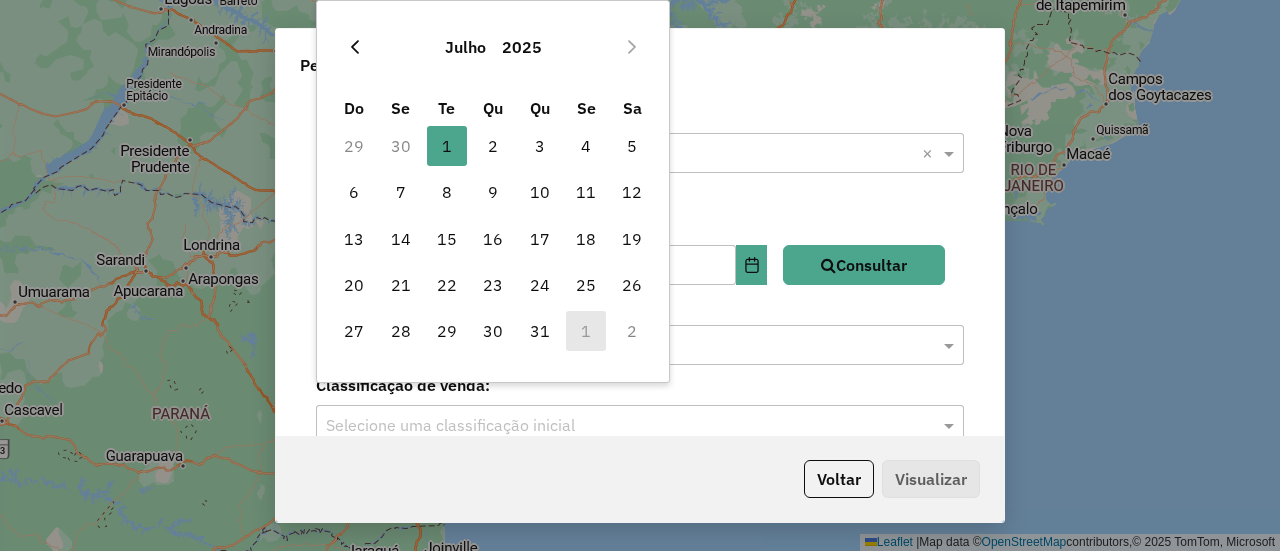 click 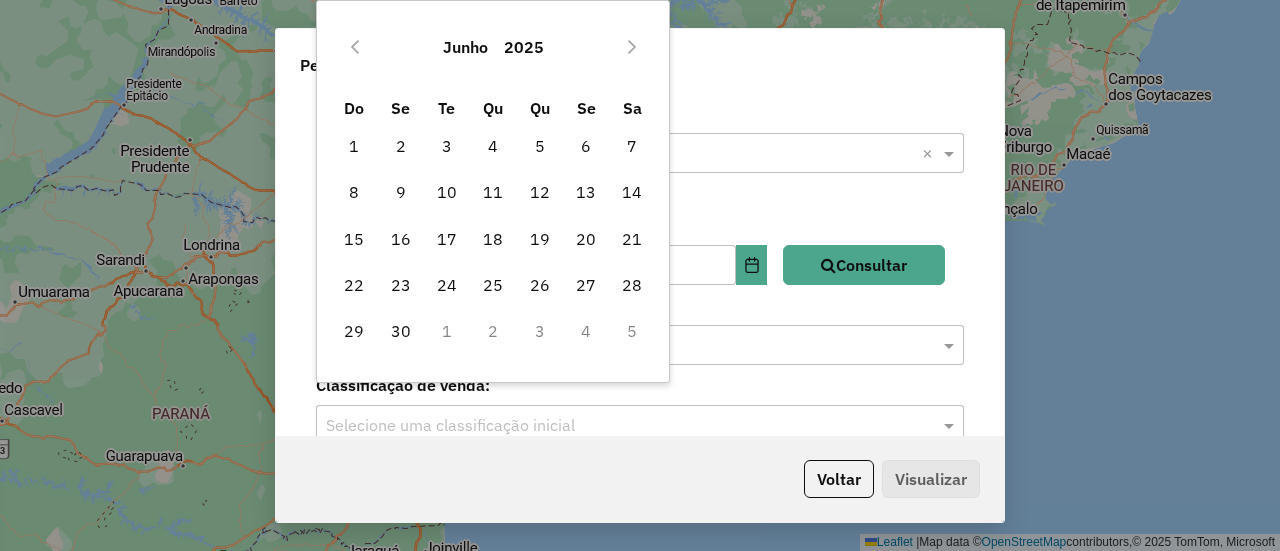 click 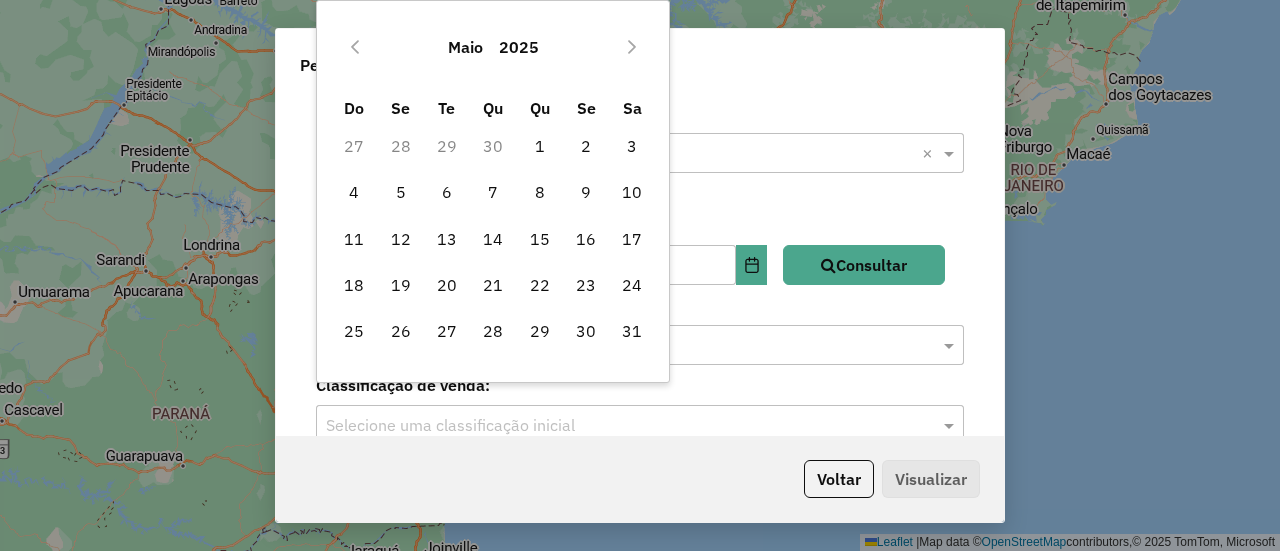 click 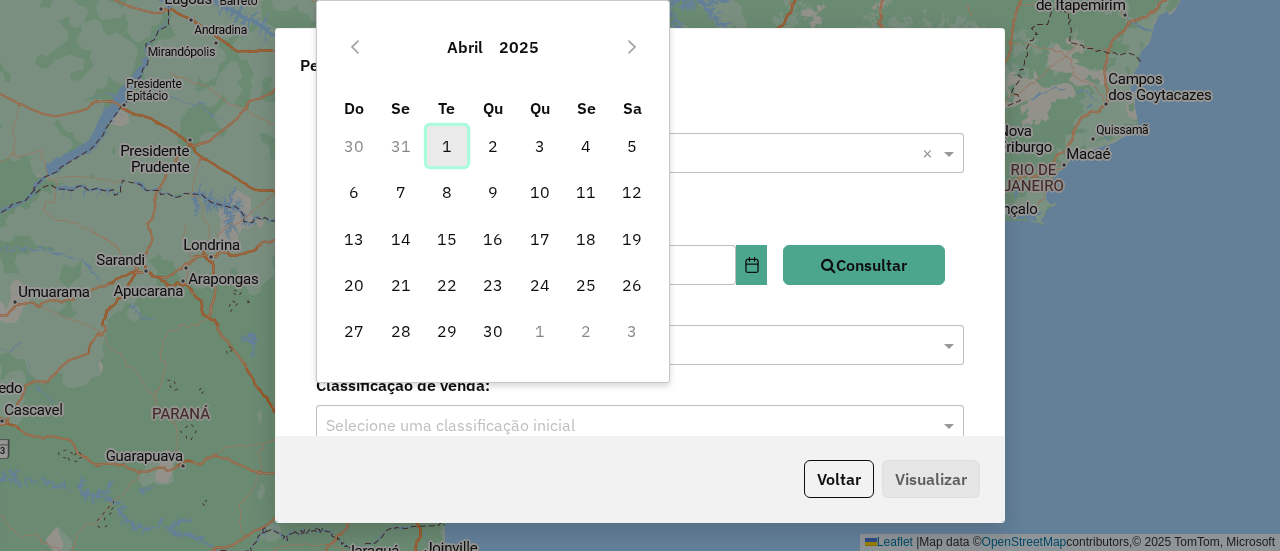 click on "1" at bounding box center (447, 146) 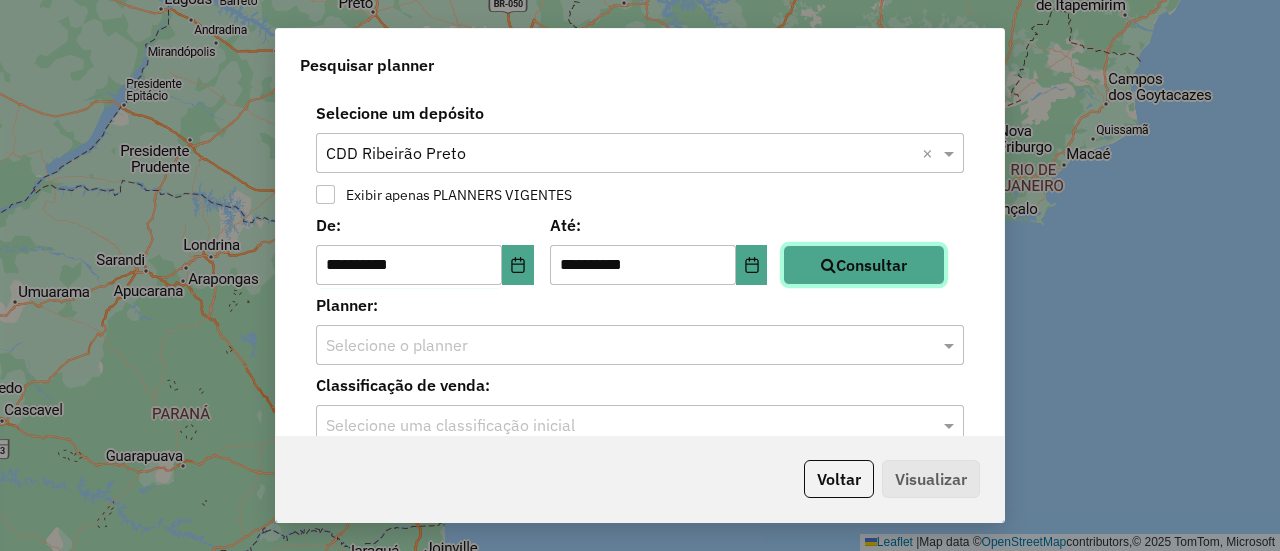 click on "Consultar" 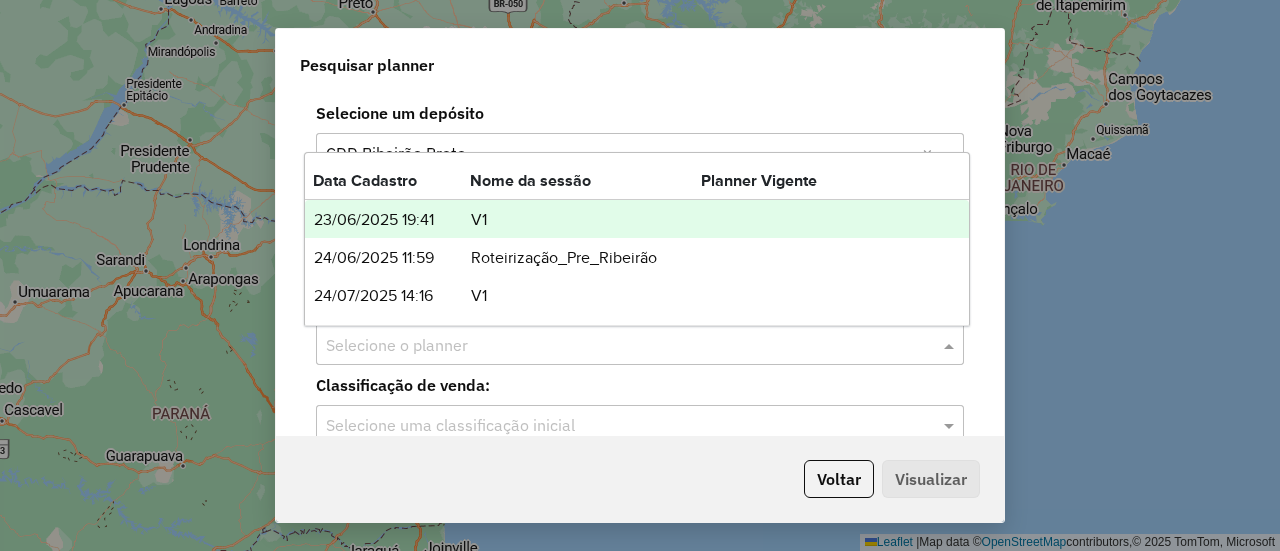 click 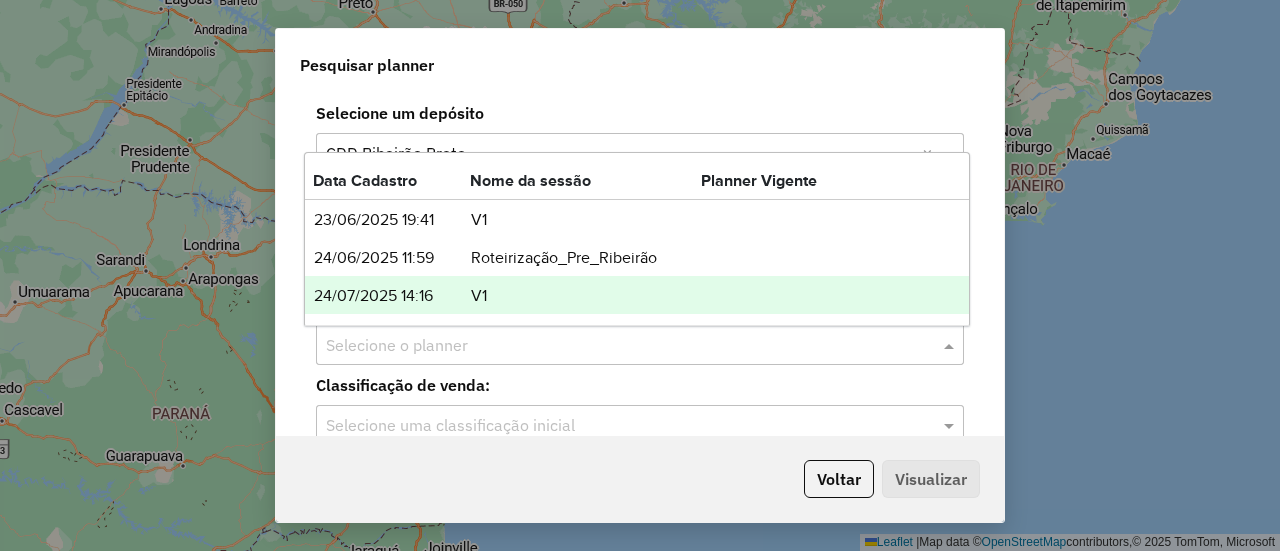click on "V1" at bounding box center [585, 296] 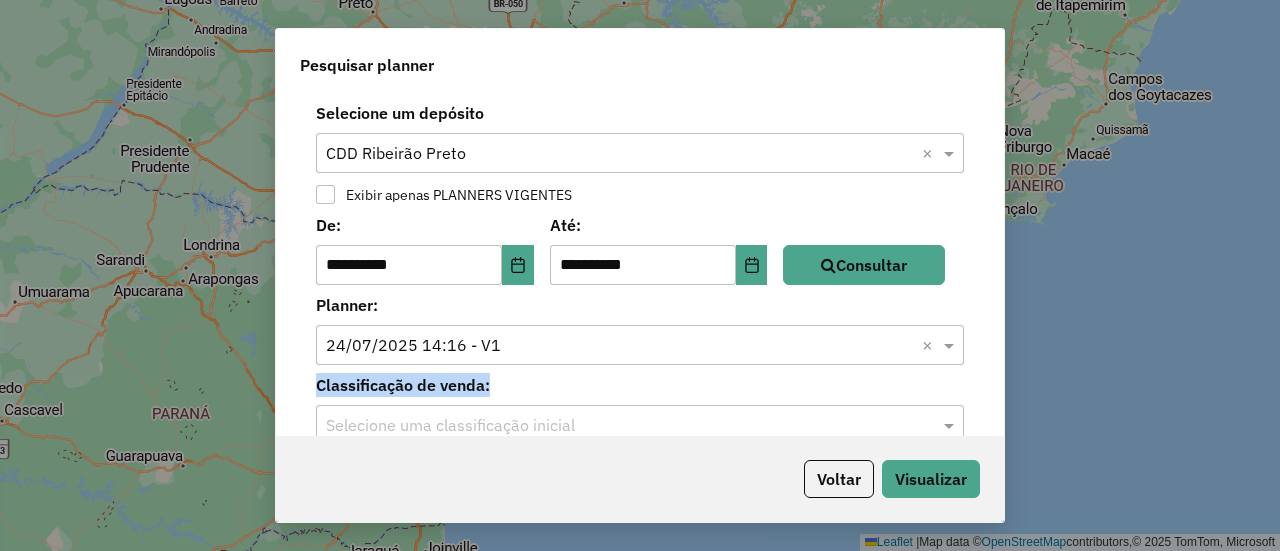 drag, startPoint x: 996, startPoint y: 329, endPoint x: 1002, endPoint y: 373, distance: 44.407207 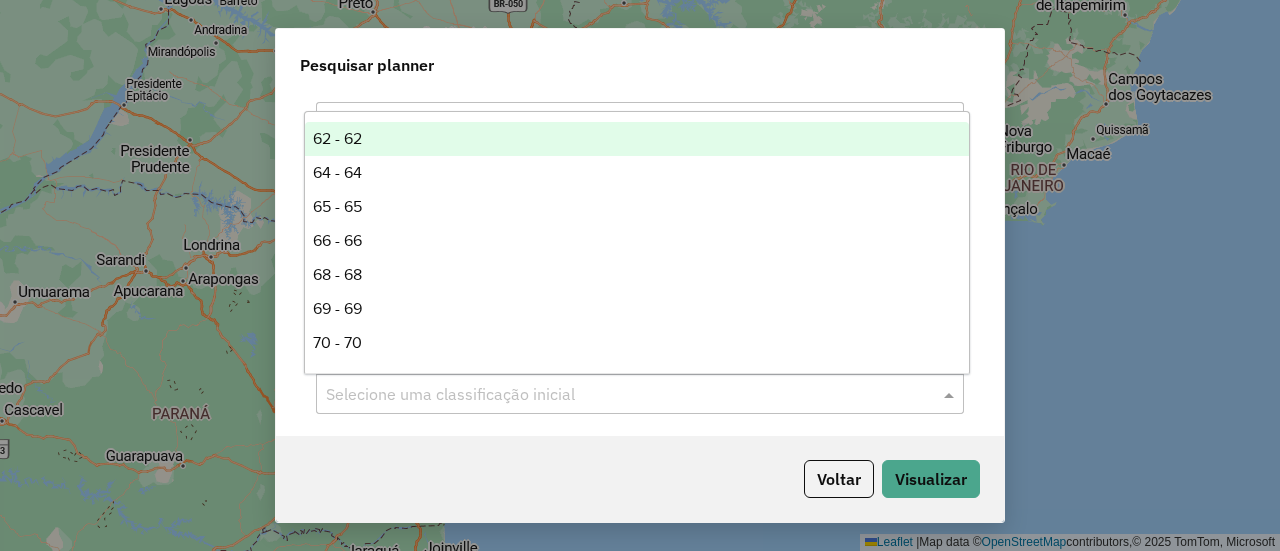 click 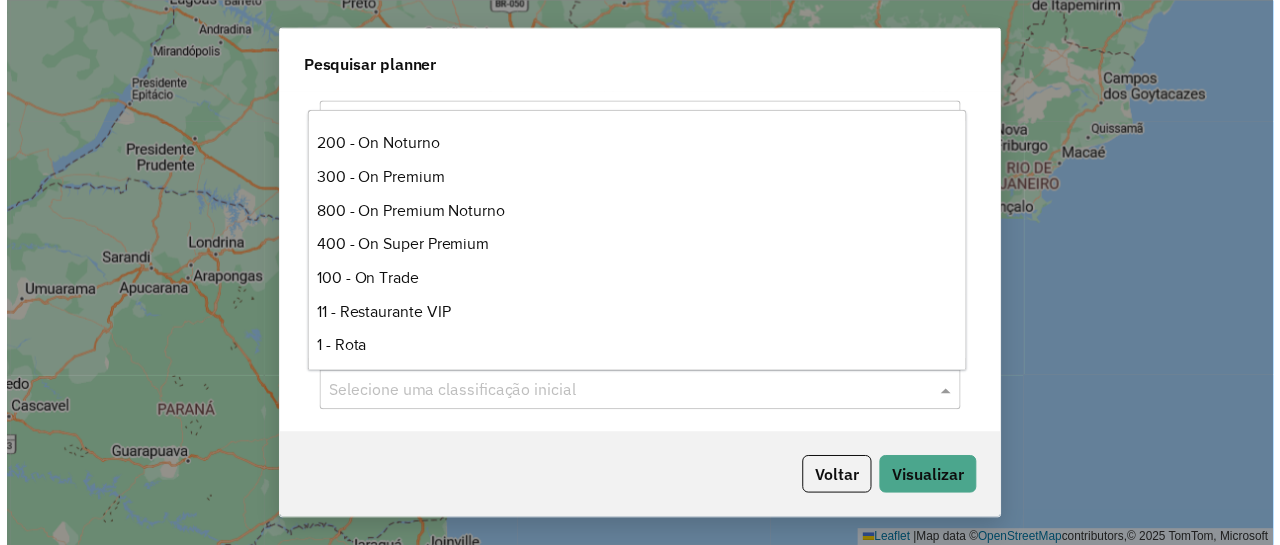 scroll, scrollTop: 718, scrollLeft: 0, axis: vertical 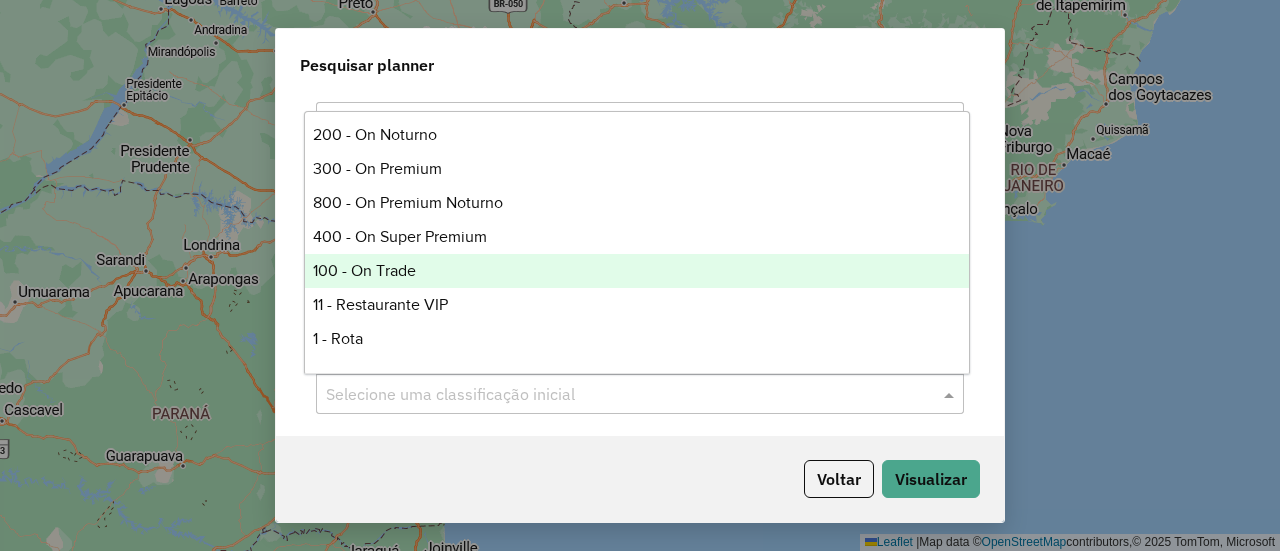click on "100 - On Trade" at bounding box center [636, 271] 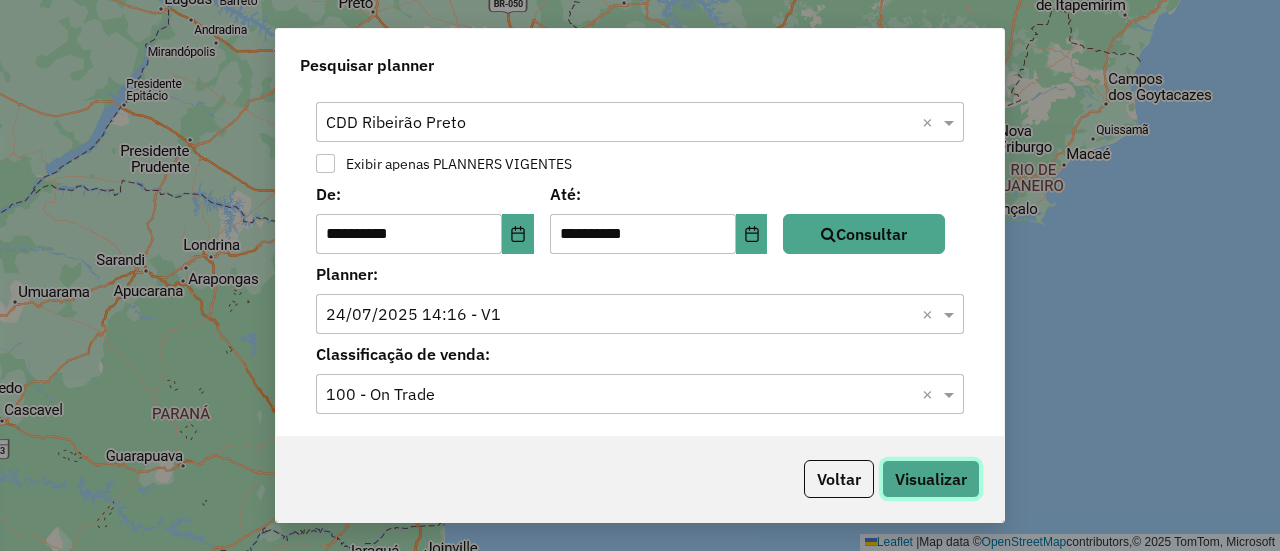 click on "Visualizar" 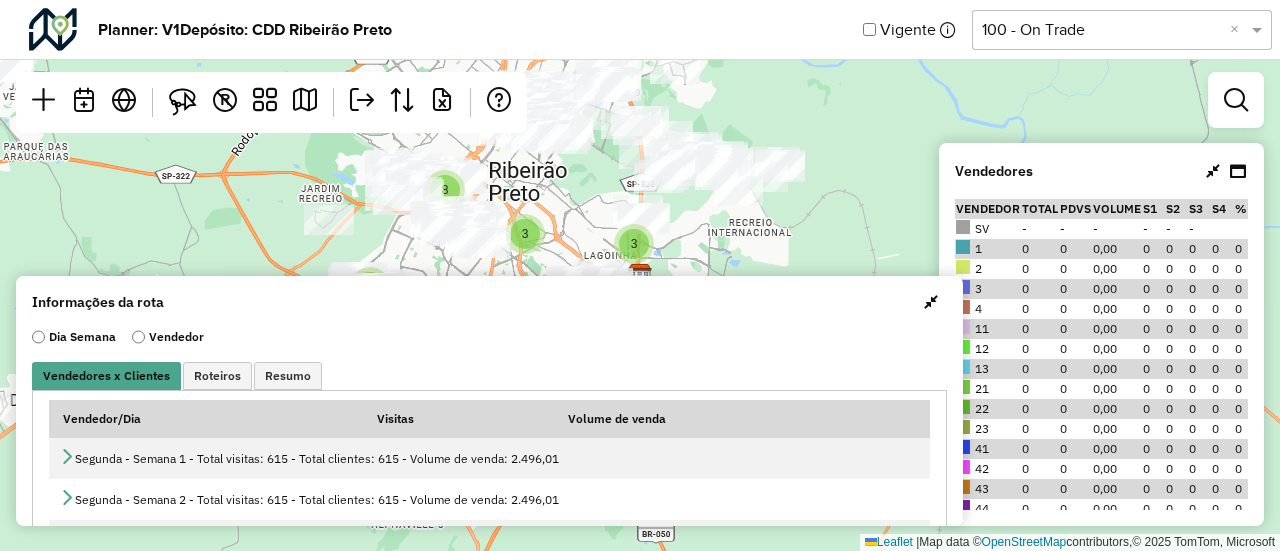 click at bounding box center (931, 302) 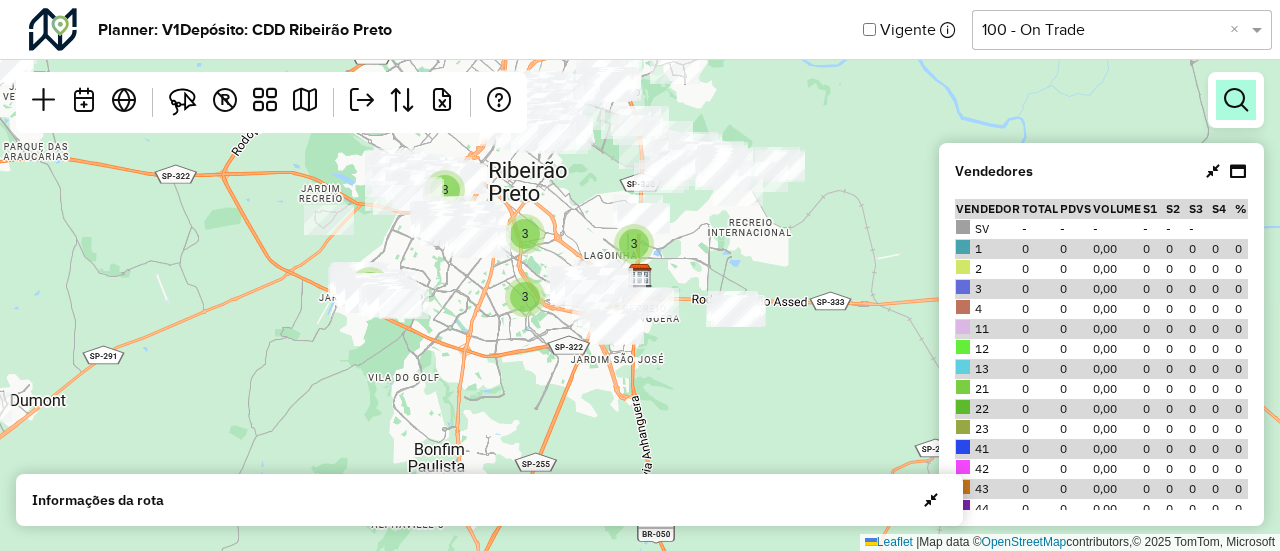 click at bounding box center (1236, 100) 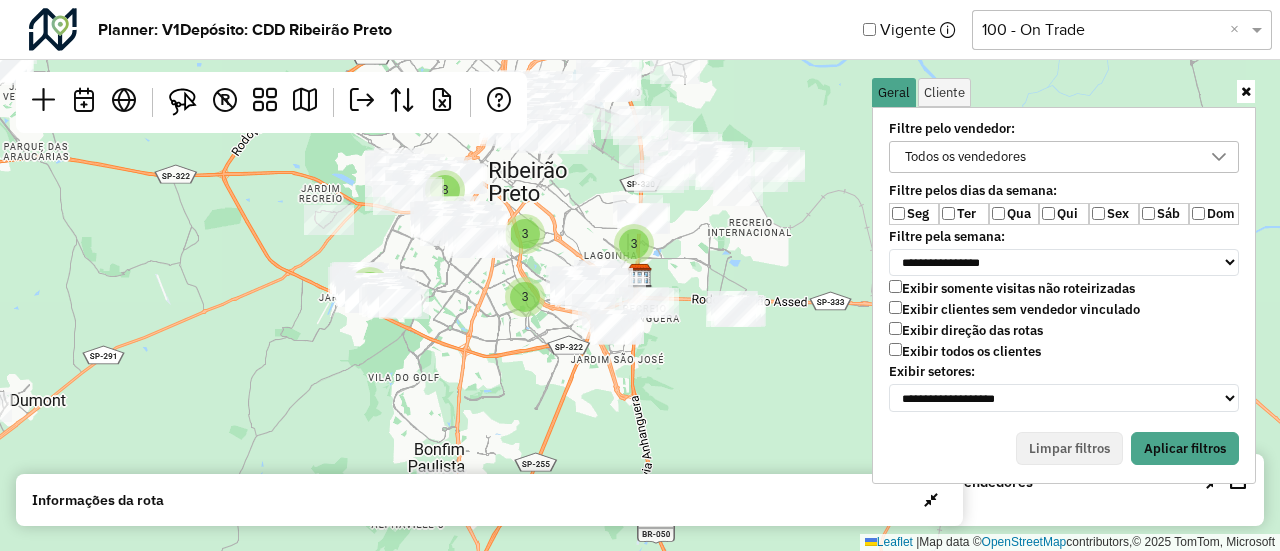 click on "Todos os vendedores" at bounding box center (965, 157) 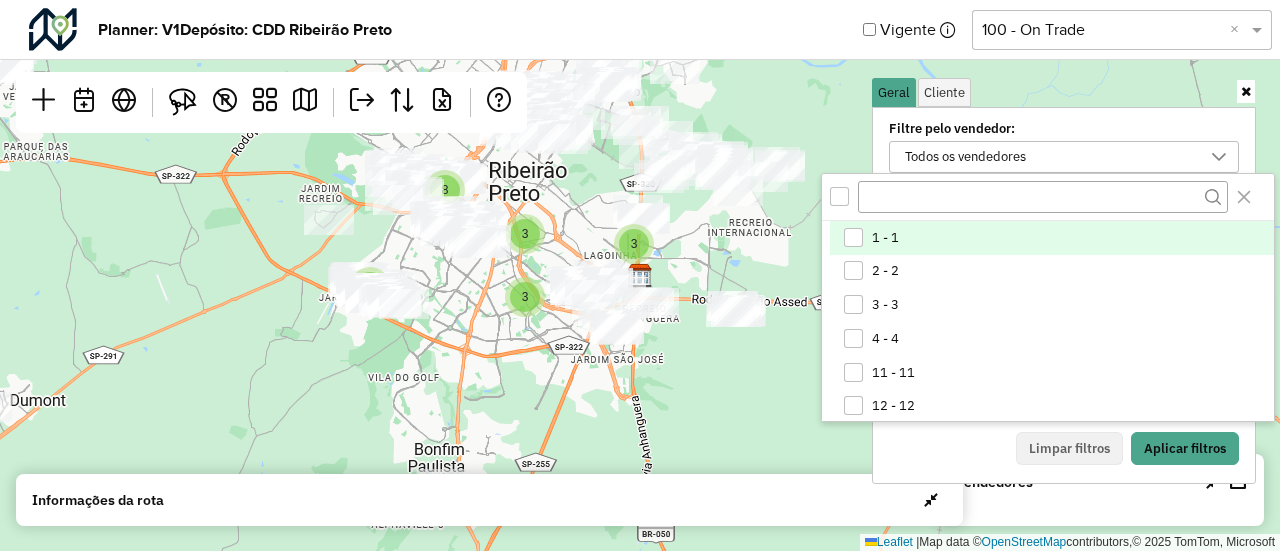 scroll, scrollTop: 10, scrollLeft: 74, axis: both 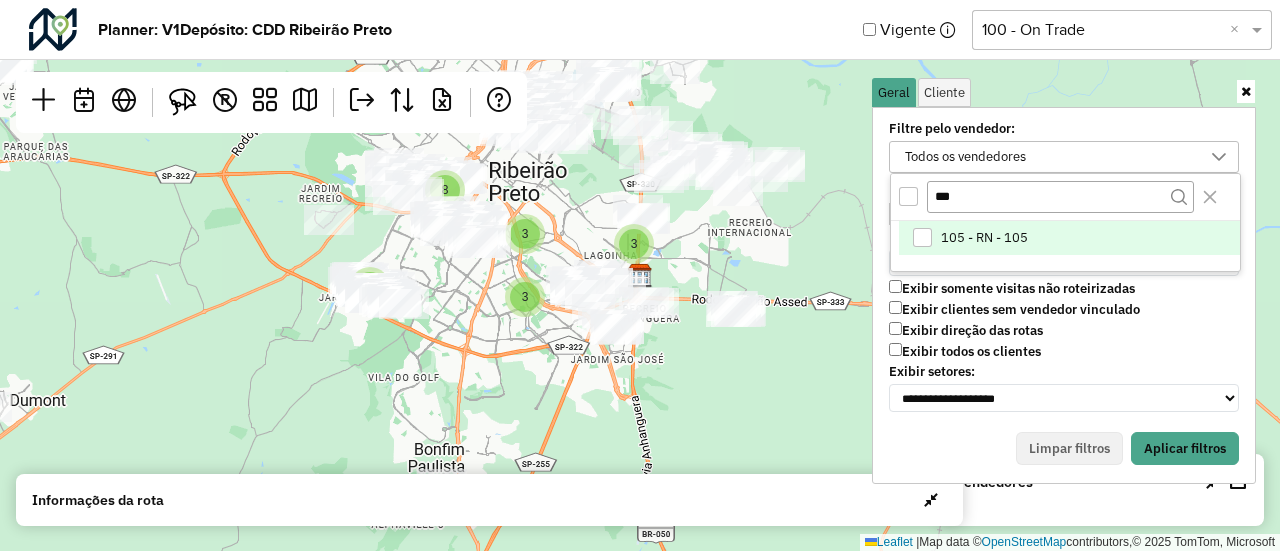 type on "***" 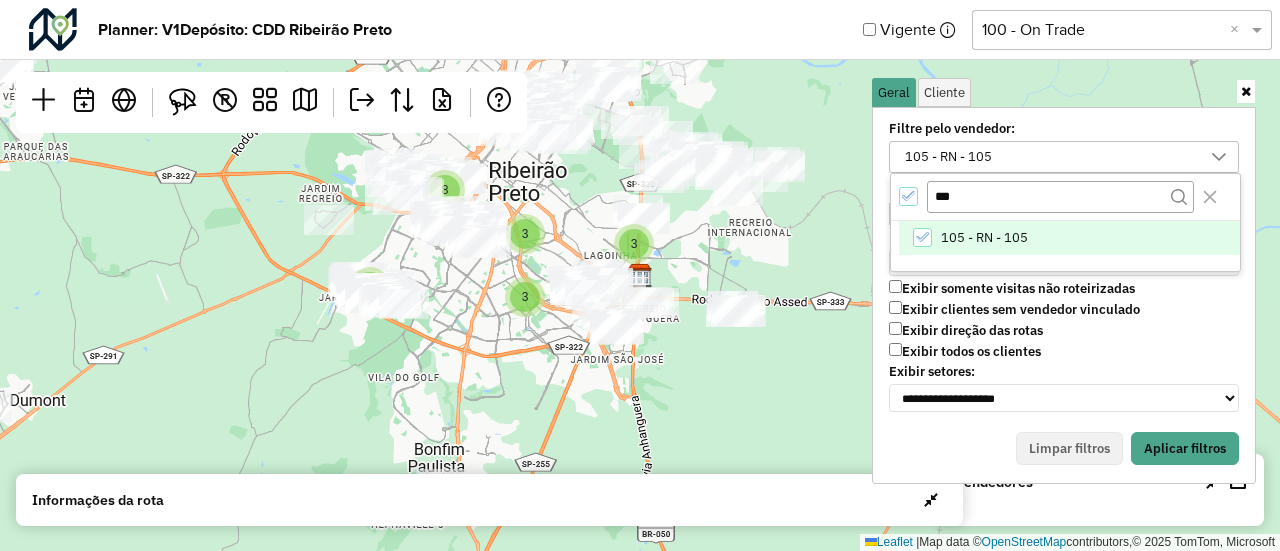 click at bounding box center [1219, 157] 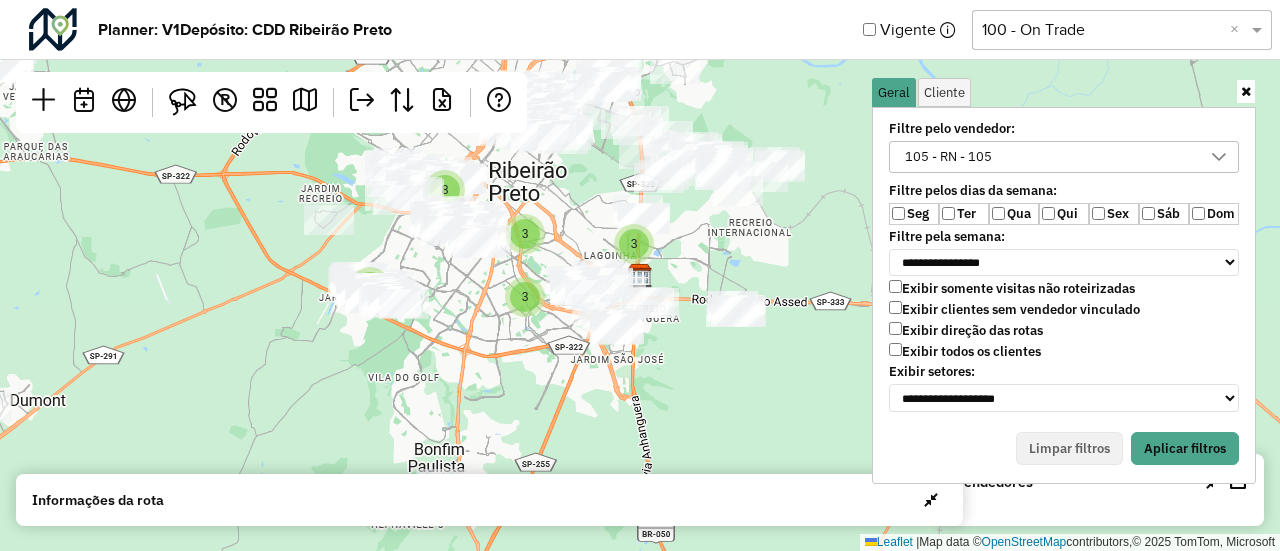 type 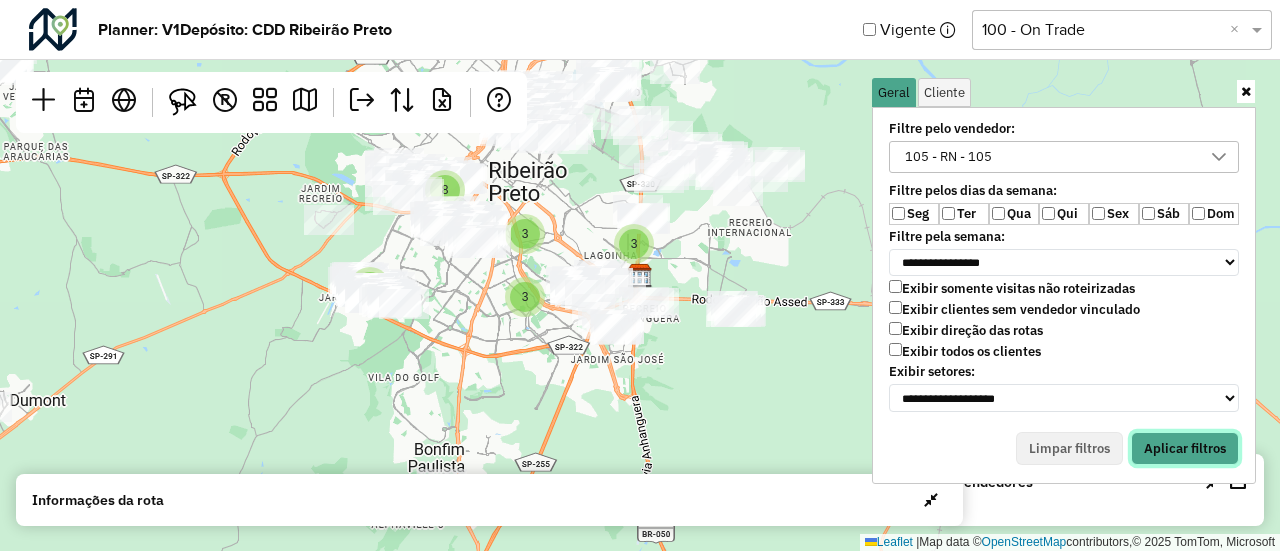 click on "Aplicar filtros" at bounding box center [1185, 449] 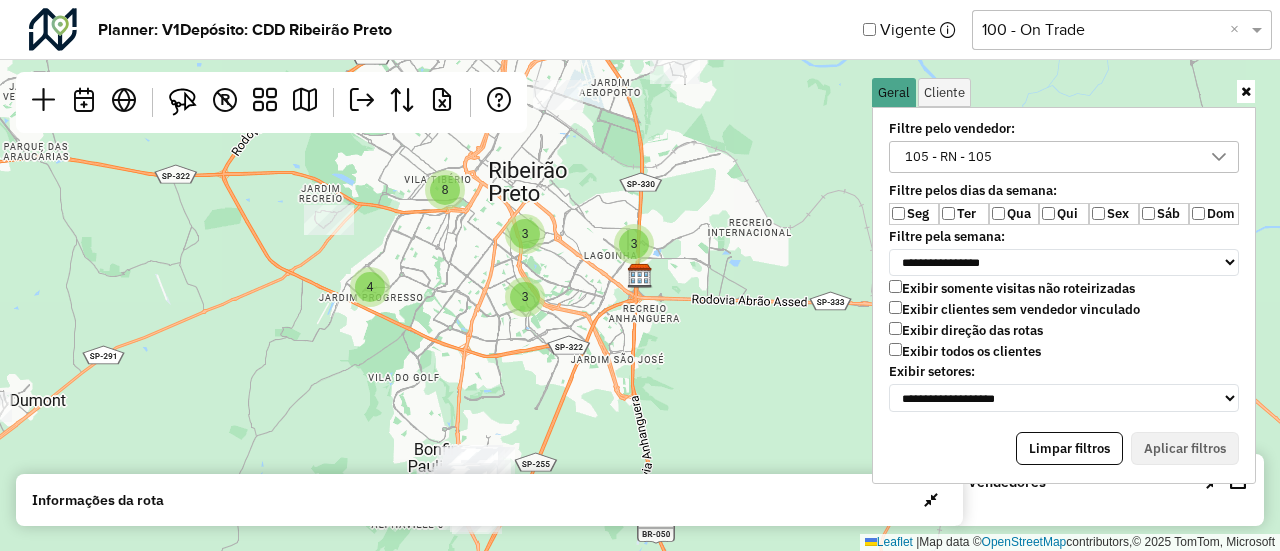 click on "Exibir somente visitas não roteirizadas   Exibir clientes sem vendedor vinculado   Exibir direção das rotas   Exibir todos os clientes" at bounding box center [1064, 322] 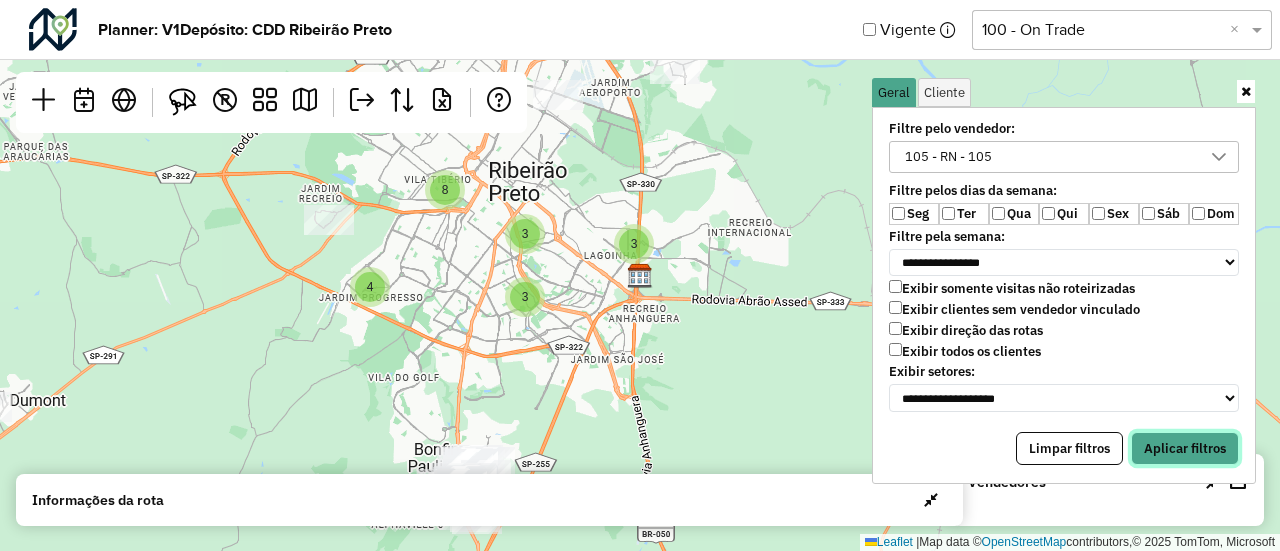 click on "Aplicar filtros" at bounding box center [1185, 449] 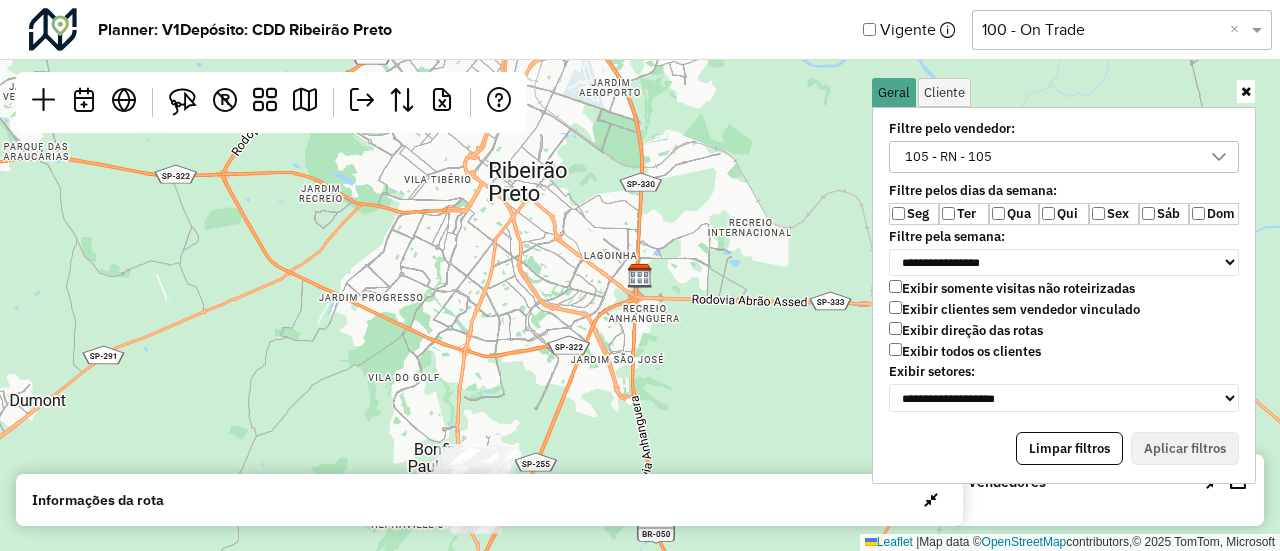 click at bounding box center (1246, 91) 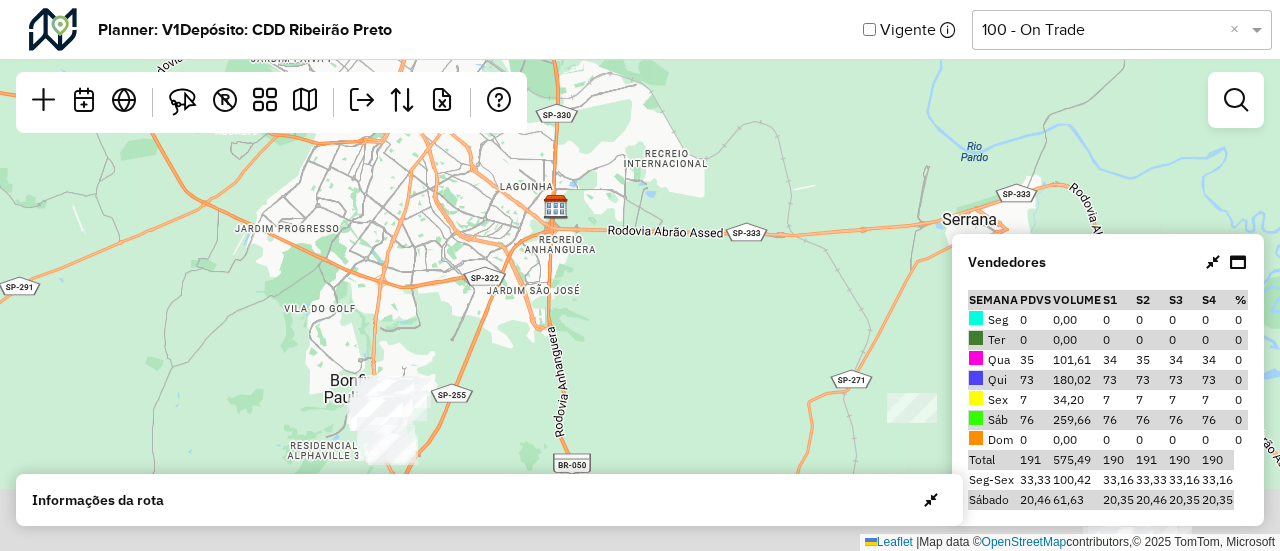 drag, startPoint x: 884, startPoint y: 282, endPoint x: 704, endPoint y: 69, distance: 278.87094 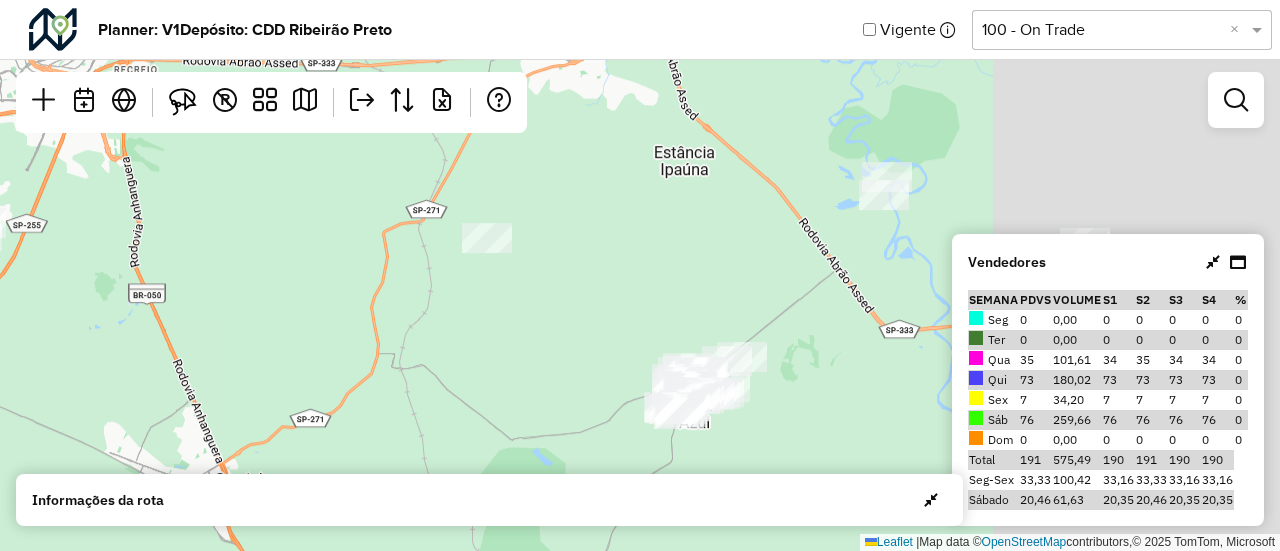 drag, startPoint x: 875, startPoint y: 337, endPoint x: 374, endPoint y: 318, distance: 501.36014 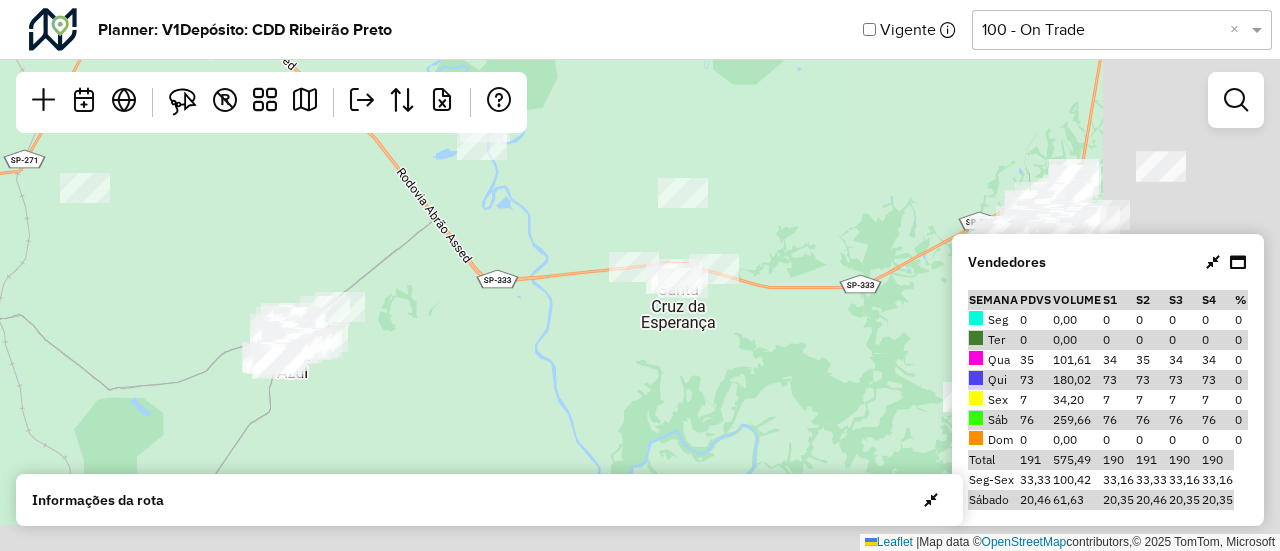 drag, startPoint x: 670, startPoint y: 312, endPoint x: 142, endPoint y: 206, distance: 538.53503 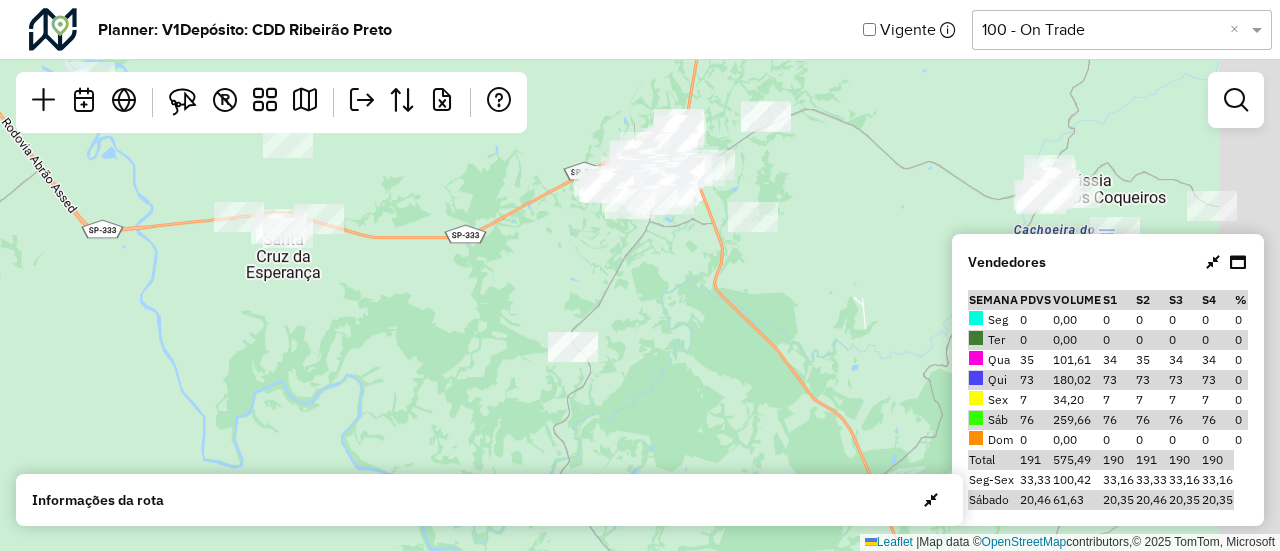 drag, startPoint x: 624, startPoint y: 293, endPoint x: 529, endPoint y: 292, distance: 95.005264 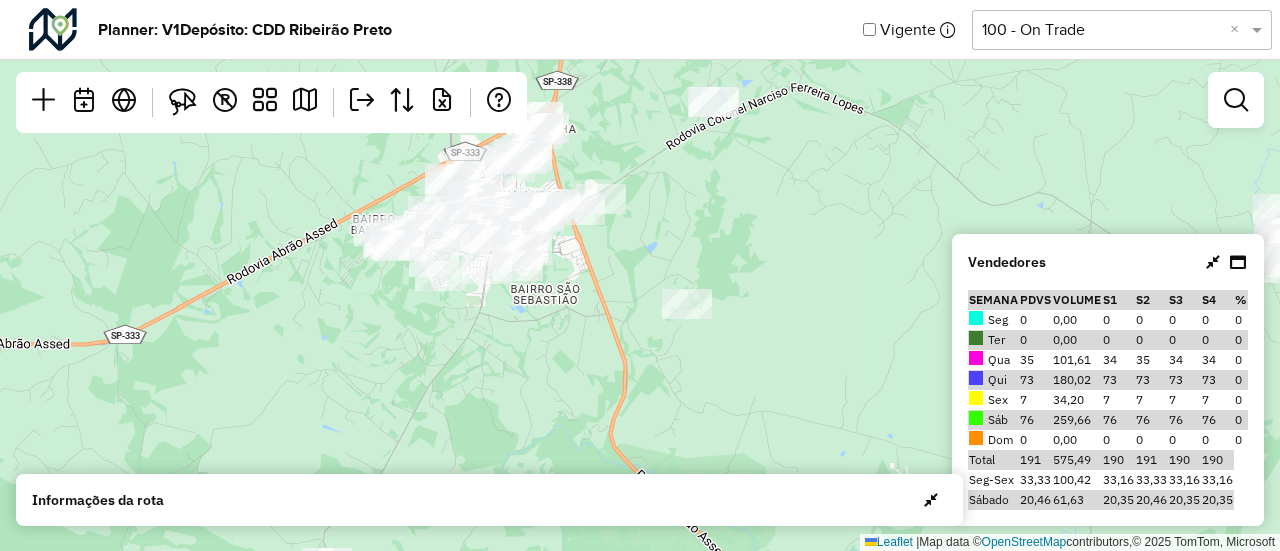drag, startPoint x: 674, startPoint y: 312, endPoint x: 412, endPoint y: 399, distance: 276.06702 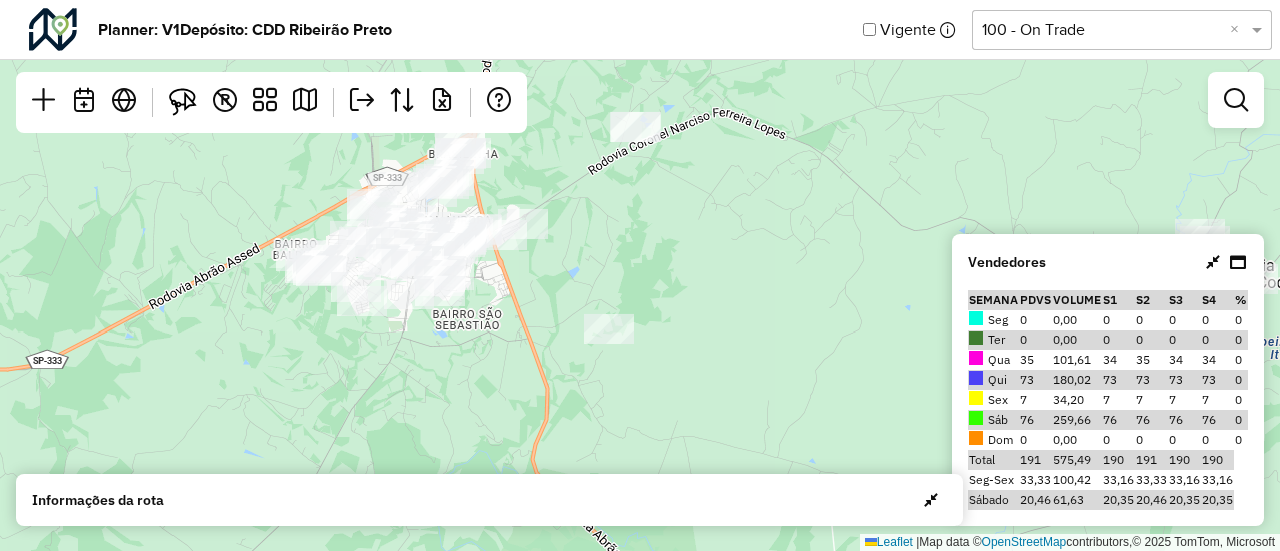 drag, startPoint x: 418, startPoint y: 278, endPoint x: 324, endPoint y: 403, distance: 156.40013 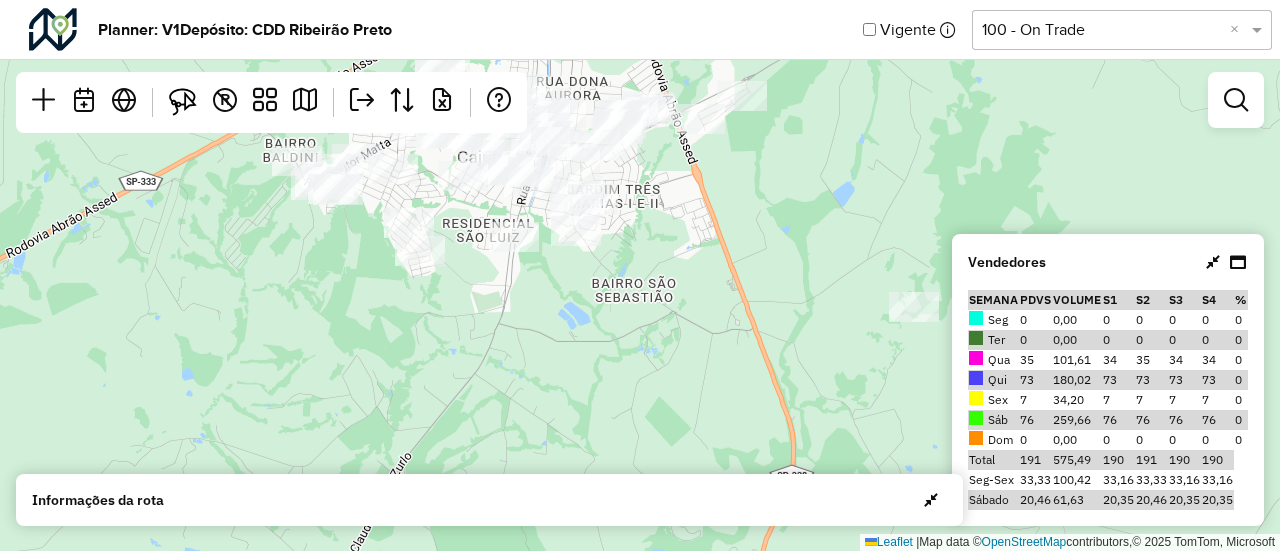 drag, startPoint x: 461, startPoint y: 351, endPoint x: 378, endPoint y: 449, distance: 128.42508 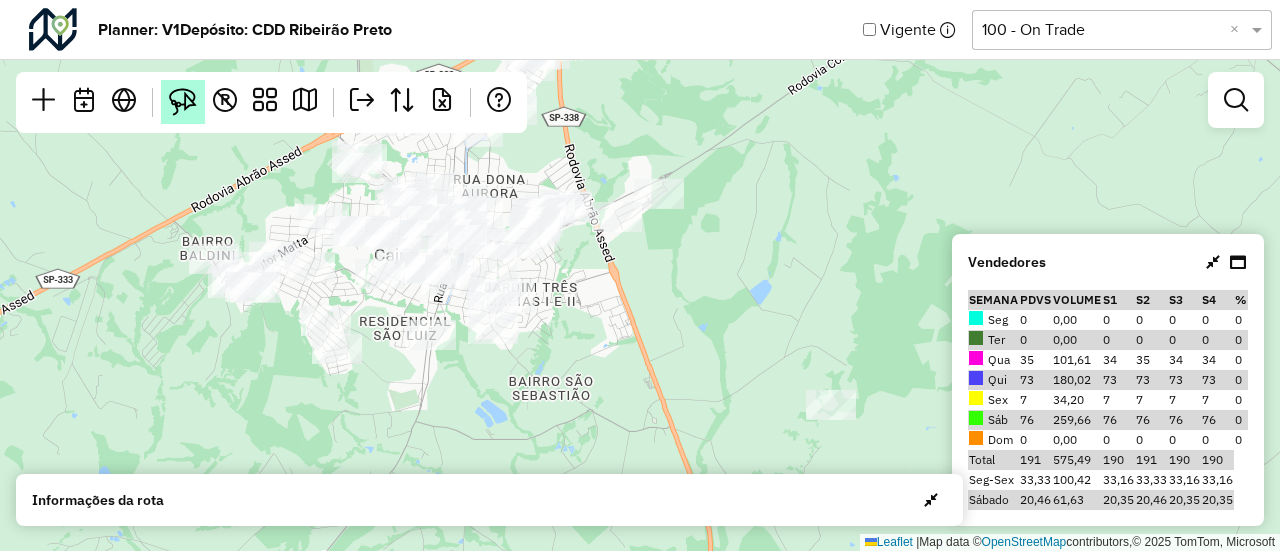 click at bounding box center [183, 102] 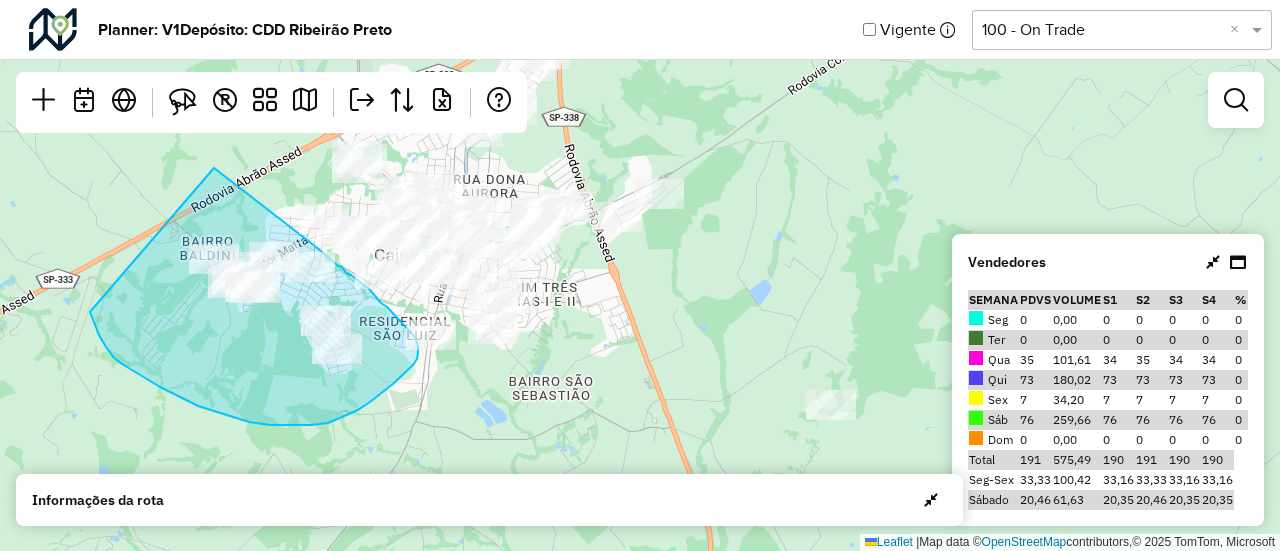 drag, startPoint x: 214, startPoint y: 168, endPoint x: 90, endPoint y: 309, distance: 187.76848 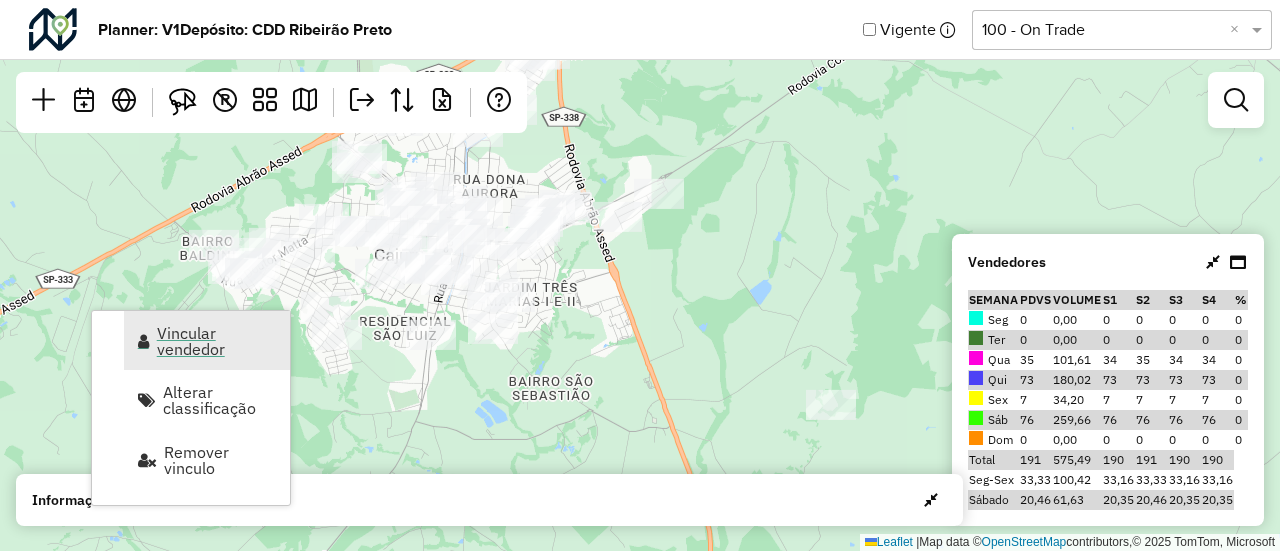 click on "Vincular vendedor" at bounding box center (217, 341) 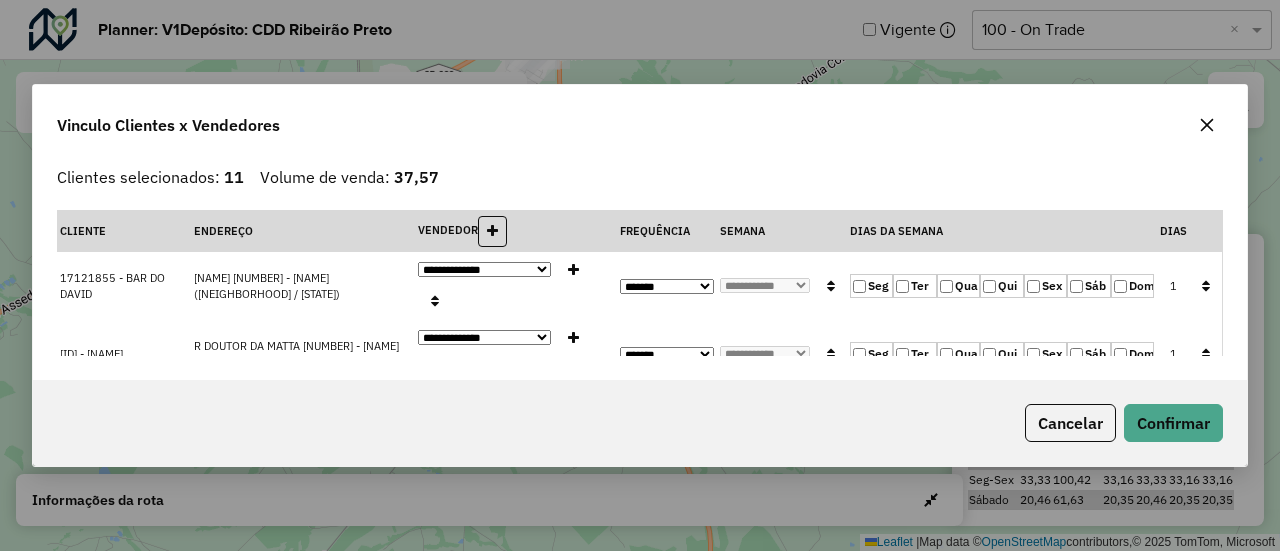 click 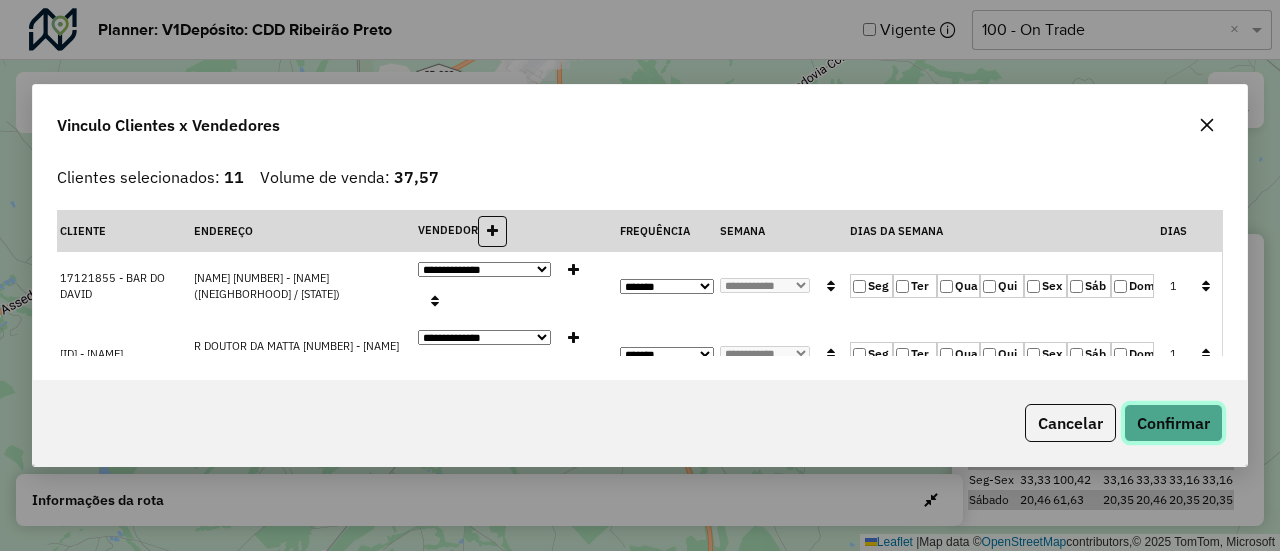 click on "Confirmar" 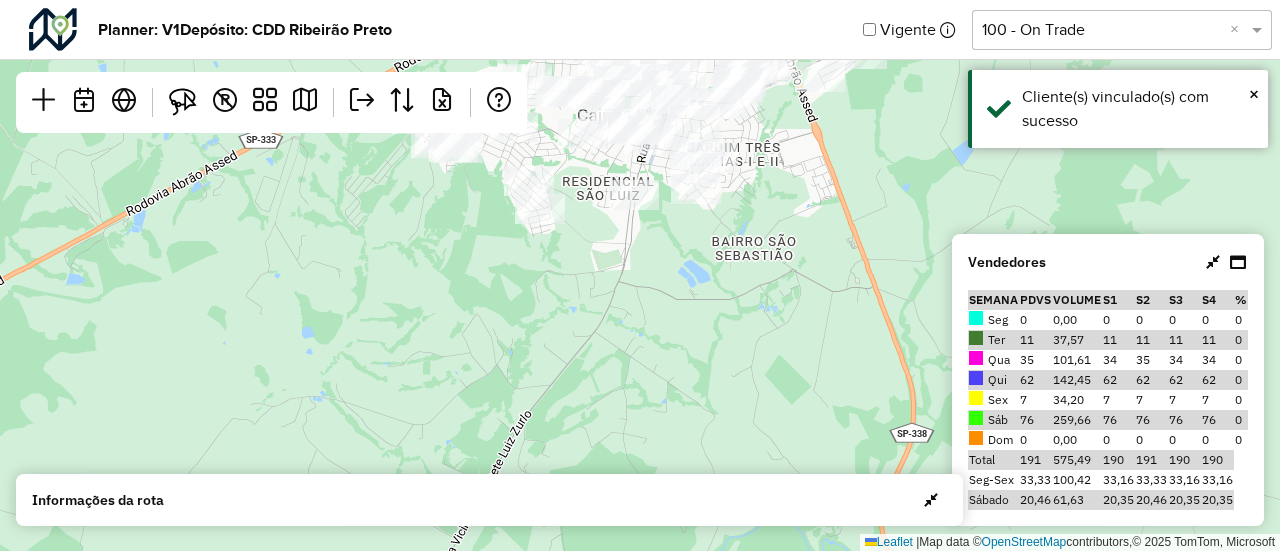 drag, startPoint x: 712, startPoint y: 283, endPoint x: 962, endPoint y: 131, distance: 292.5816 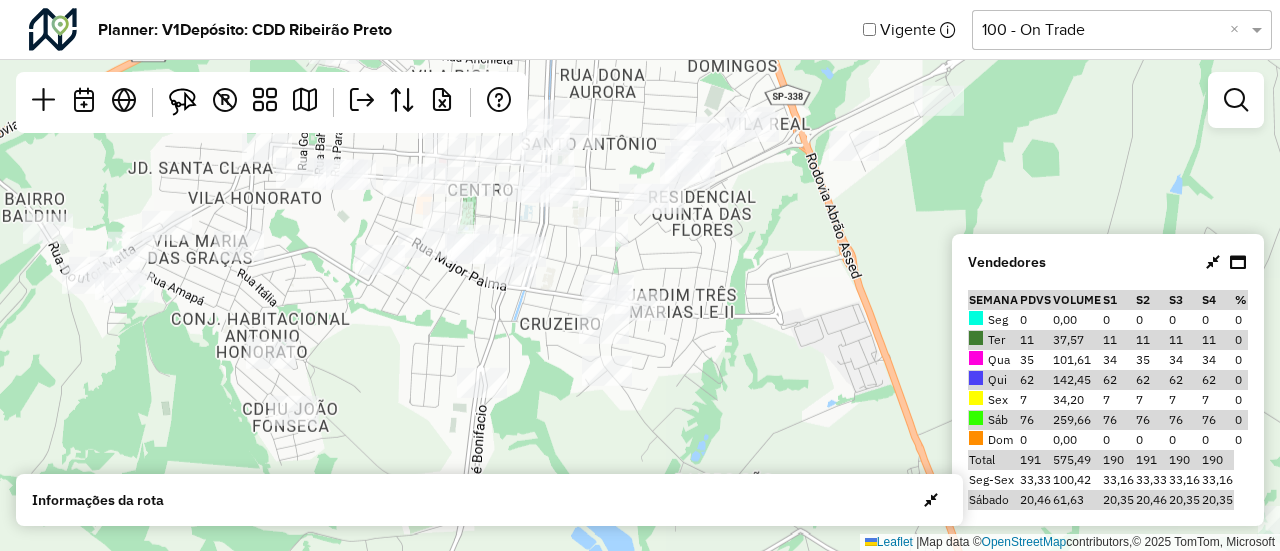 drag, startPoint x: 716, startPoint y: 249, endPoint x: 508, endPoint y: 597, distance: 405.42325 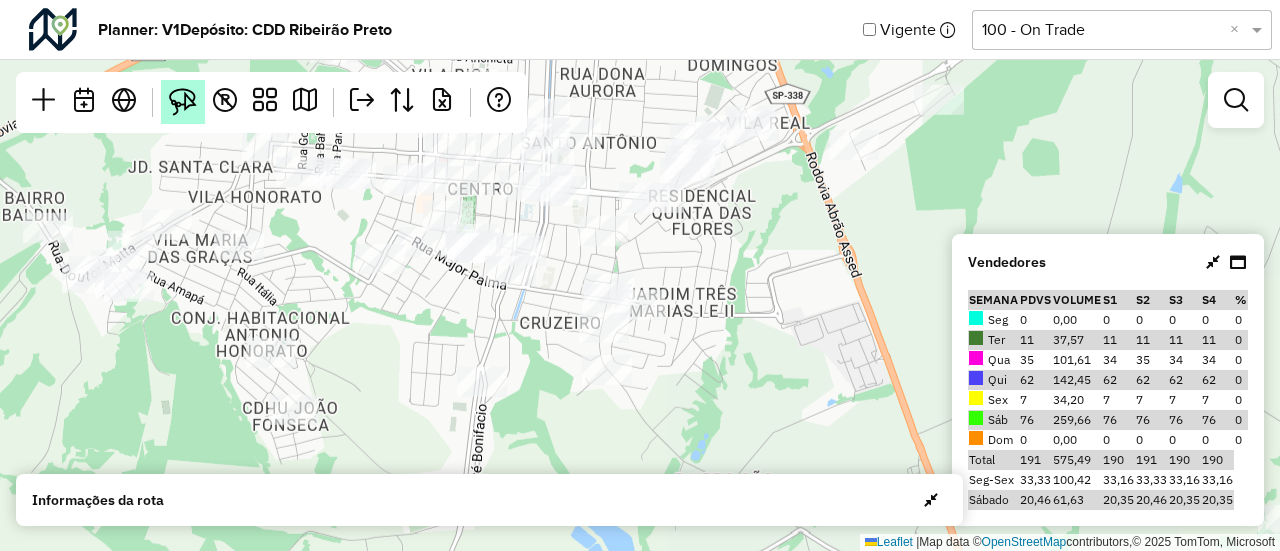 click at bounding box center (183, 102) 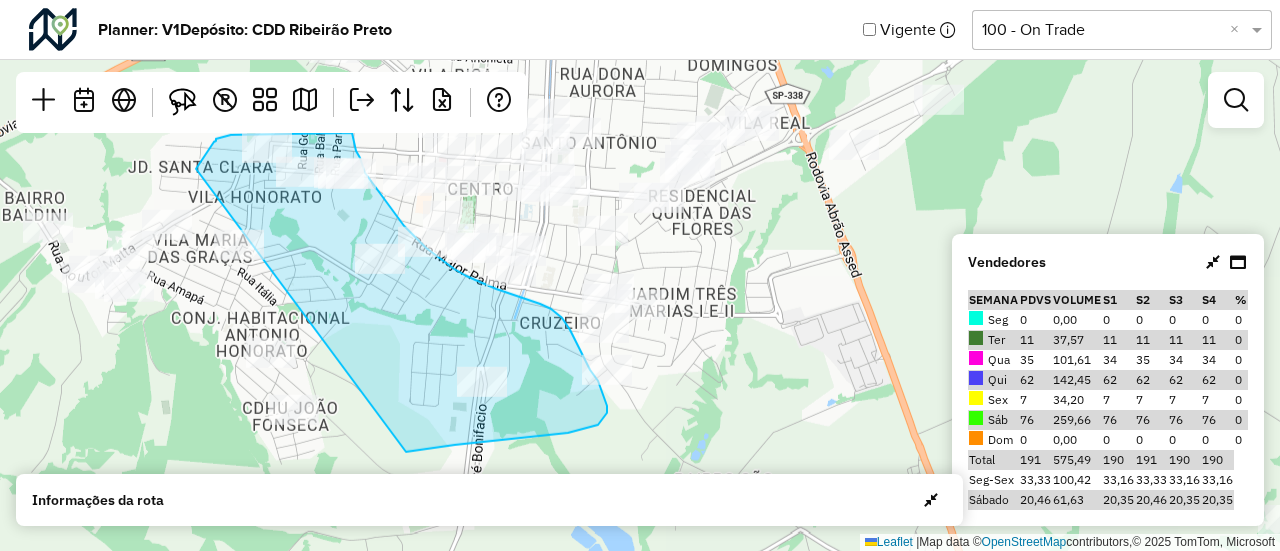 drag, startPoint x: 406, startPoint y: 452, endPoint x: 194, endPoint y: 169, distance: 353.60007 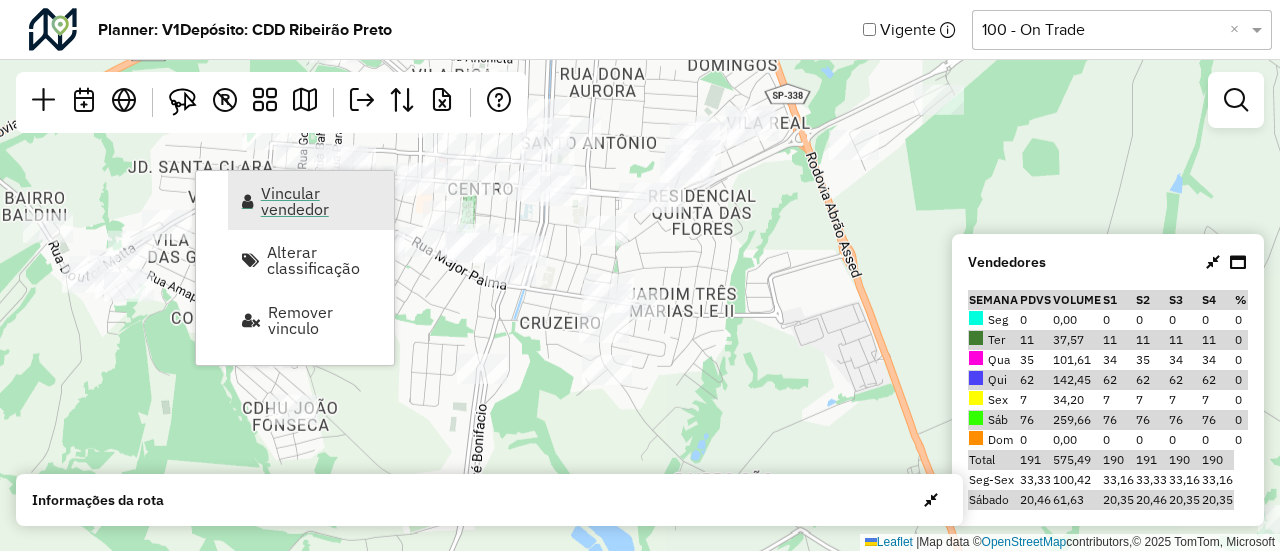 click on "Vincular vendedor" at bounding box center (321, 201) 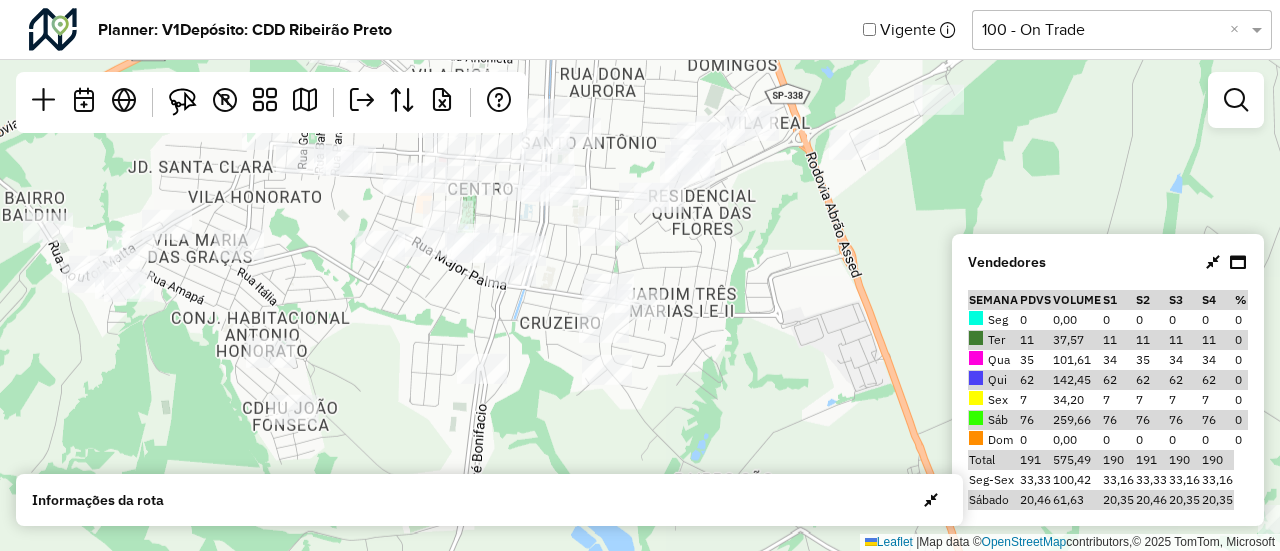 select on "*********" 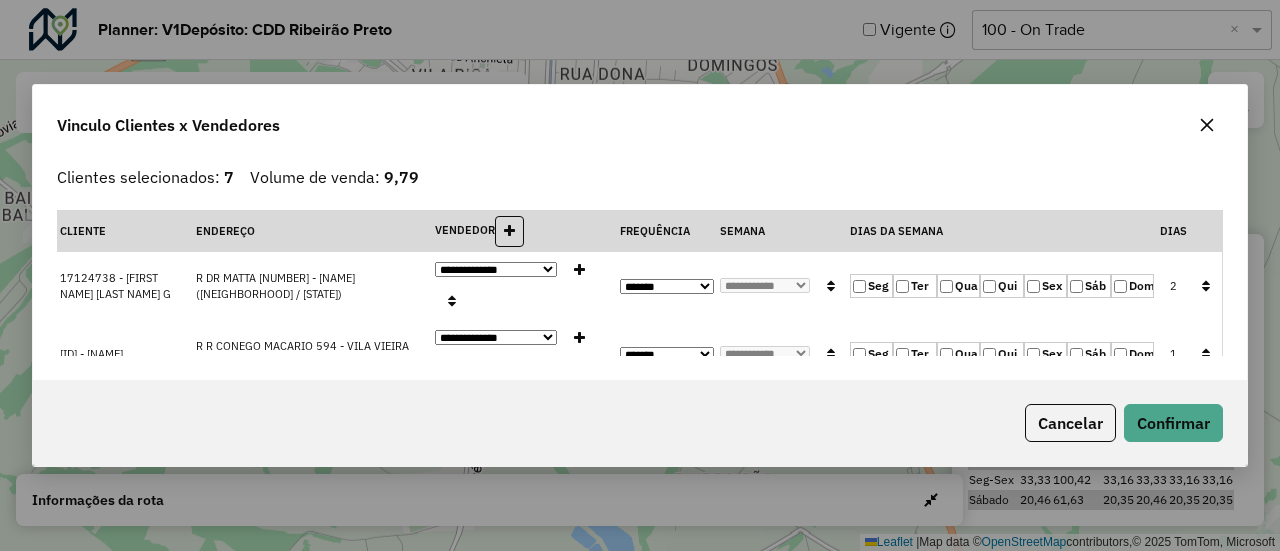 click on "Qui" 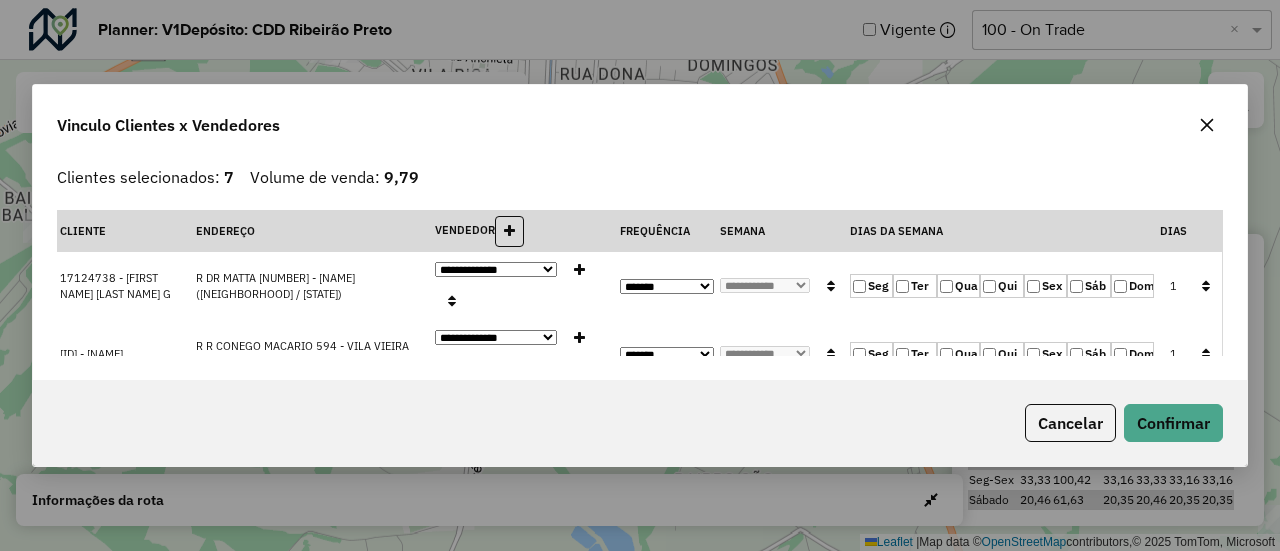 click 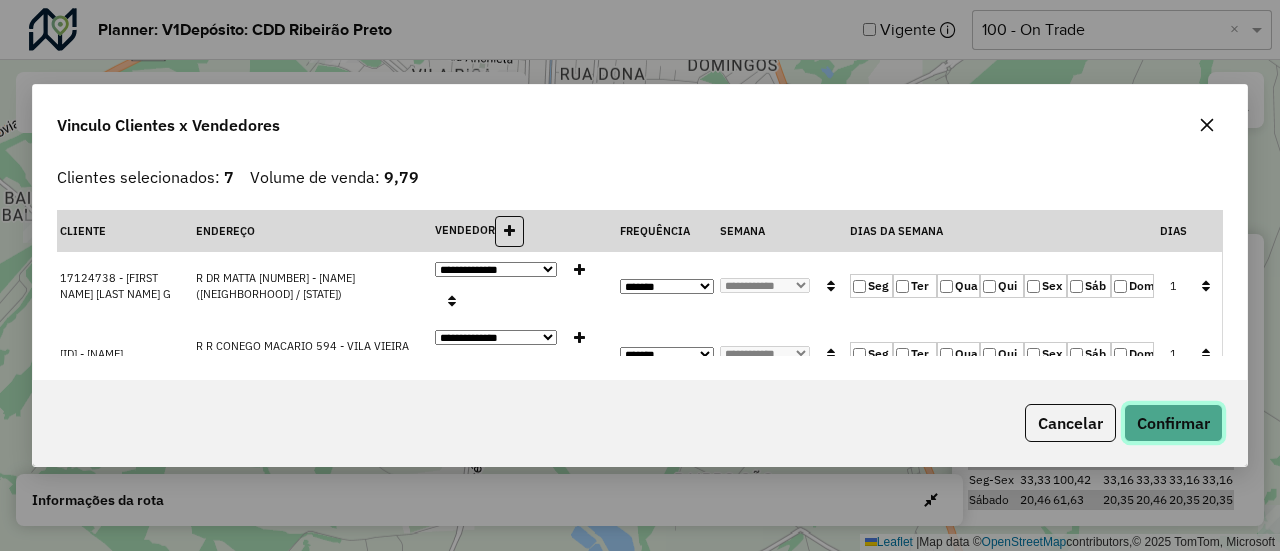 click on "Confirmar" 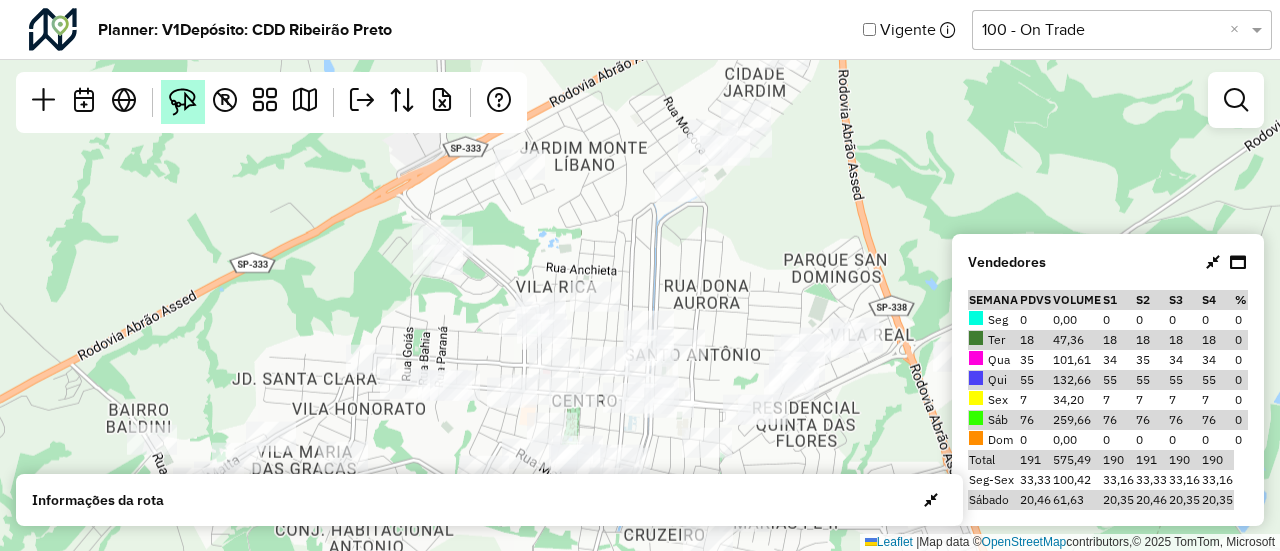 click at bounding box center [183, 102] 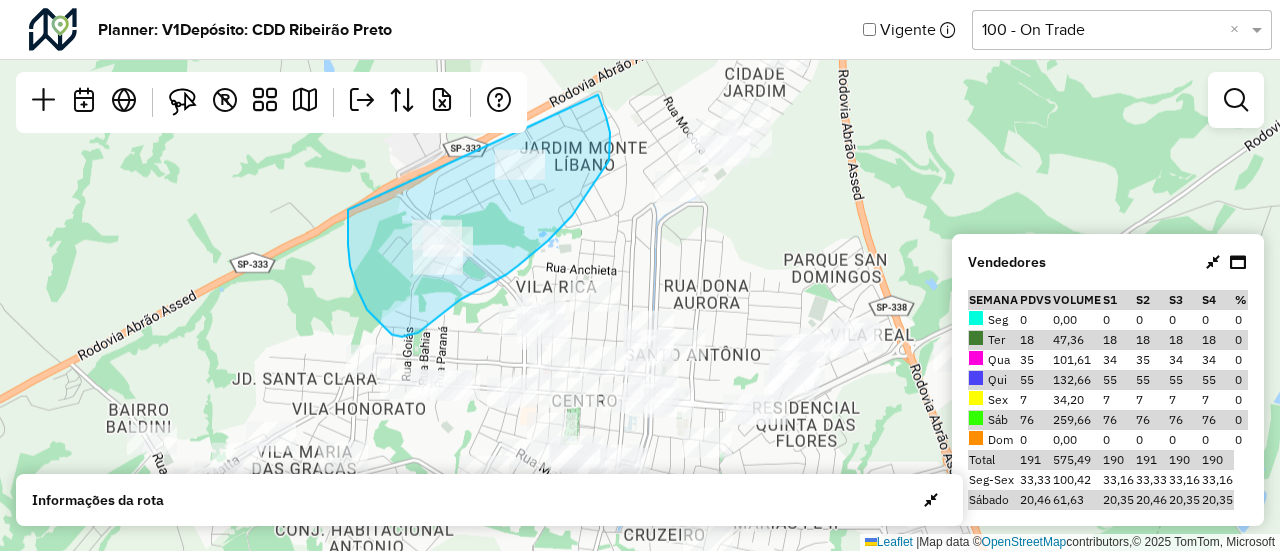 drag, startPoint x: 348, startPoint y: 210, endPoint x: 593, endPoint y: 90, distance: 272.80945 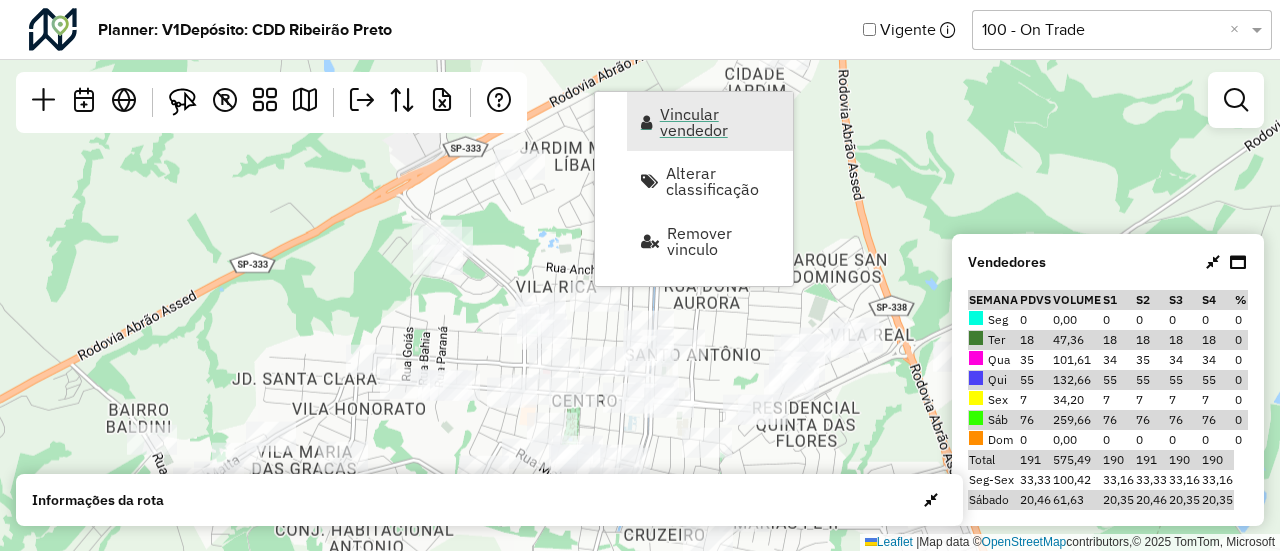 click on "Vincular vendedor" at bounding box center [720, 122] 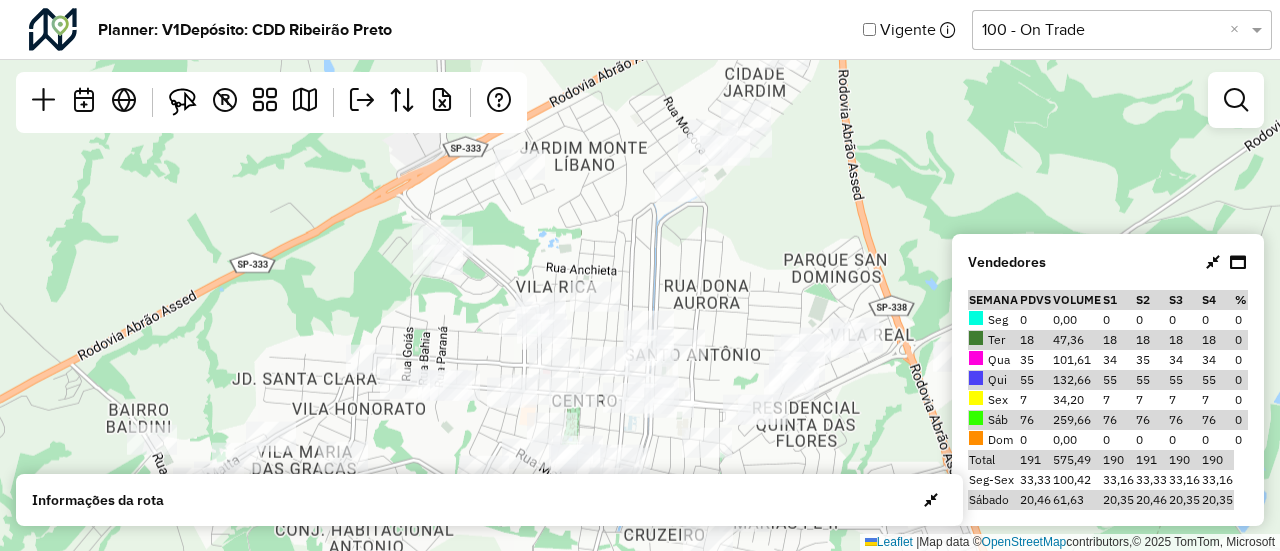 select on "*********" 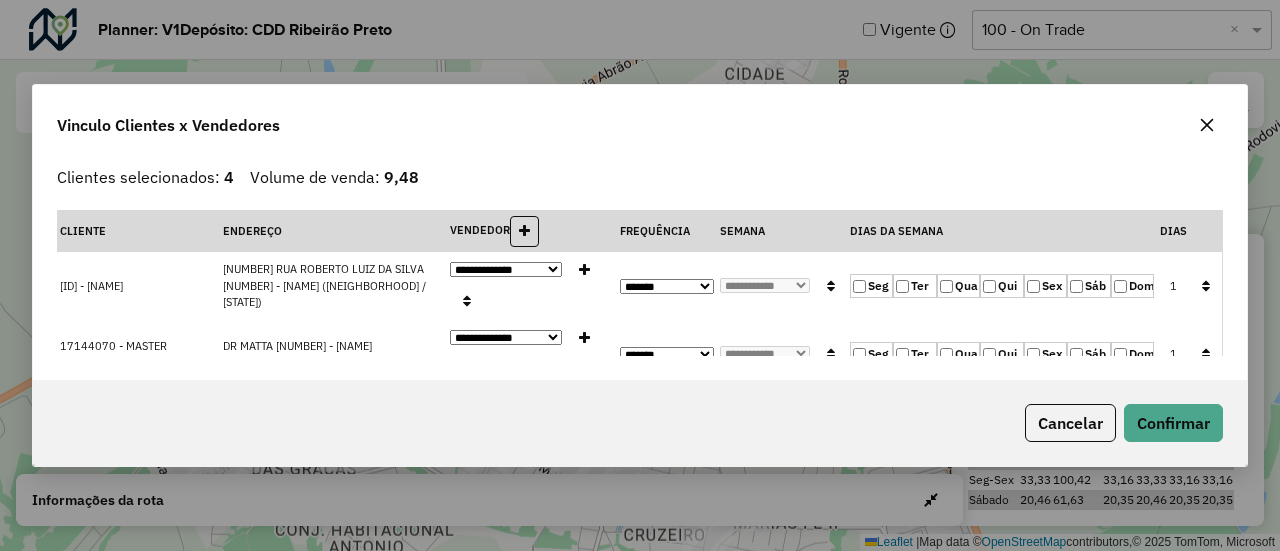click 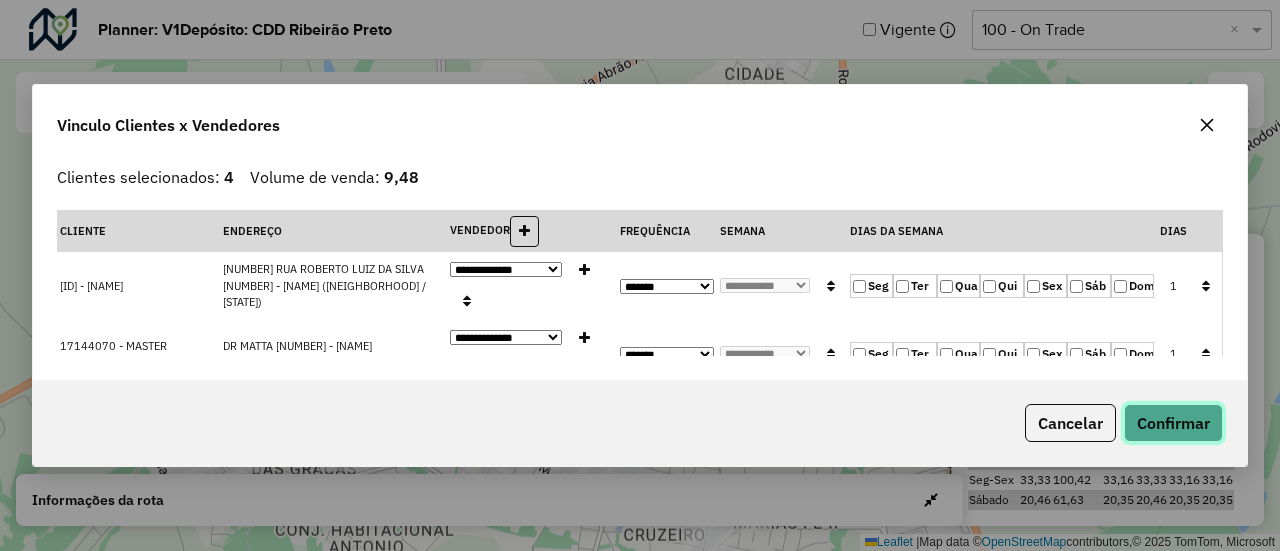 click on "Confirmar" 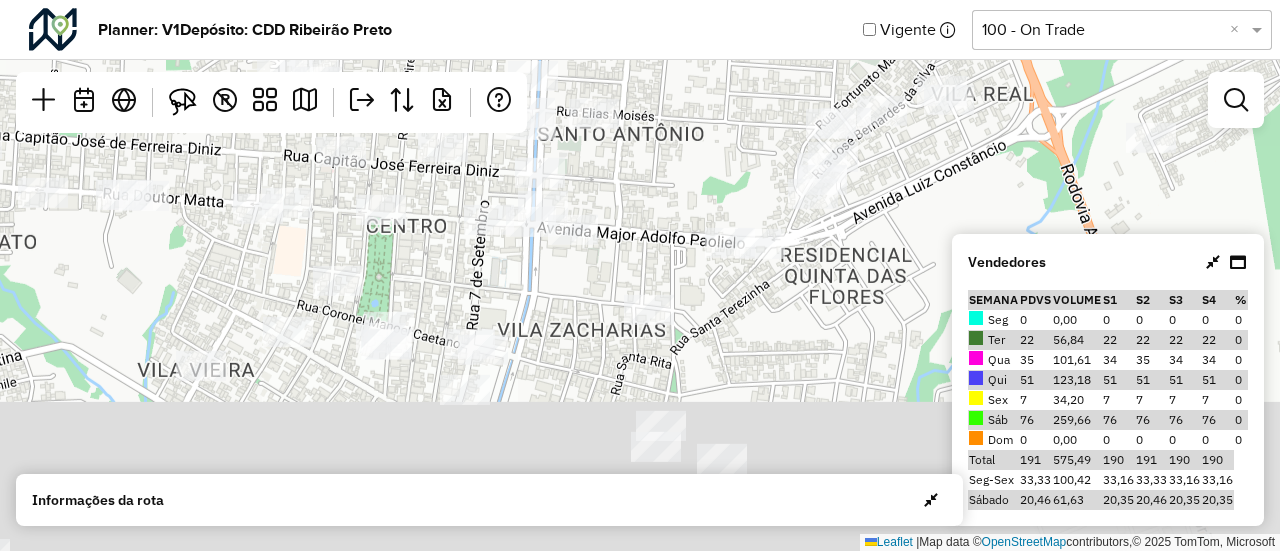 drag, startPoint x: 714, startPoint y: 330, endPoint x: 670, endPoint y: 35, distance: 298.2633 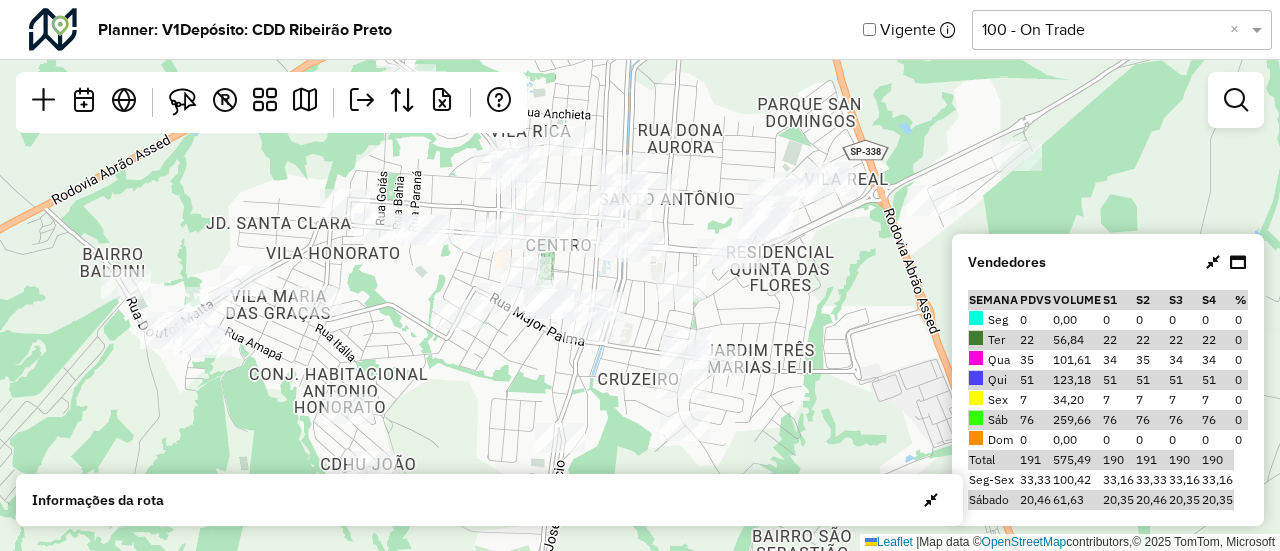 click 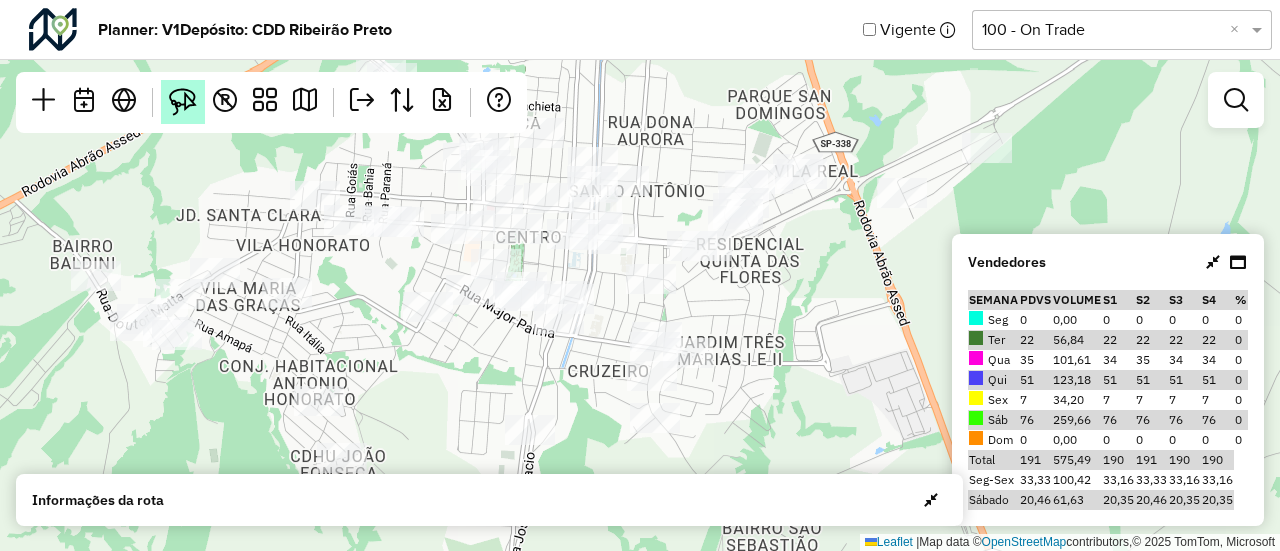 click at bounding box center (183, 102) 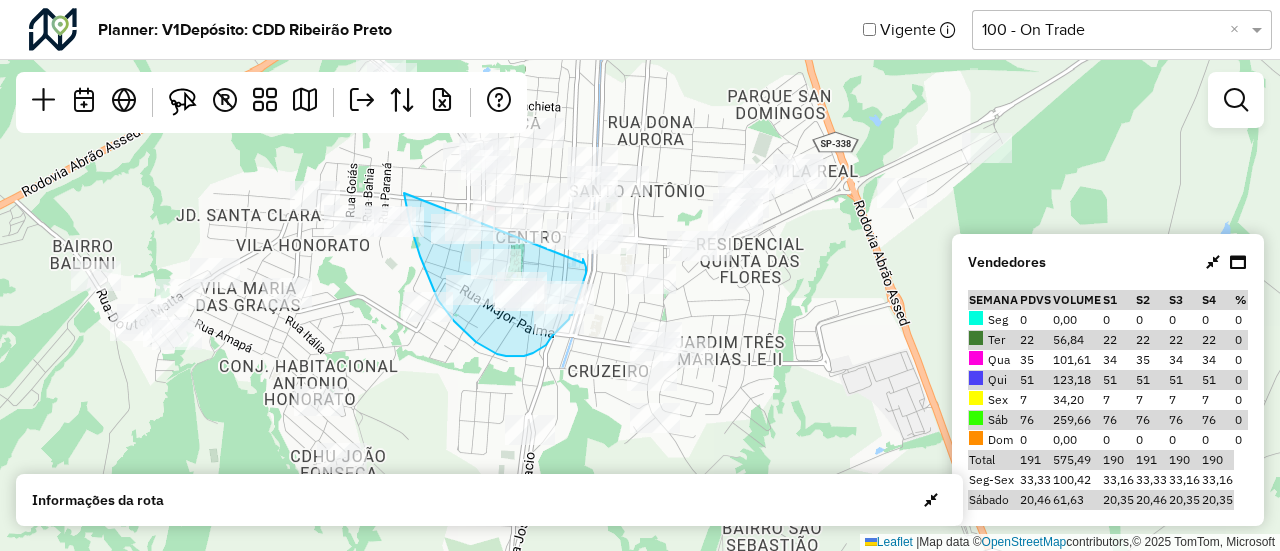 drag, startPoint x: 404, startPoint y: 193, endPoint x: 584, endPoint y: 265, distance: 193.86594 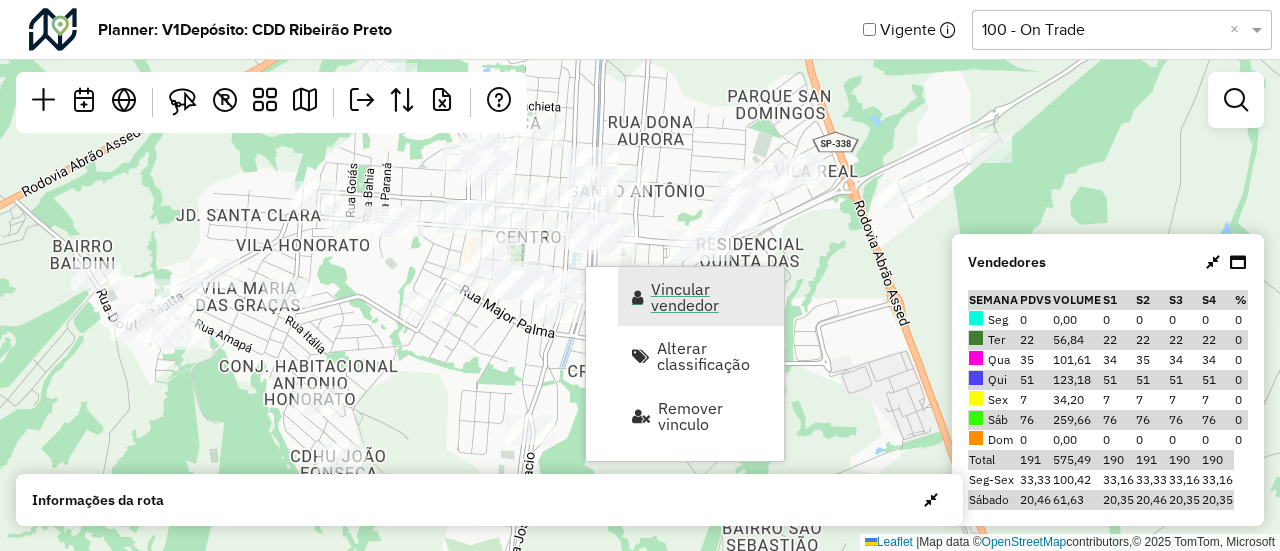 click on "Vincular vendedor" at bounding box center (701, 296) 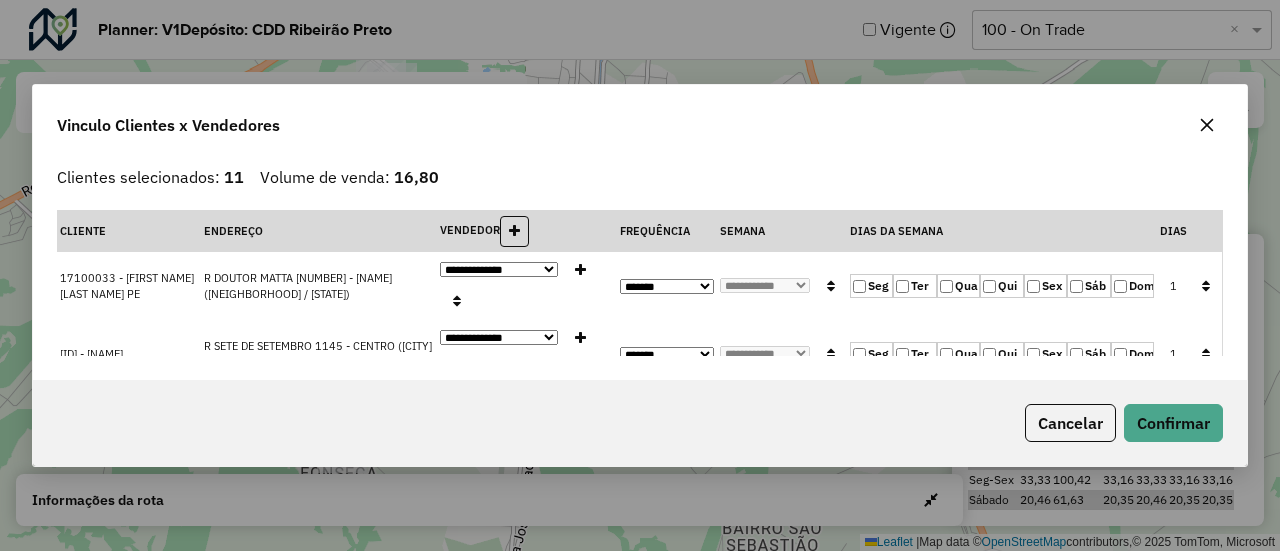 click 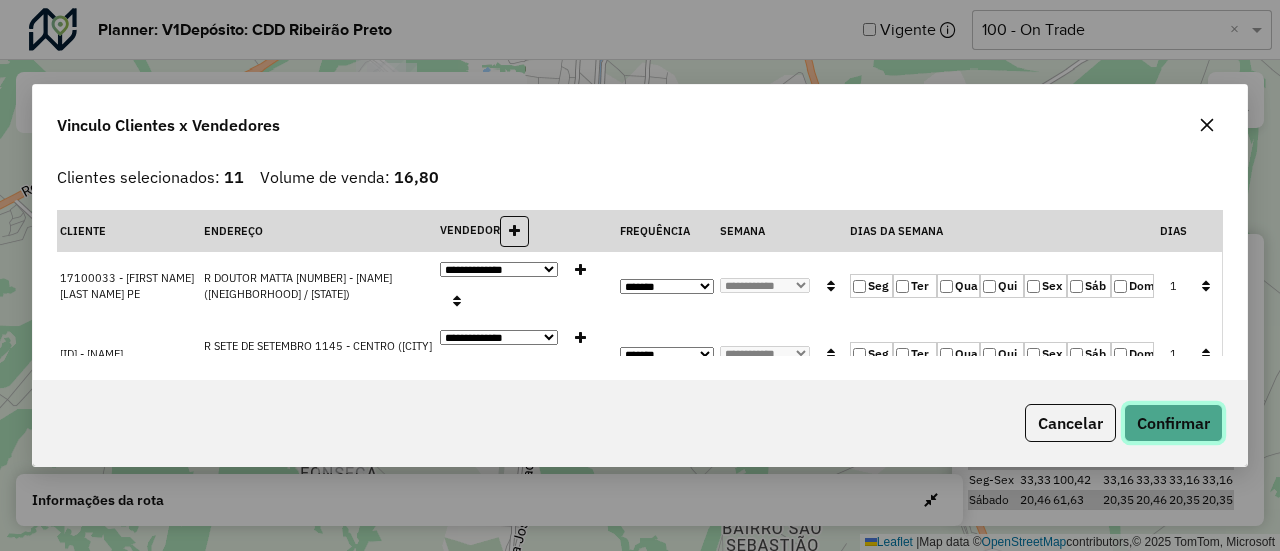 click on "Confirmar" 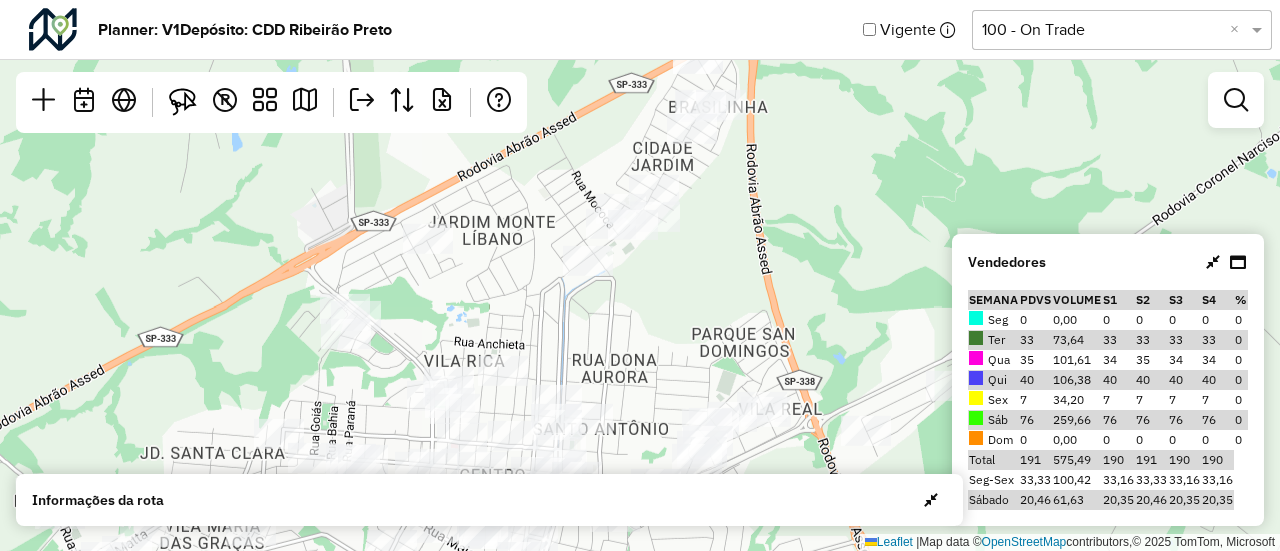 drag, startPoint x: 763, startPoint y: 360, endPoint x: 698, endPoint y: 597, distance: 245.7519 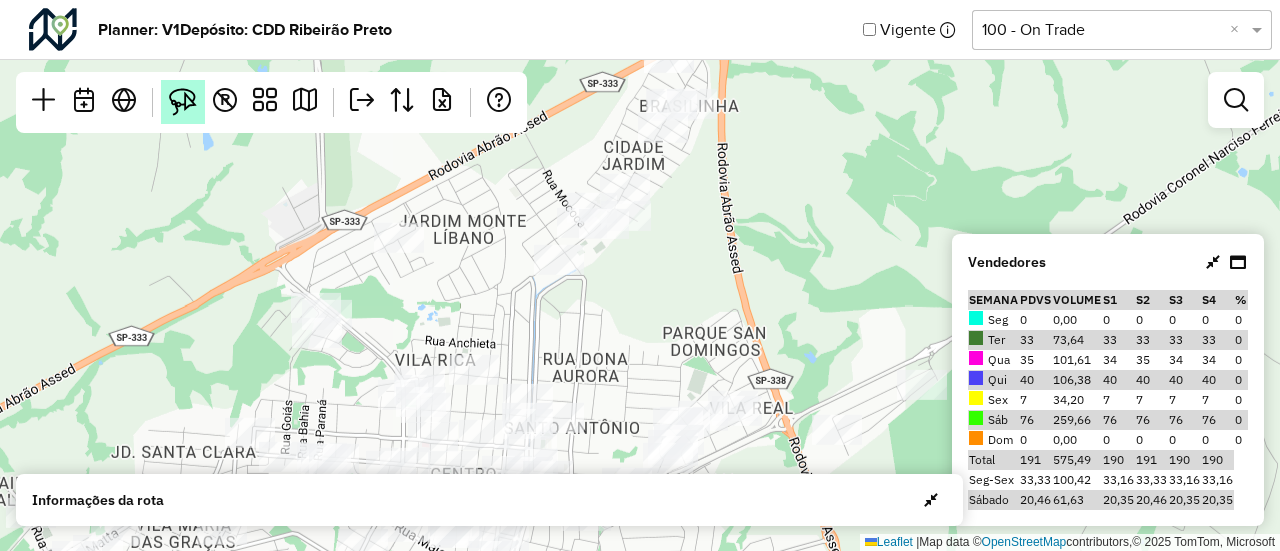 click at bounding box center [183, 102] 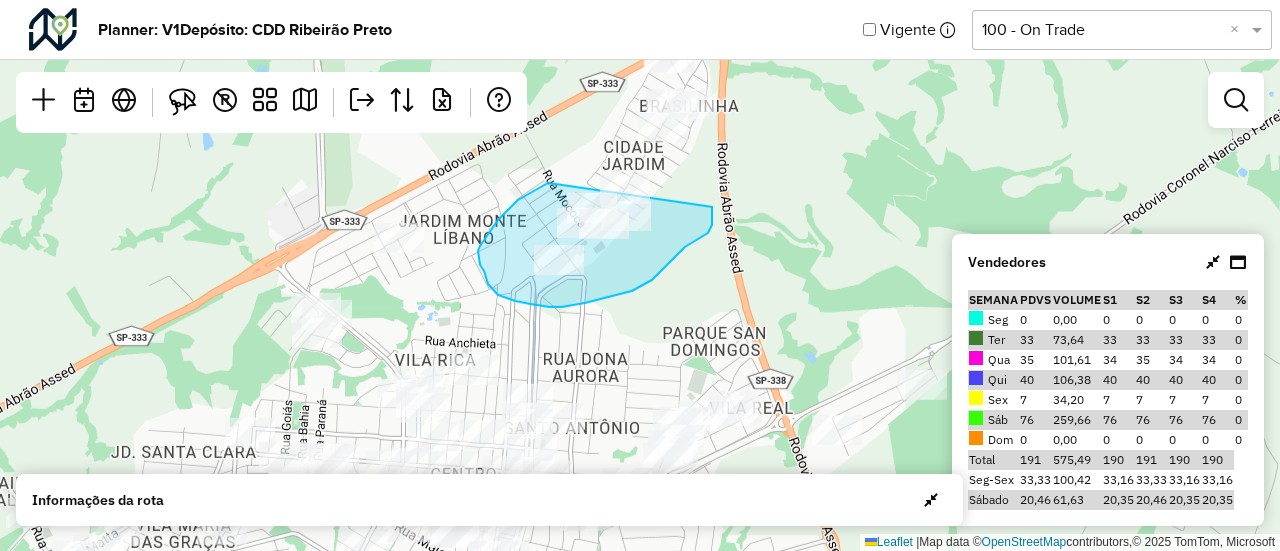 drag, startPoint x: 548, startPoint y: 183, endPoint x: 712, endPoint y: 207, distance: 165.7468 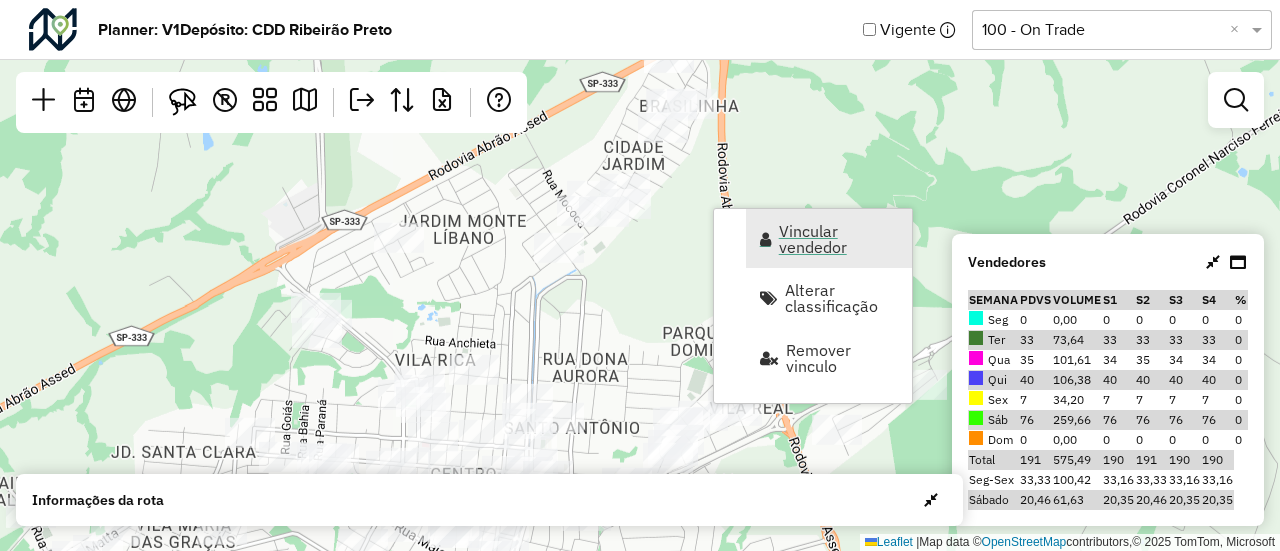 click on "Vincular vendedor" at bounding box center (829, 238) 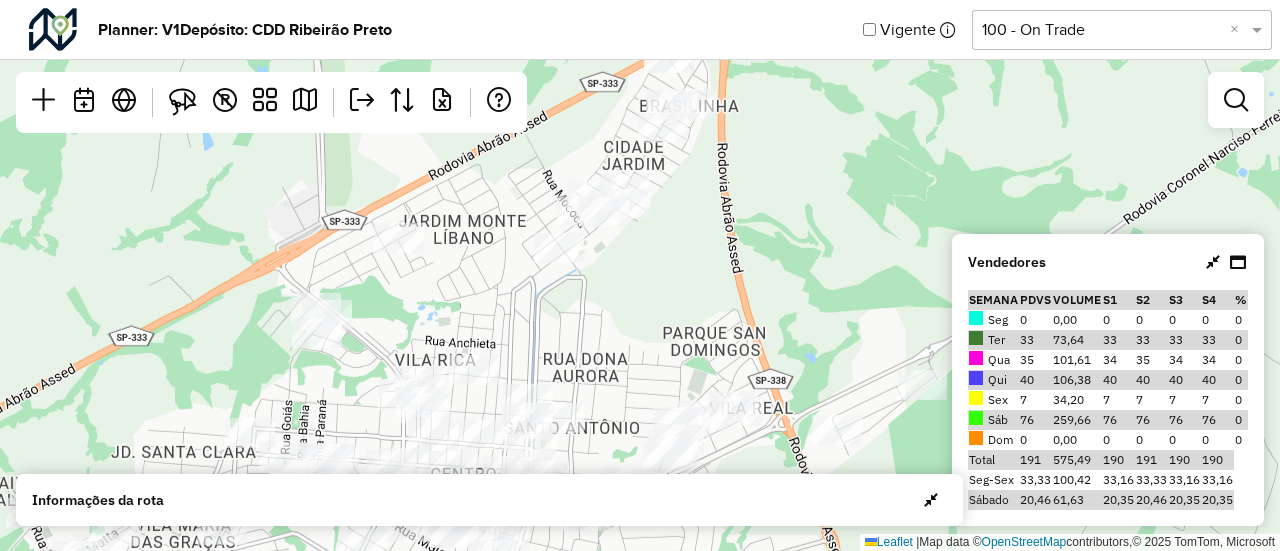 select on "*********" 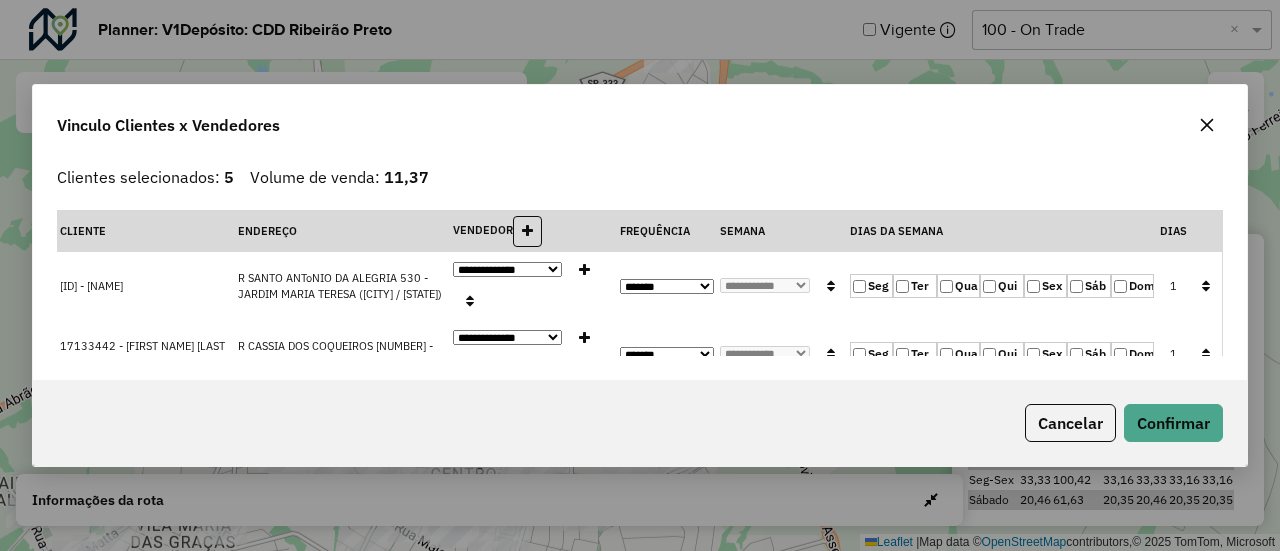 click 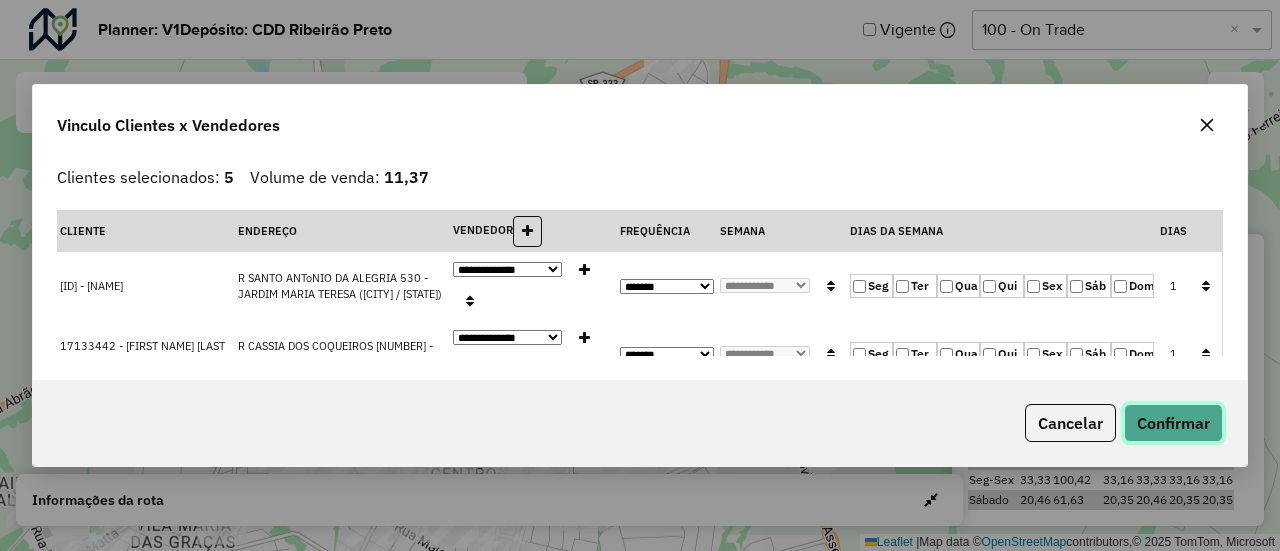 click on "Confirmar" 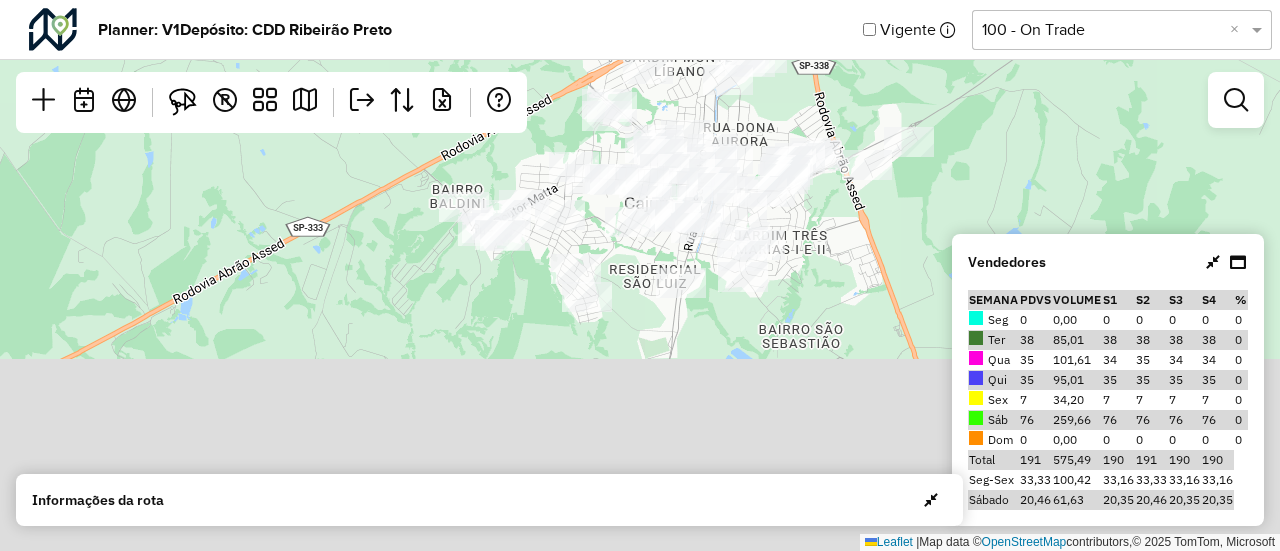 drag, startPoint x: 760, startPoint y: 347, endPoint x: 877, endPoint y: 120, distance: 255.37816 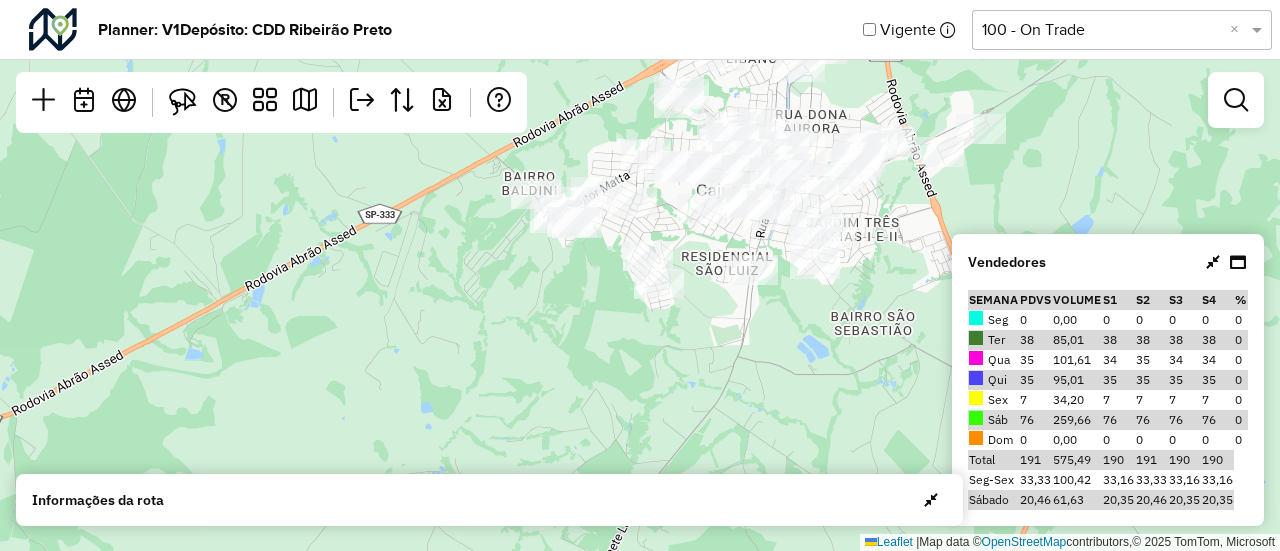 drag, startPoint x: 653, startPoint y: 342, endPoint x: 864, endPoint y: 249, distance: 230.58621 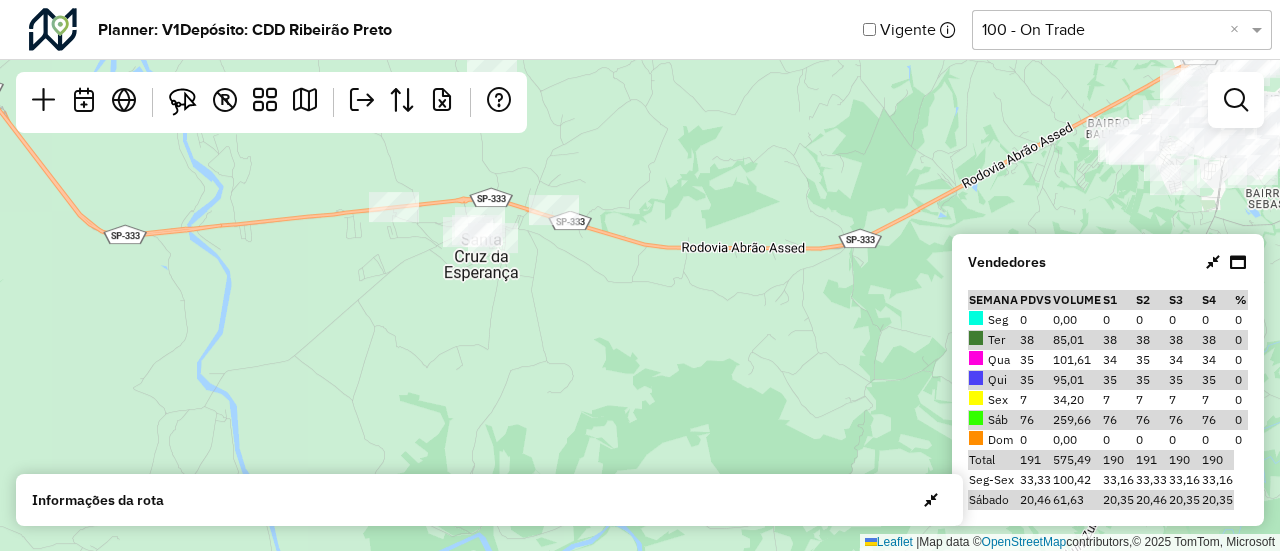 drag, startPoint x: 683, startPoint y: 356, endPoint x: 1015, endPoint y: 317, distance: 334.2828 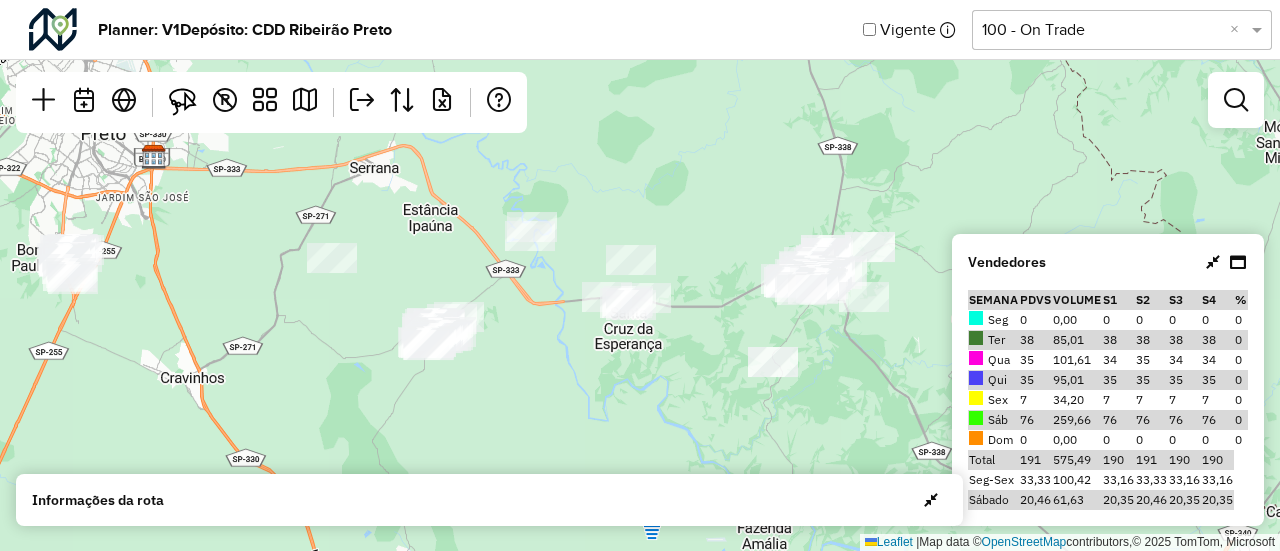 drag, startPoint x: 769, startPoint y: 202, endPoint x: 672, endPoint y: 274, distance: 120.80149 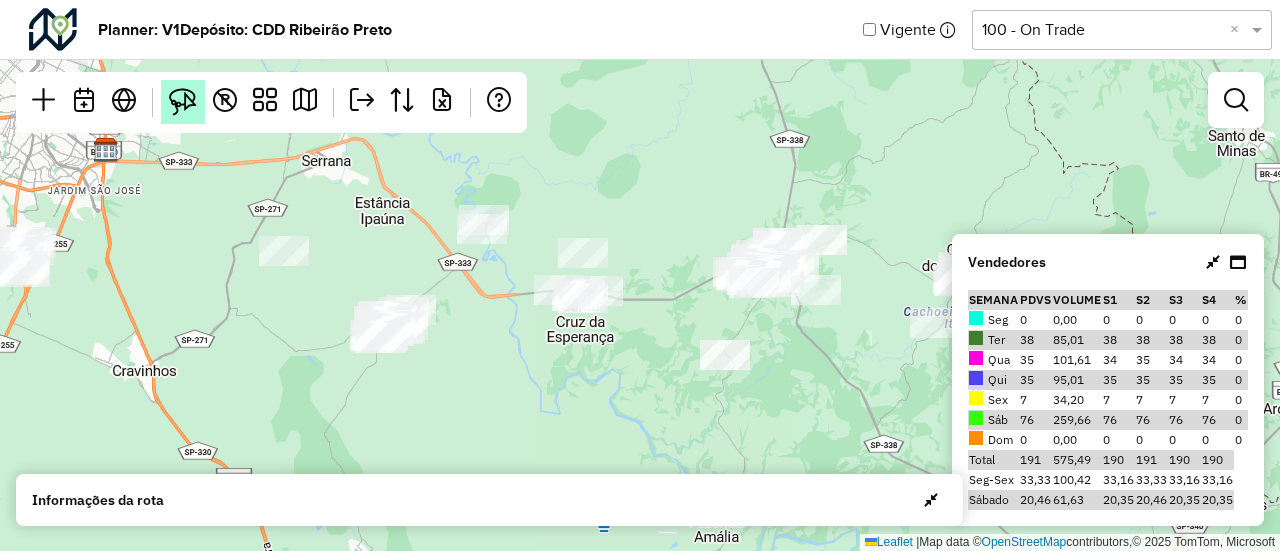 click at bounding box center [183, 102] 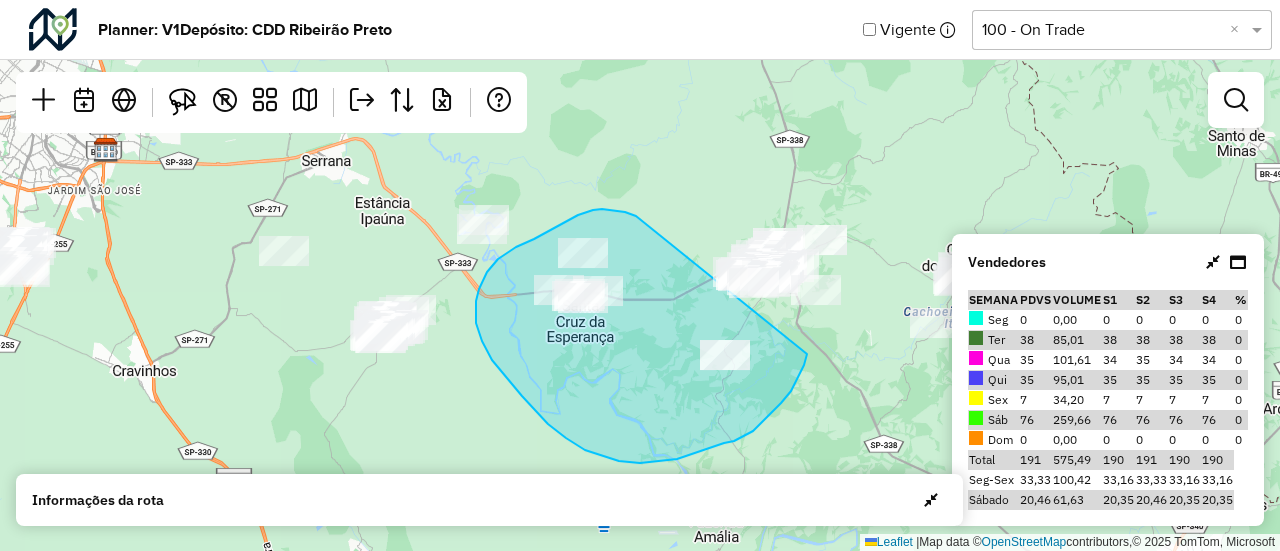 drag, startPoint x: 636, startPoint y: 216, endPoint x: 807, endPoint y: 353, distance: 219.11185 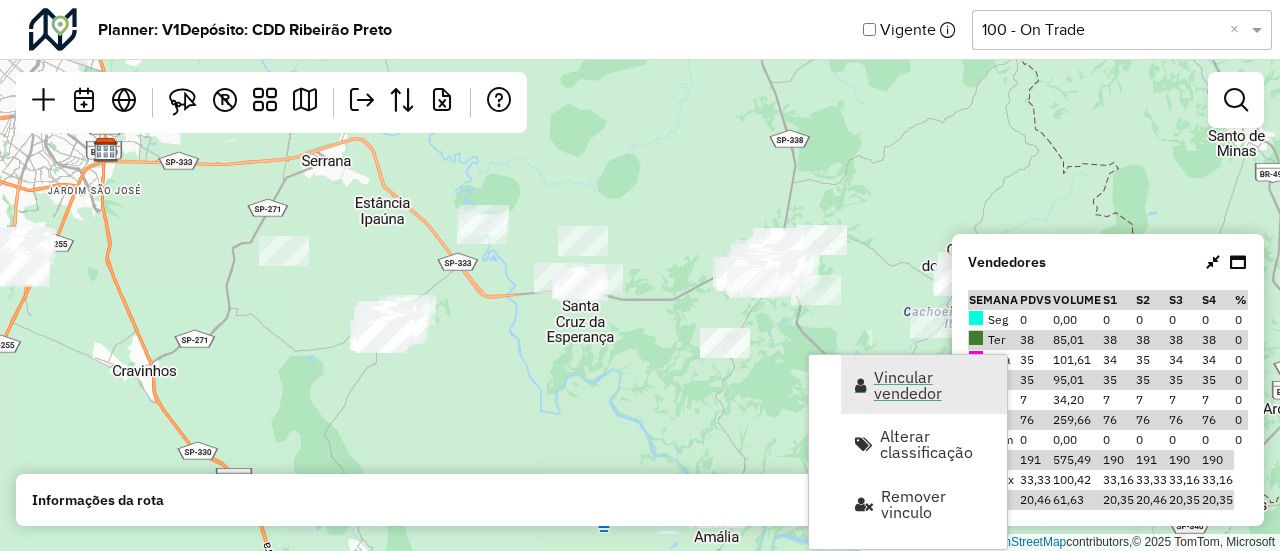 click on "Vincular vendedor" at bounding box center (934, 385) 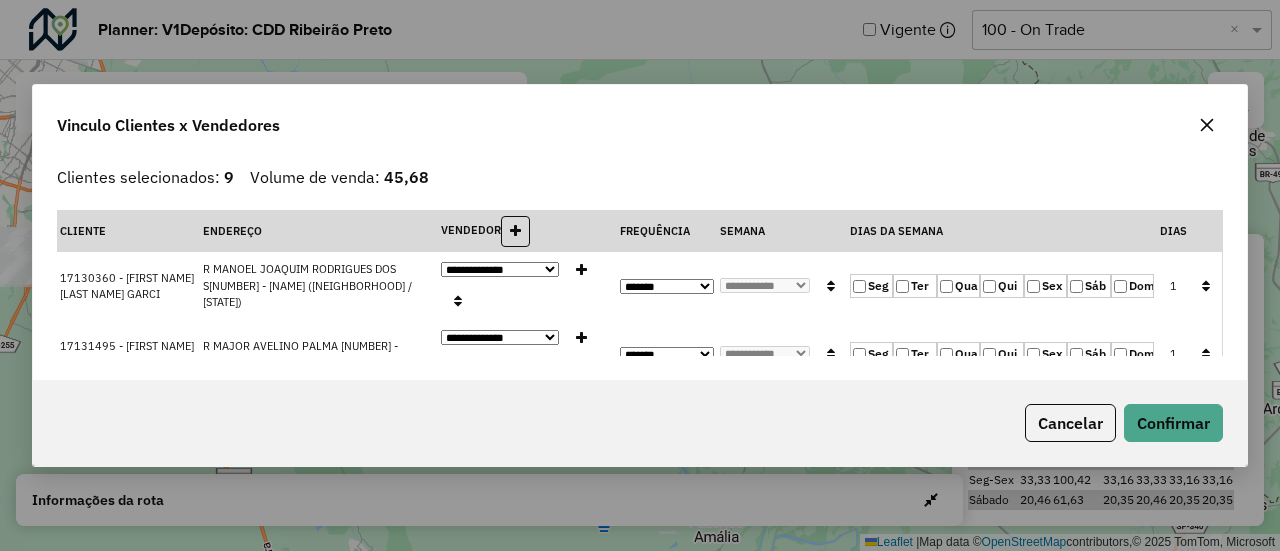 click 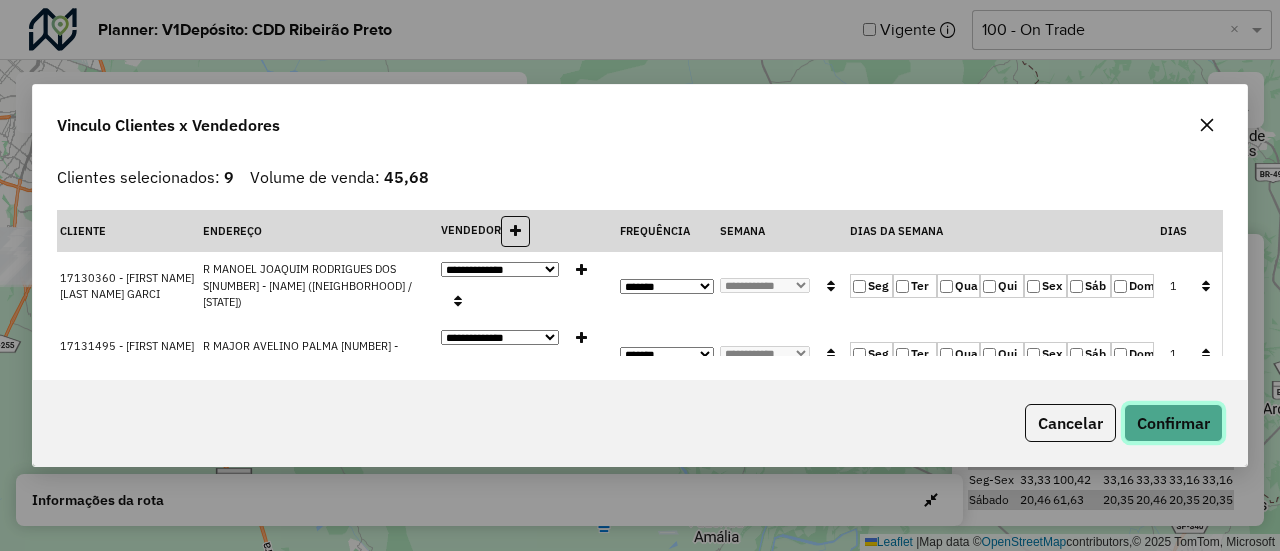 click on "Confirmar" 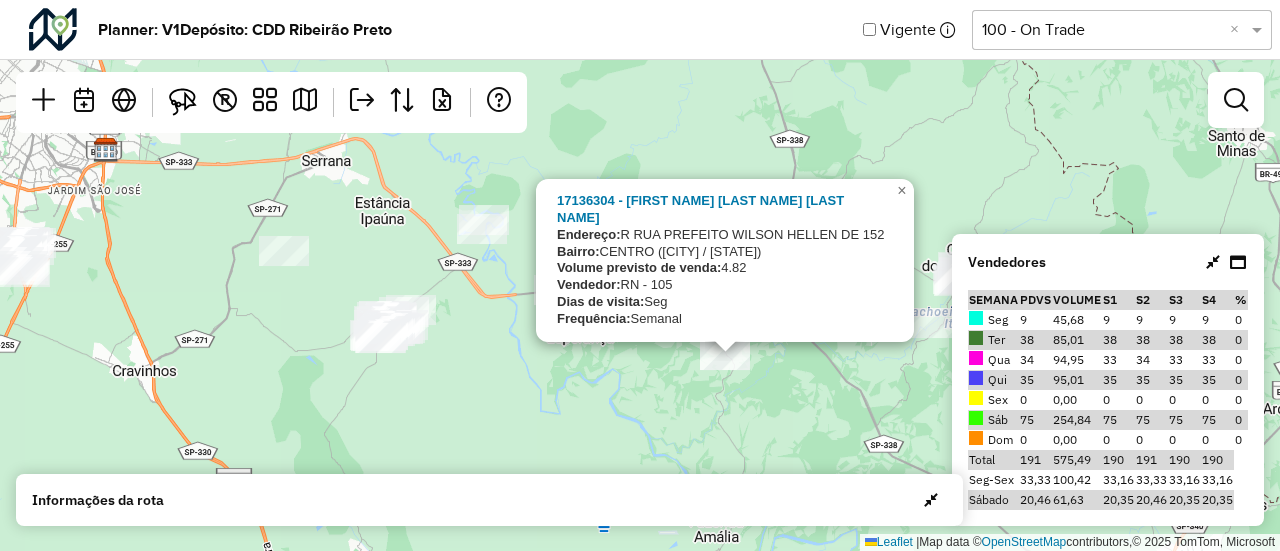 click on "R   RUA PREFEITO WILSON HELLEN DE 152
Bairro:  CENTRO ([CITY] / [STATE])
Volume previsto de venda:  4.82
Vendedor:  RN - 105
Dias de visita:  Seg
Frequência:  Semanal
×  Leaflet   |  Map data ©  OpenStreetMap  contributors,© 2025 TomTom, Microsoft" 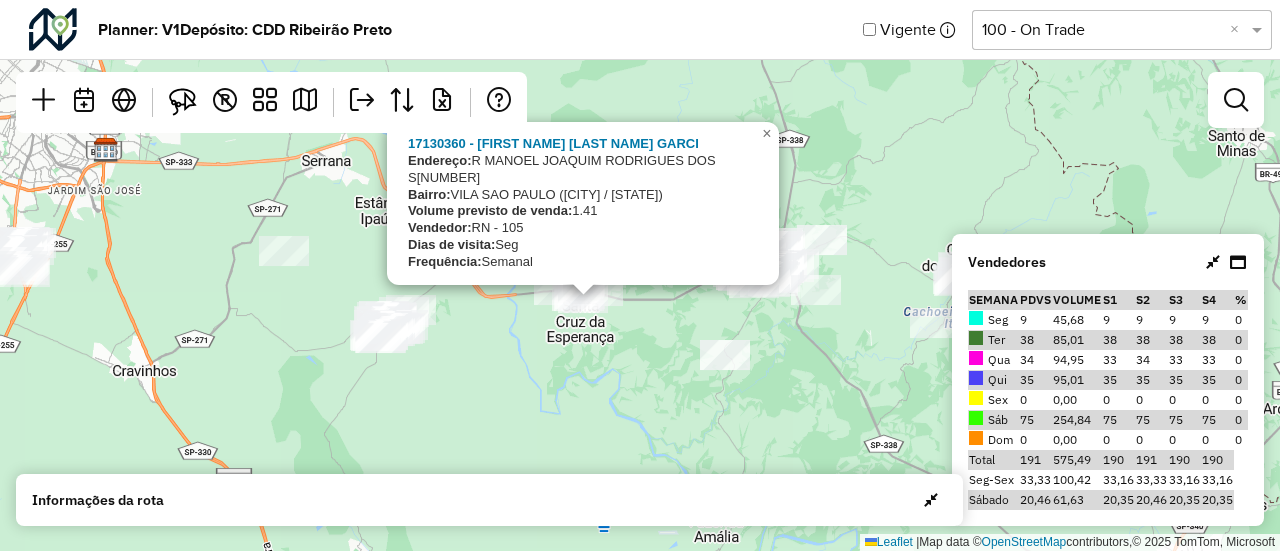 click on "[ID] - [NAME]
Endereço:  R MANUEL JOAQUIM RODRIGUES DOS S[NUMBER]
Bairro:  [NAME] ([NEIGHBORHOOD] / [STATE])
Volume previsto de venda:  [NUMBER]
Vendedor:  [CODE]
Dias de visita:  [DAY]
Frequência:  Semanal
×  Leaflet   |  Map data ©  OpenStreetMap  contributors,© 2025 TomTom, Microsoft" 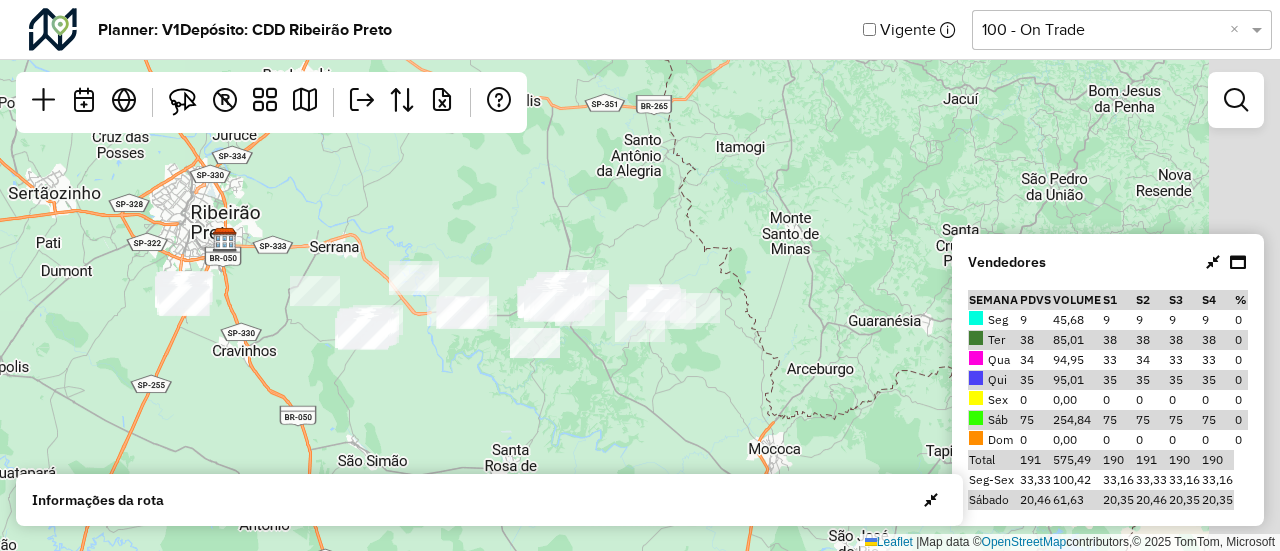 drag, startPoint x: 618, startPoint y: 365, endPoint x: 417, endPoint y: 331, distance: 203.85535 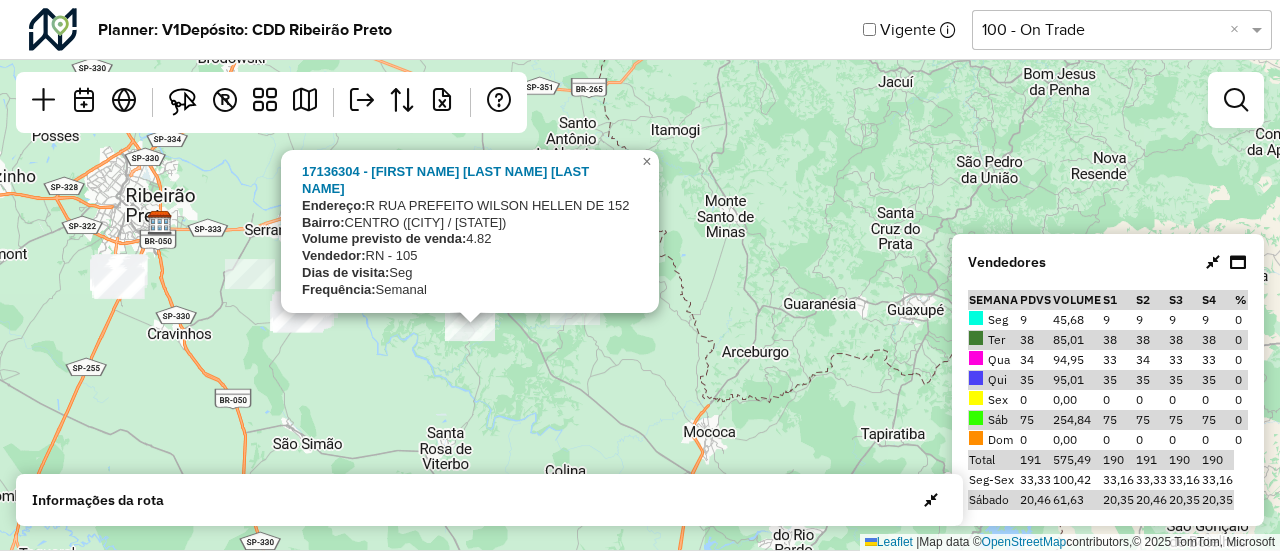 drag, startPoint x: 541, startPoint y: 287, endPoint x: 363, endPoint y: 393, distance: 207.17143 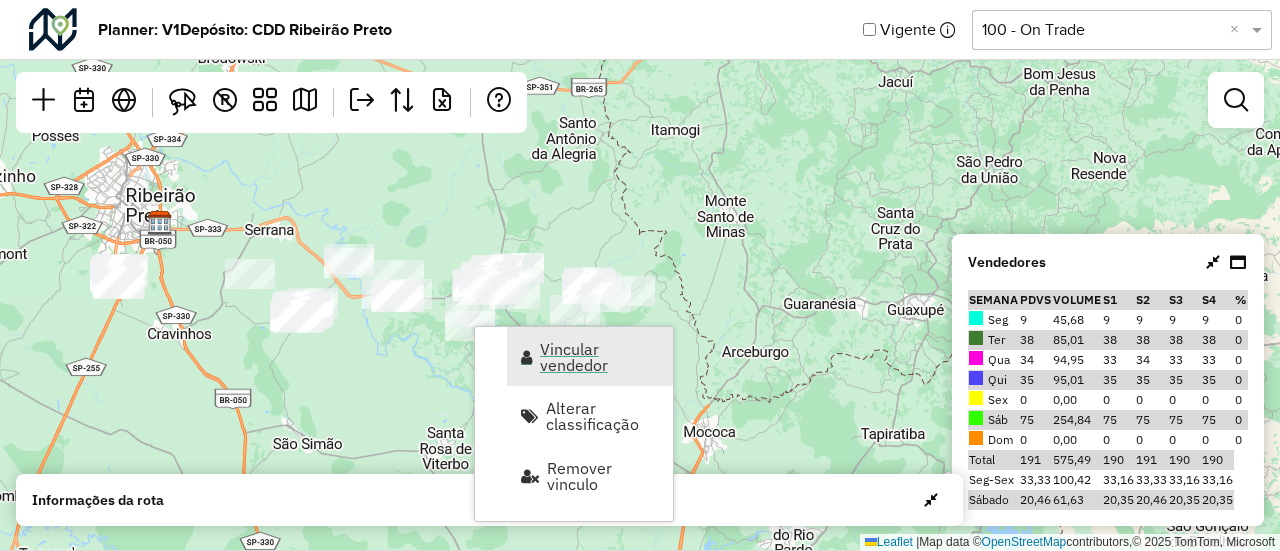 click on "Vincular vendedor" at bounding box center (600, 357) 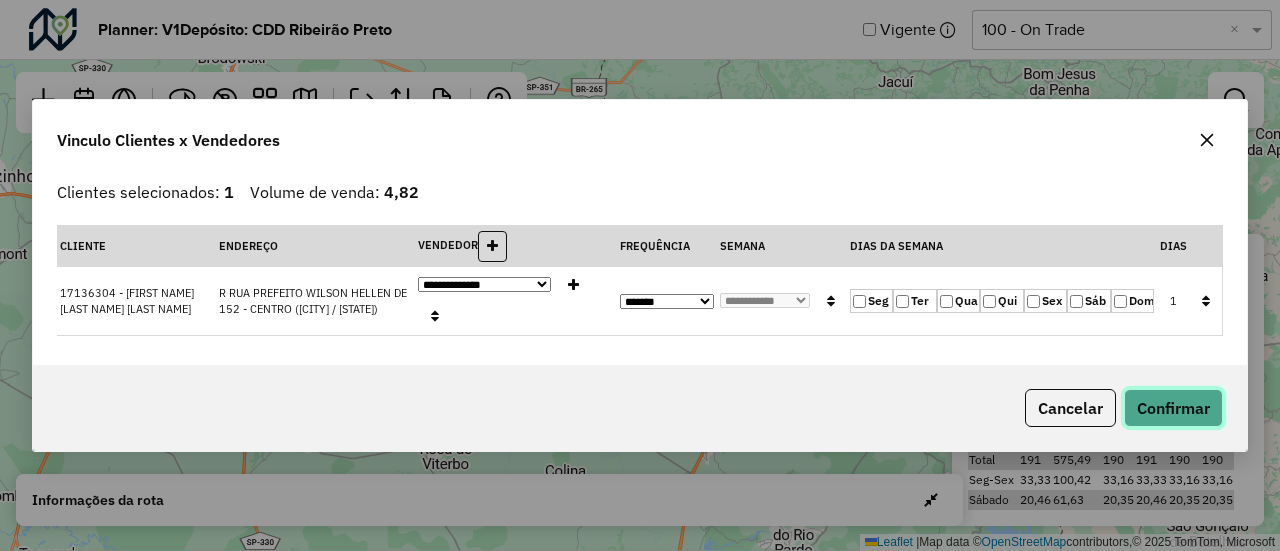 click on "Confirmar" 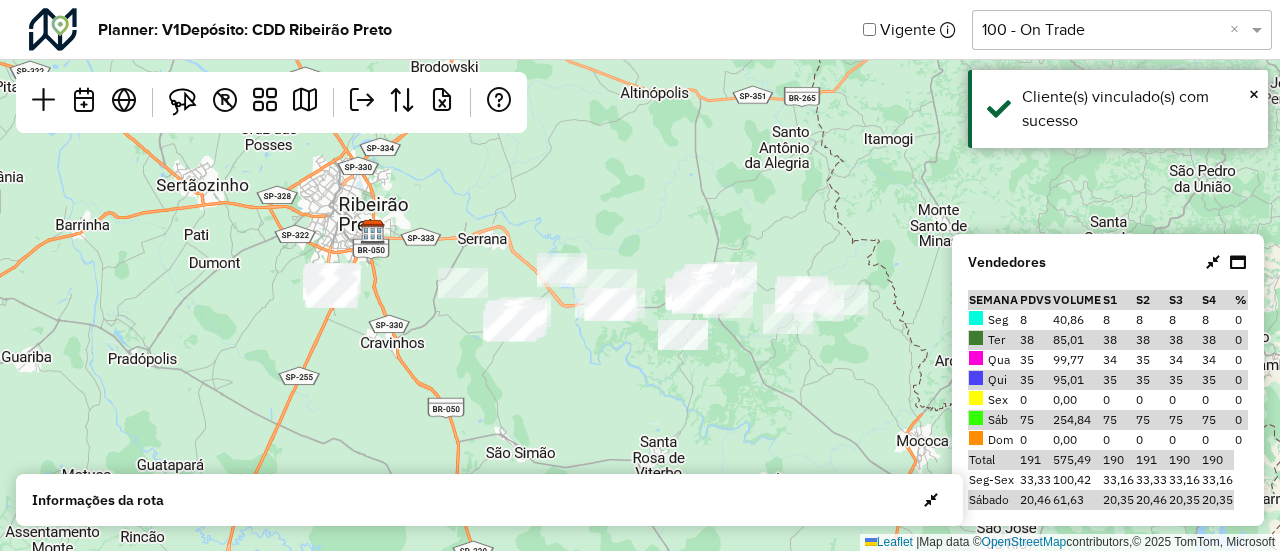 drag, startPoint x: 669, startPoint y: 403, endPoint x: 882, endPoint y: 412, distance: 213.19006 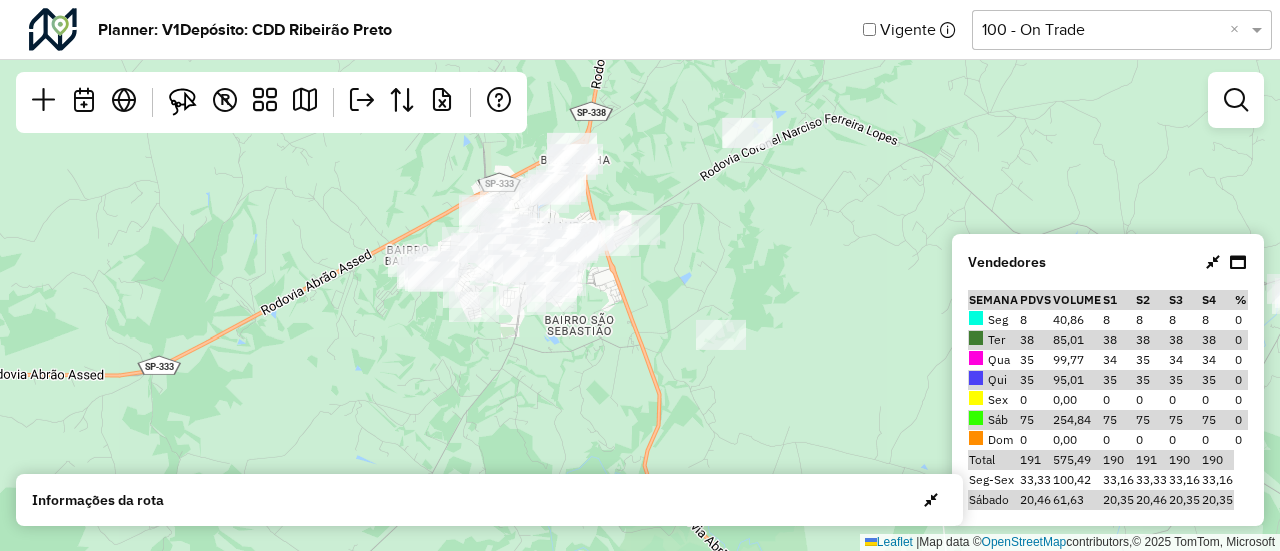 drag, startPoint x: 612, startPoint y: 254, endPoint x: 826, endPoint y: 475, distance: 307.6313 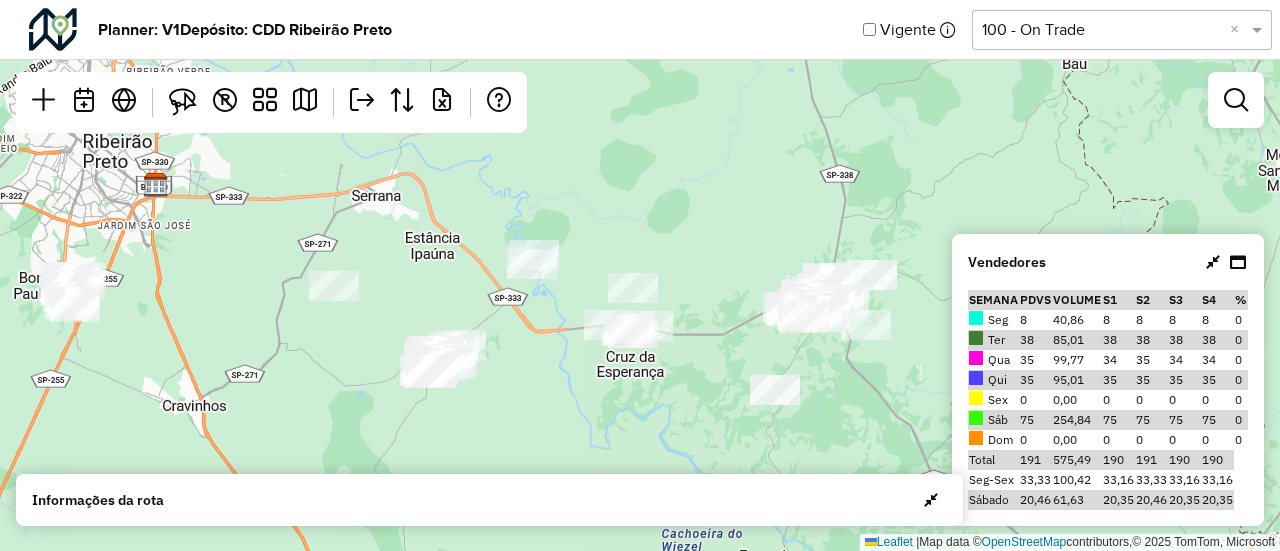 drag, startPoint x: 458, startPoint y: 343, endPoint x: 806, endPoint y: 339, distance: 348.02298 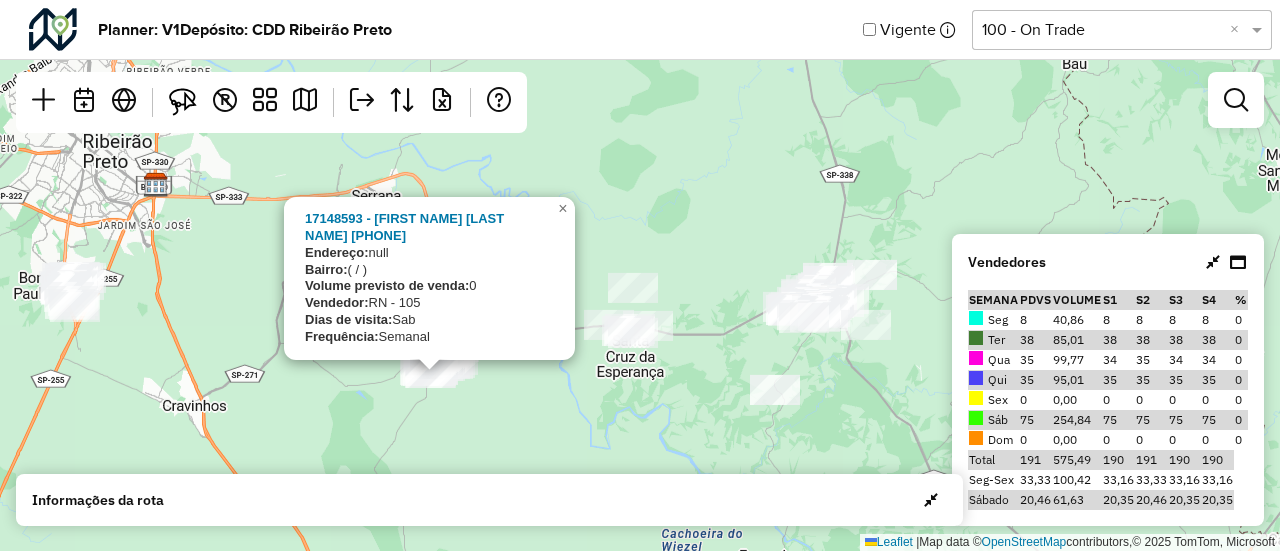 click on "Endereço:  null
Bairro:   ([CITY] / [STATE])
Volume previsto de venda:  0
Vendedor:  RN - 105
Dias de visita:  Sab
Frequência:  Semanal
×  Leaflet   |  Map data ©  OpenStreetMap  contributors,© 2025 TomTom, Microsoft" 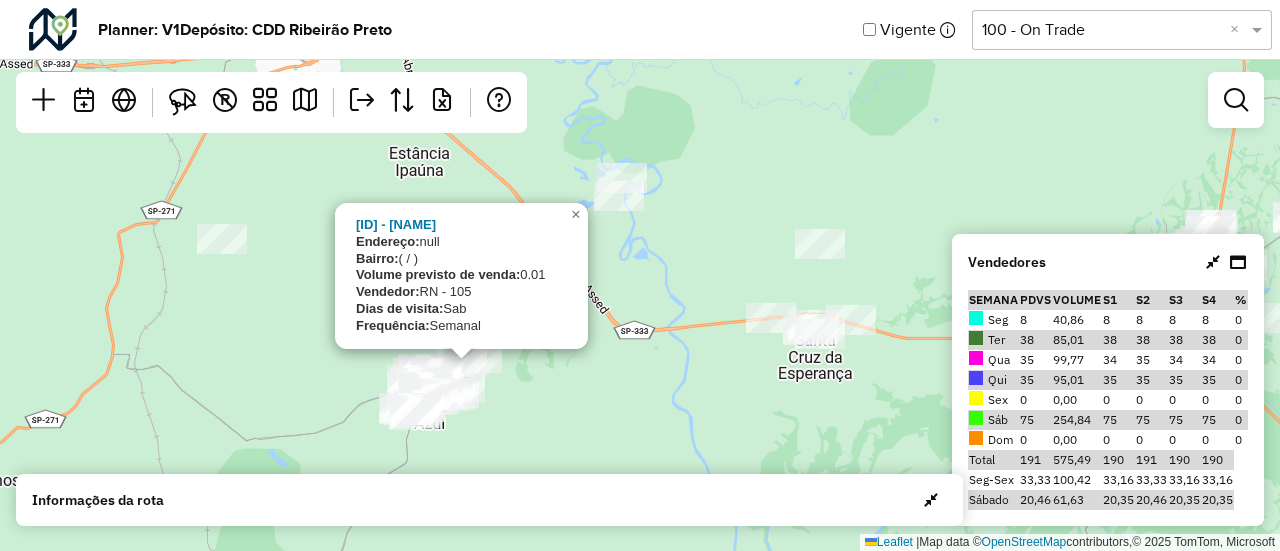 click on "Endereço:  null
Bairro:   ([CITY] / [STATE])
Volume previsto de venda:  0.01
Vendedor:  RN - 105
Dias de visita:  Sab
Frequência:  Semanal
×  Leaflet   |  Map data ©  OpenStreetMap  contributors,© 2025 TomTom, Microsoft" 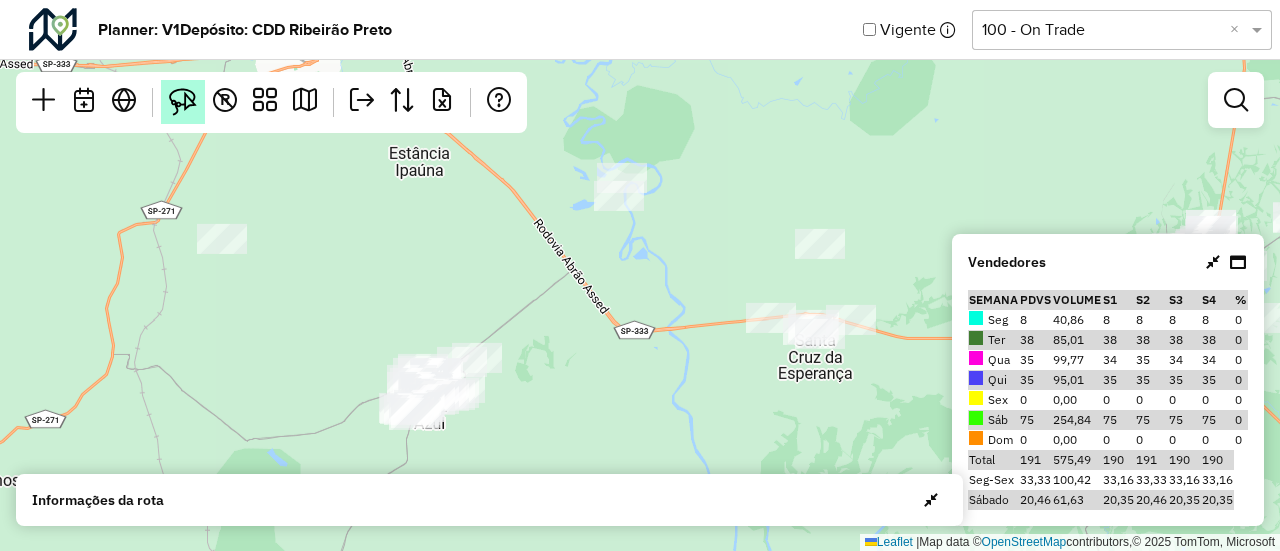 click at bounding box center (183, 102) 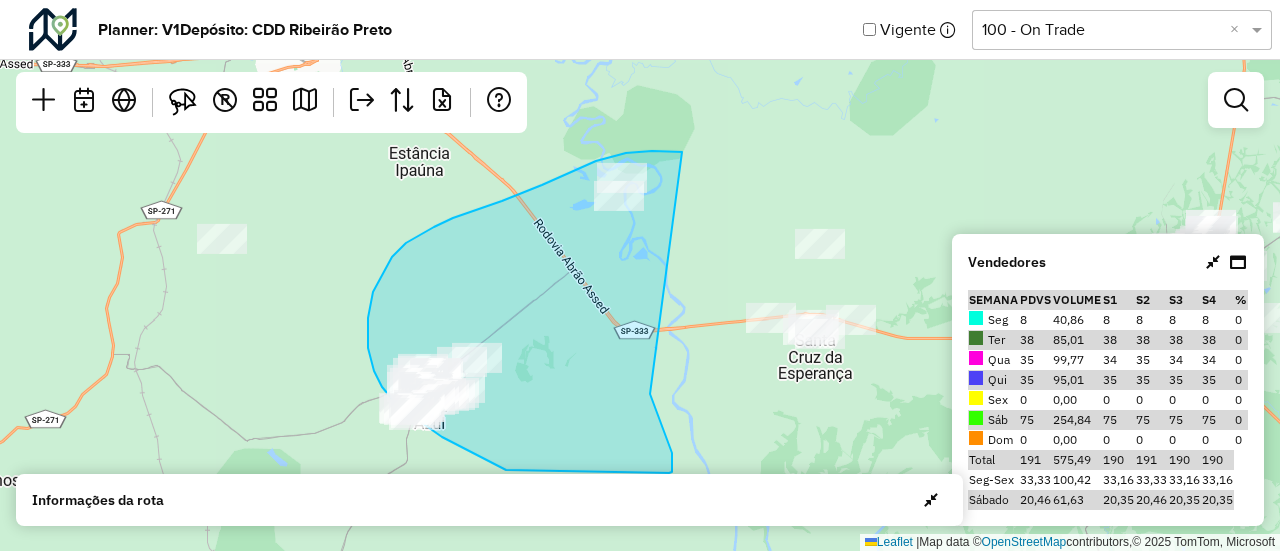 drag, startPoint x: 682, startPoint y: 152, endPoint x: 650, endPoint y: 394, distance: 244.10654 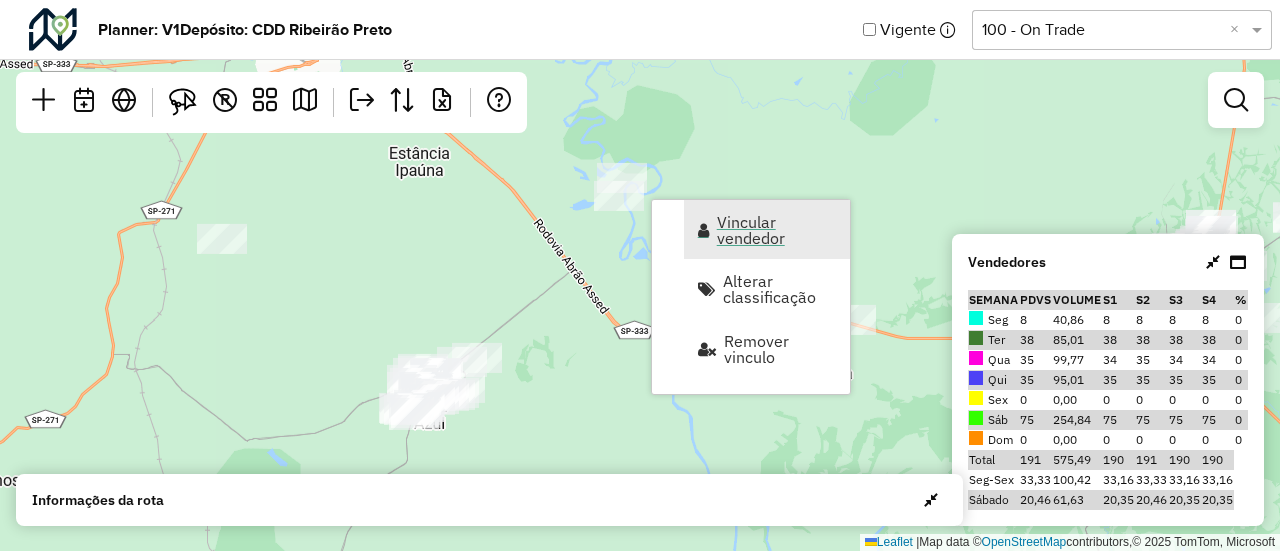 click on "Vincular vendedor" at bounding box center (777, 230) 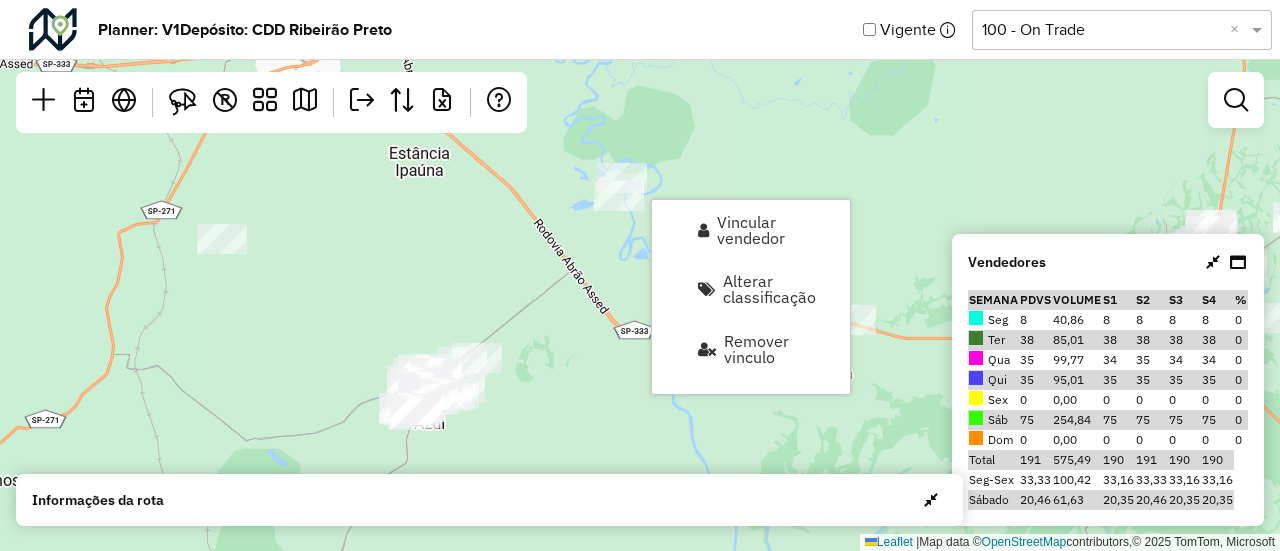 select on "*********" 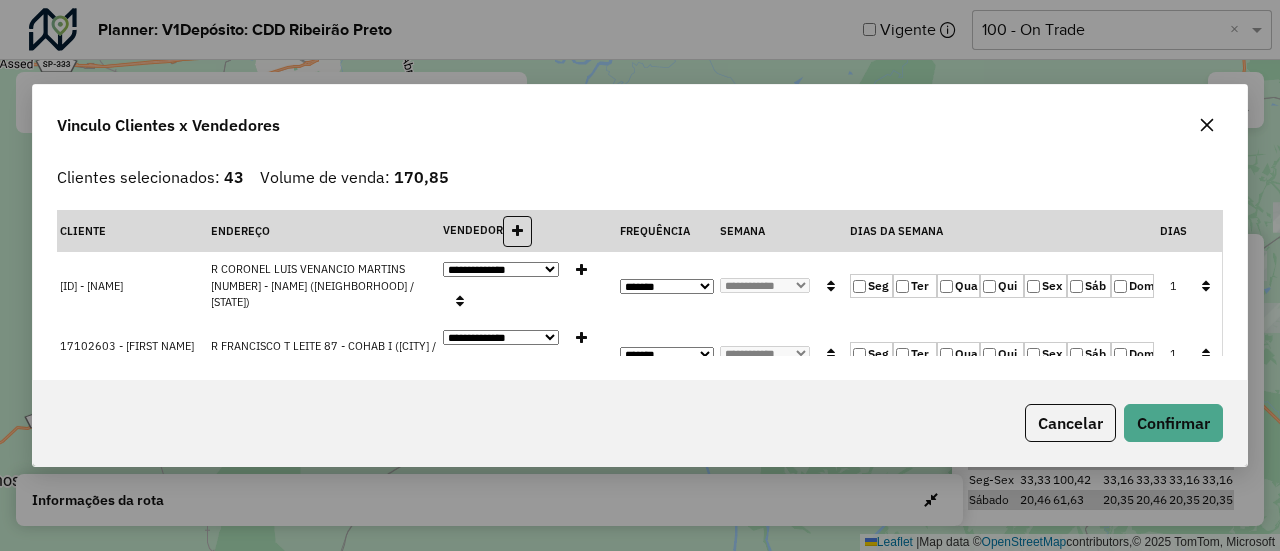 click 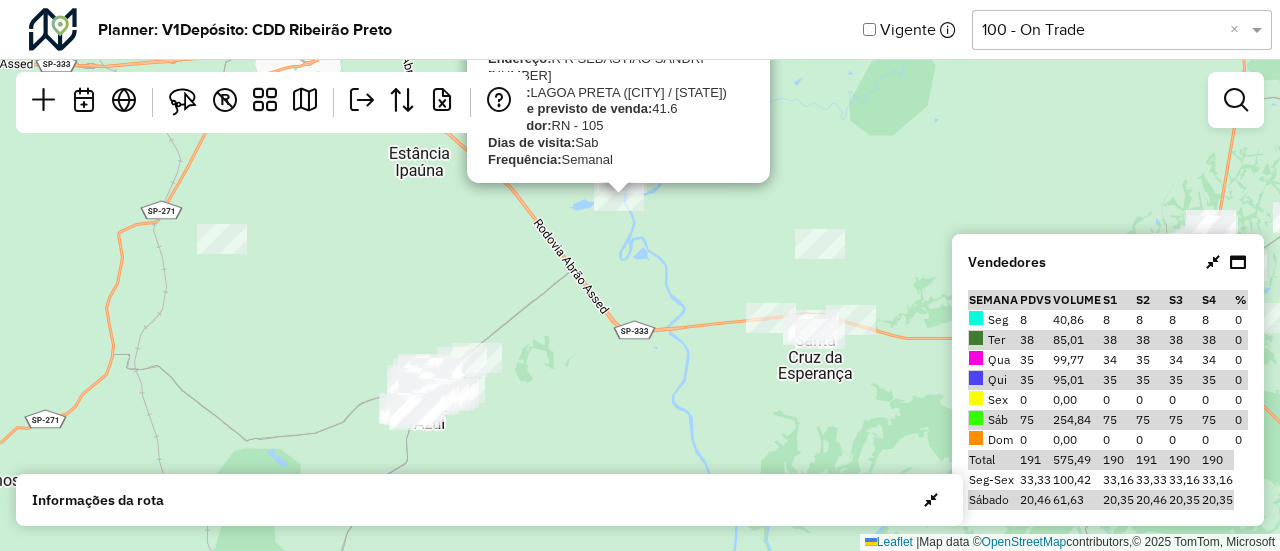 click on "[ID] - [NAME]
Endereço:  R R SEBASTIAO SANDRI [NUMBER]
Bairro:  [NAME] ([NEIGHBORHOOD] / [STATE])
Volume previsto de venda:  [NUMBER]
Vendedor:  [CODE]
Dias de visita:  [DAY]
Frequência:  Semanal
×  Leaflet   |  Map data ©  OpenStreetMap  contributors,© 2025 TomTom, Microsoft" 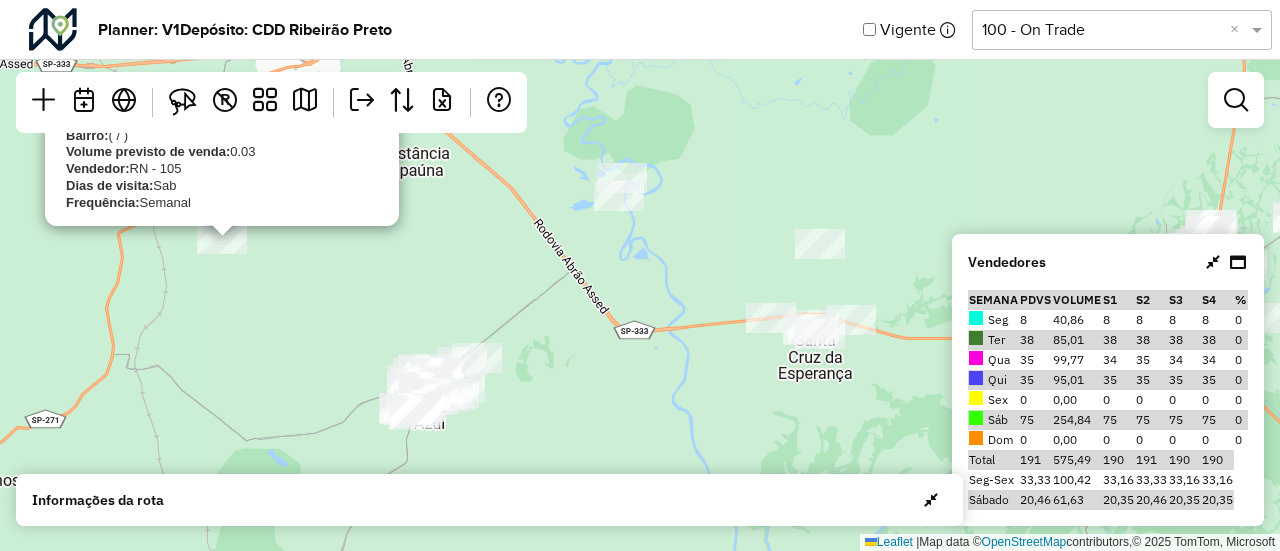 click on "[ID] - [NAME] [PHONE]
Endereço:  null
Bairro:   ( / )
Volume previsto de venda:  [NUMBER]
Vendedor:  [CODE]
Dias de visita:  [DAY]
Frequência:  Semanal
×  Leaflet   |  Map data ©  OpenStreetMap  contributors,© 2025 TomTom, Microsoft" 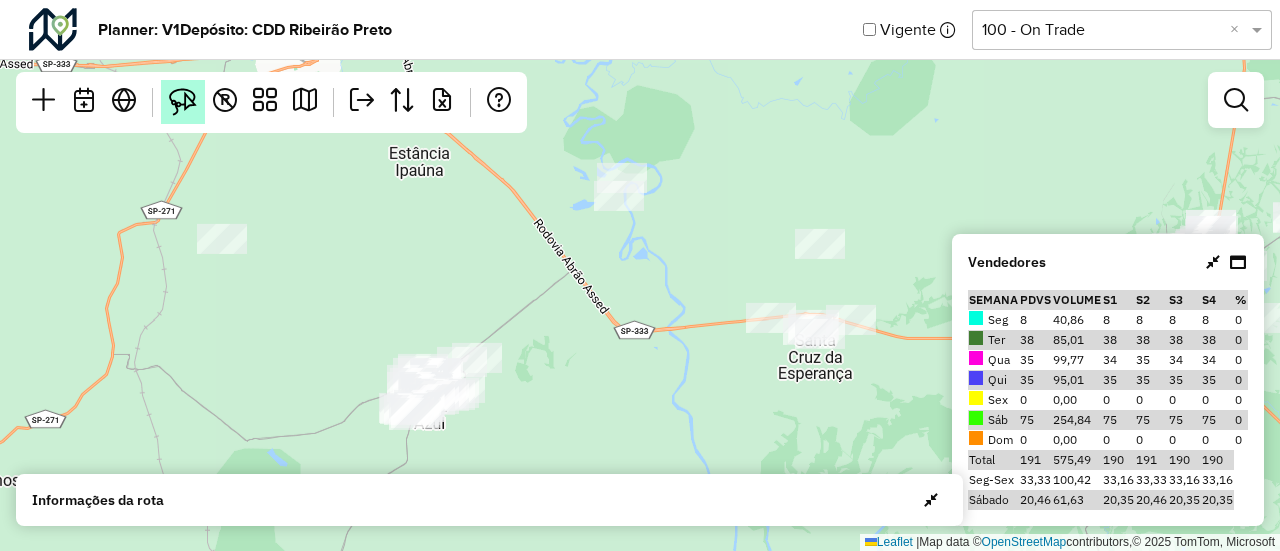 click at bounding box center (183, 102) 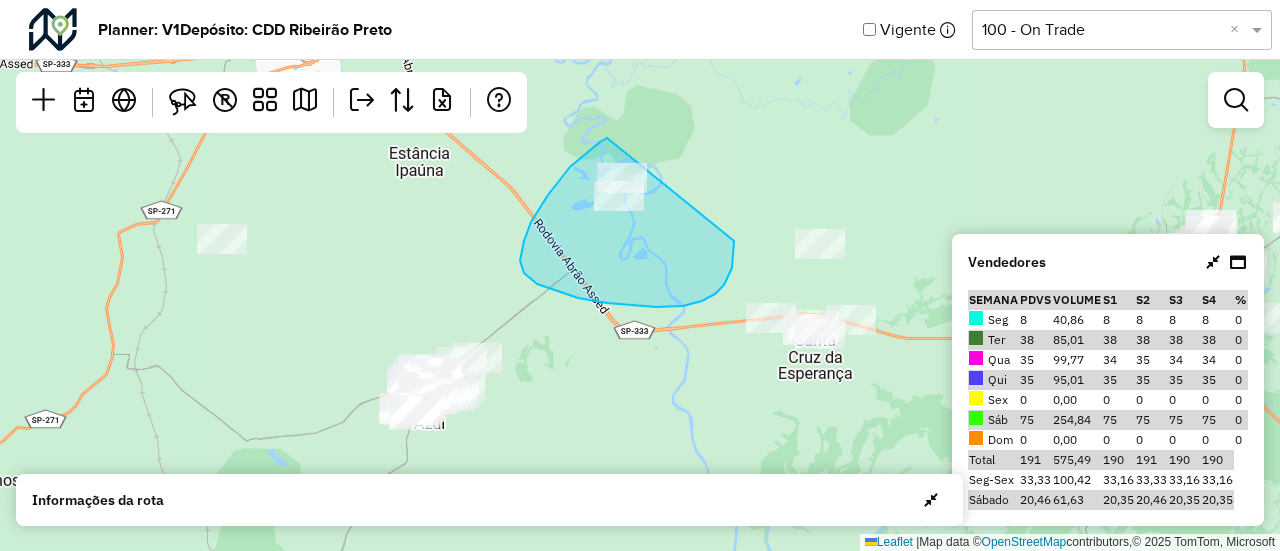 drag, startPoint x: 607, startPoint y: 138, endPoint x: 700, endPoint y: 100, distance: 100.46392 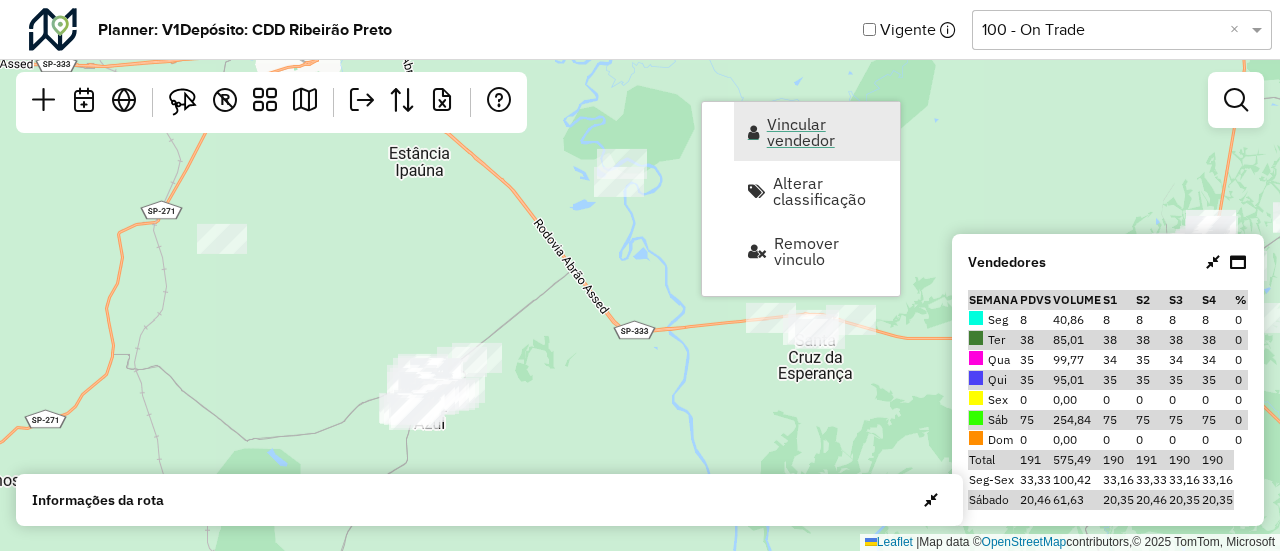 click on "Vincular vendedor" at bounding box center [817, 131] 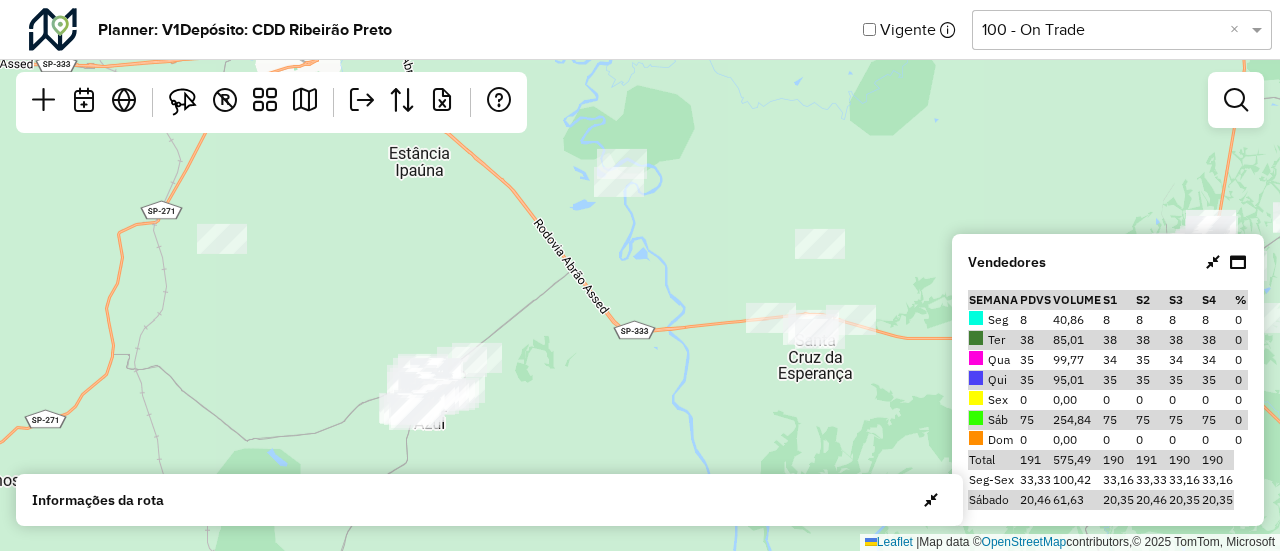 select on "*********" 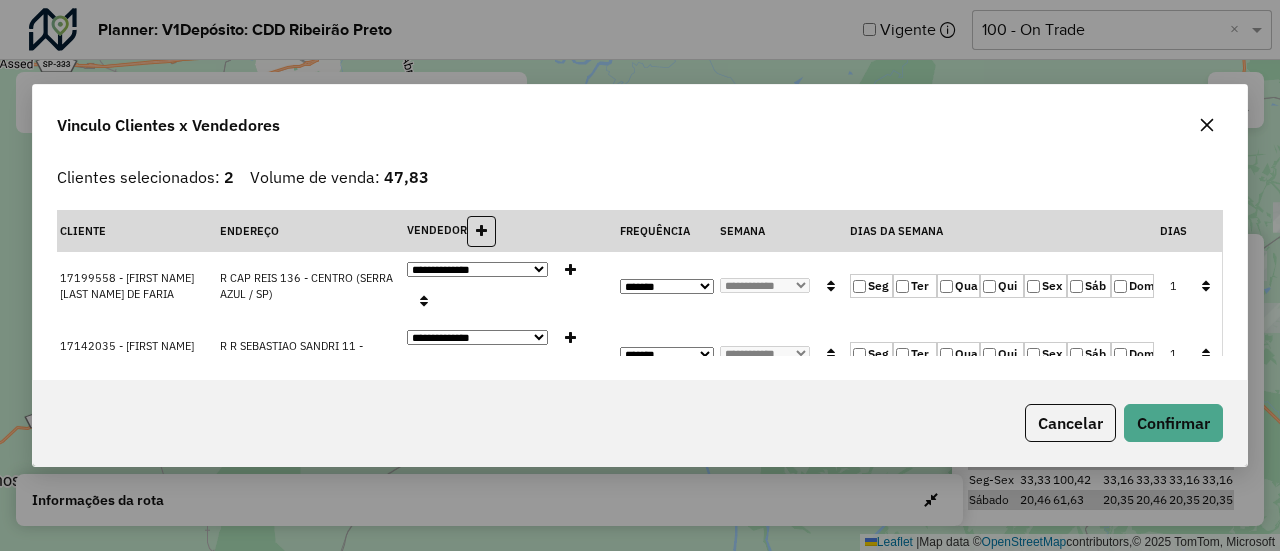 click 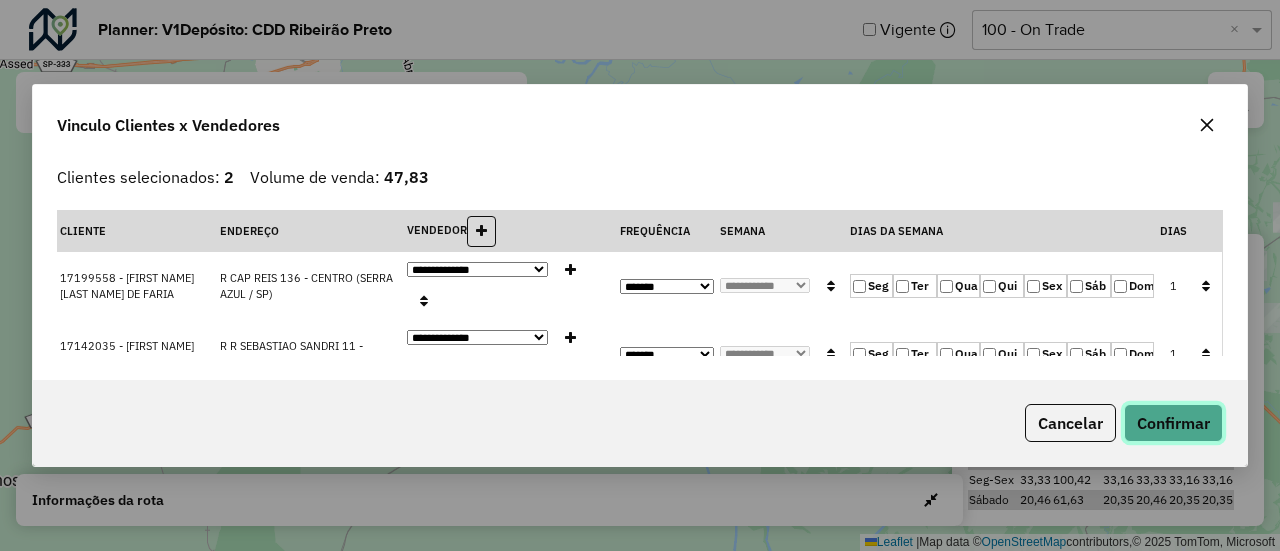 click on "Confirmar" 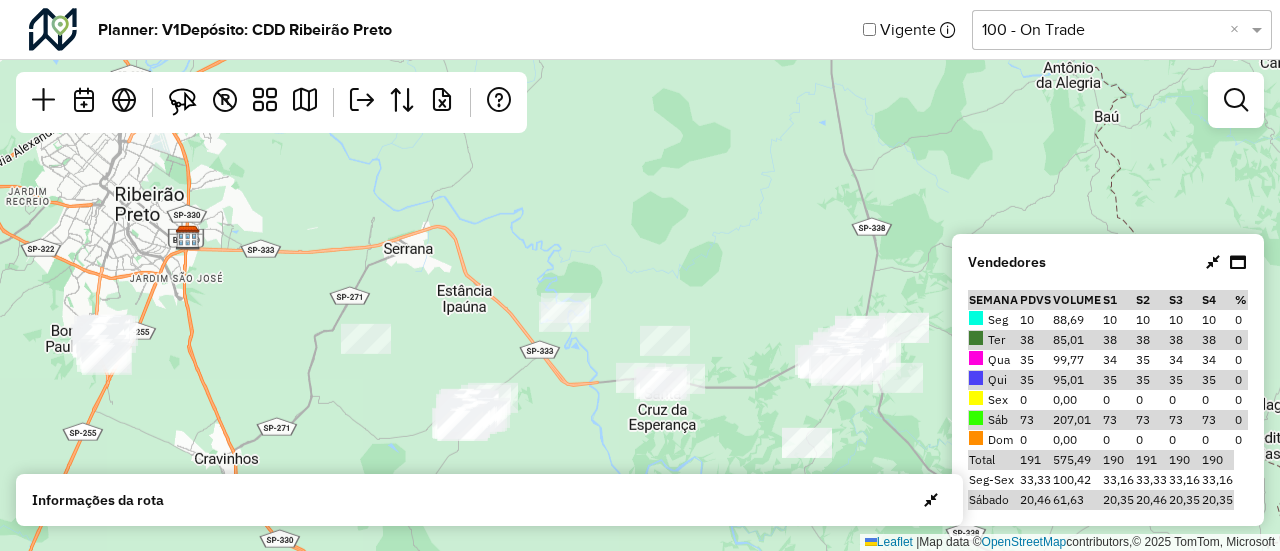 drag, startPoint x: 588, startPoint y: 251, endPoint x: 550, endPoint y: 310, distance: 70.178345 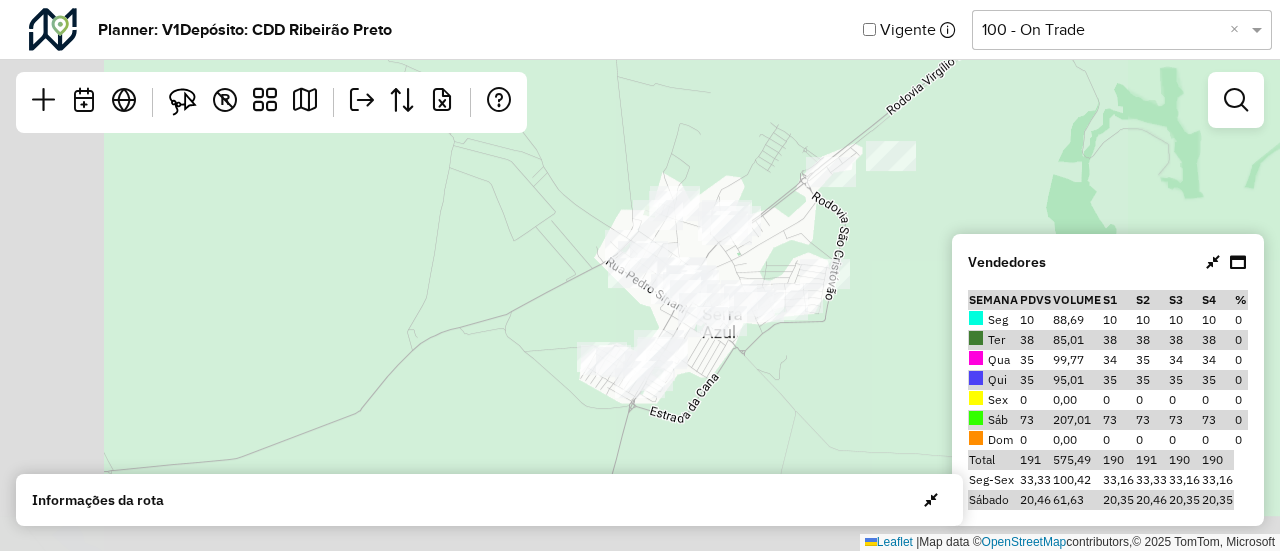 drag, startPoint x: 474, startPoint y: 443, endPoint x: 645, endPoint y: 140, distance: 347.9224 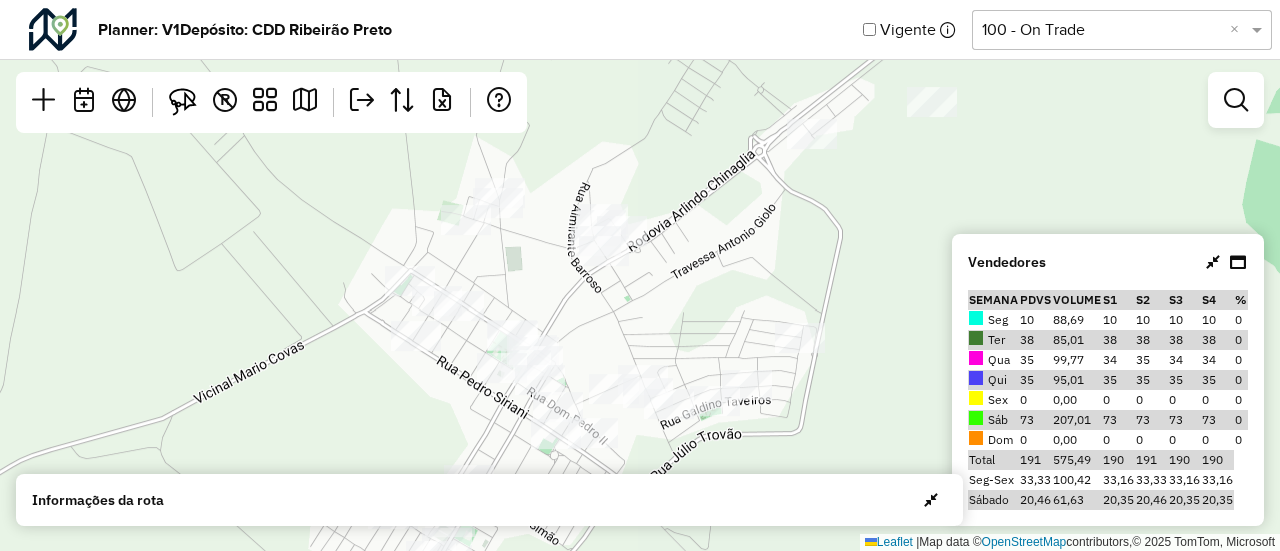 drag, startPoint x: 647, startPoint y: 249, endPoint x: 493, endPoint y: 142, distance: 187.52333 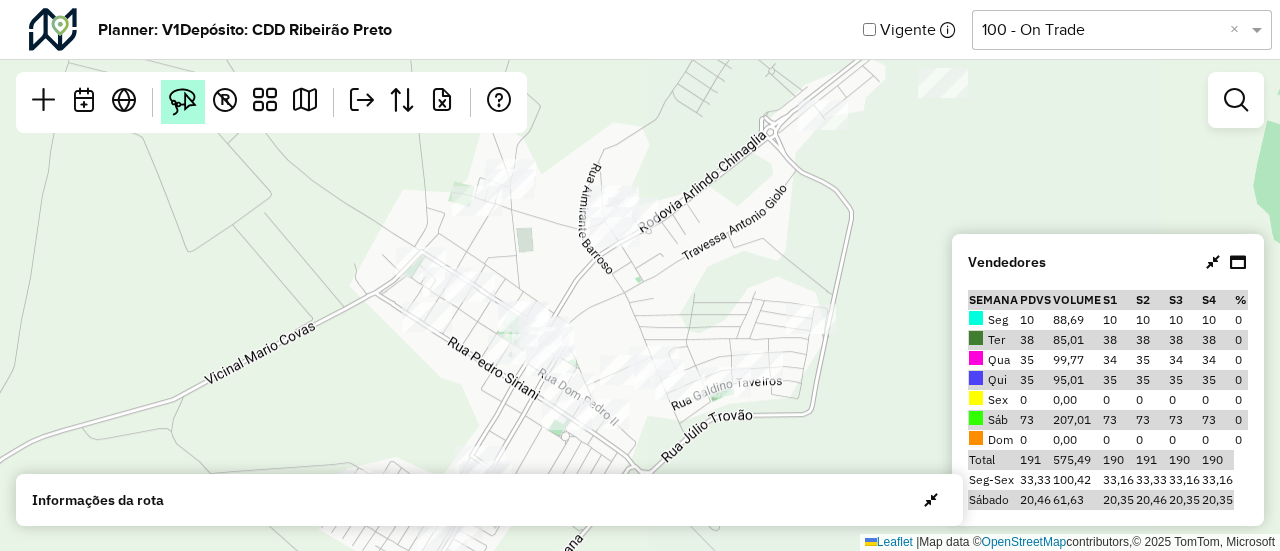 click at bounding box center (183, 102) 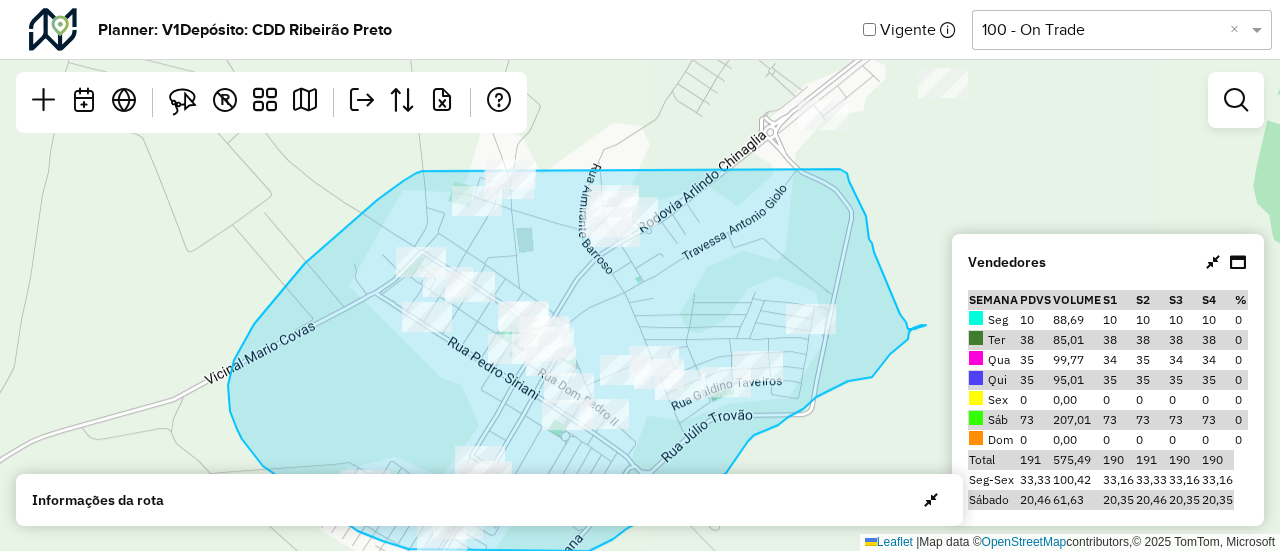 drag, startPoint x: 422, startPoint y: 171, endPoint x: 840, endPoint y: 169, distance: 418.0048 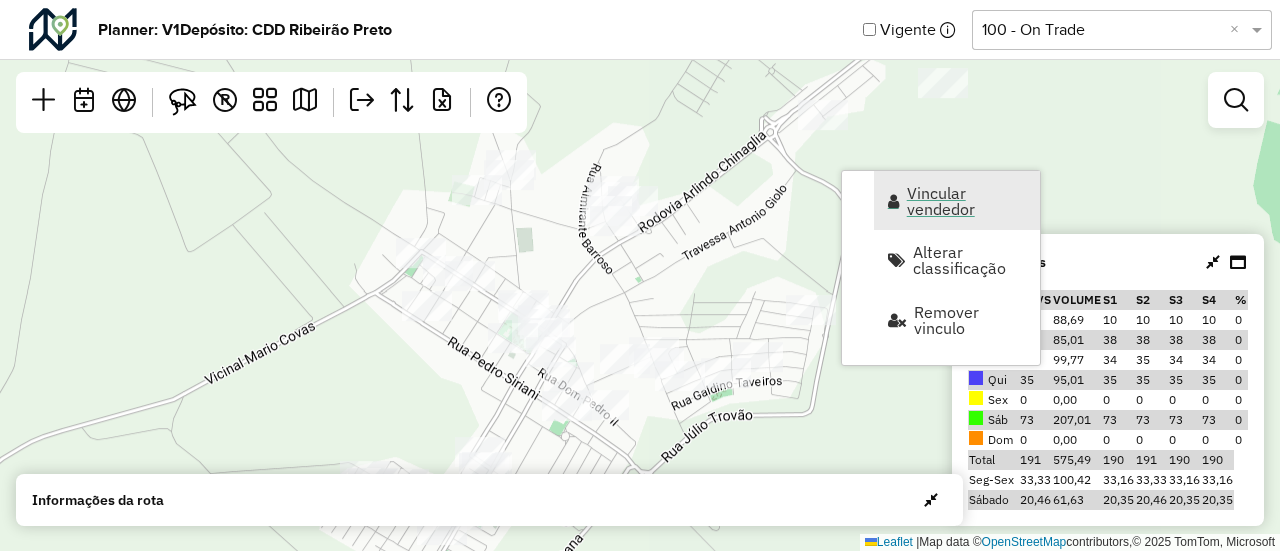 click on "Vincular vendedor" at bounding box center (967, 201) 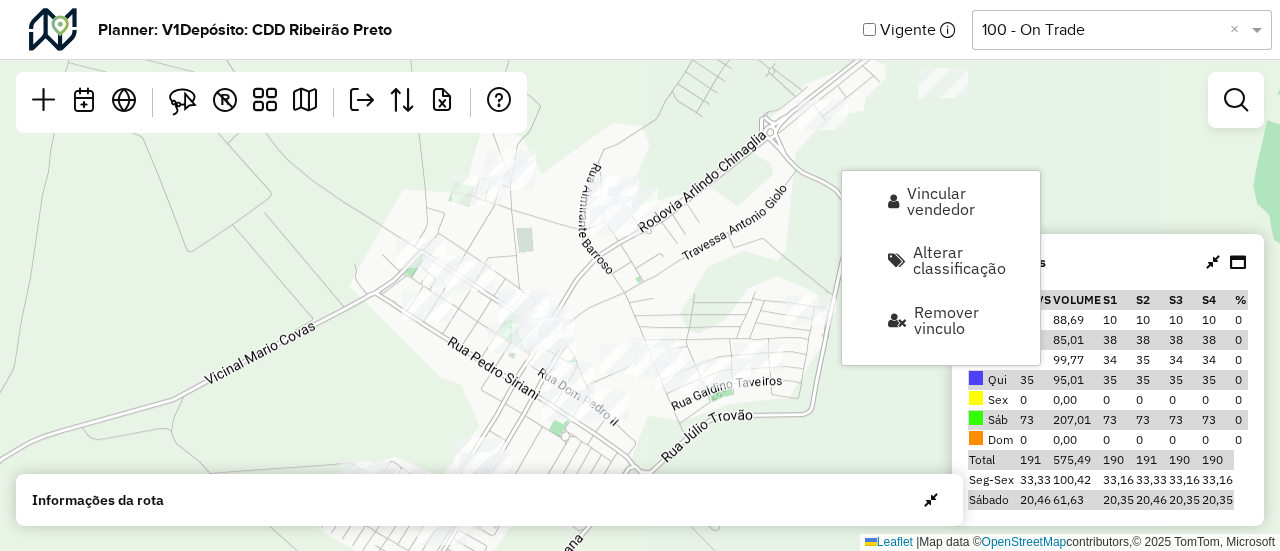 select on "*********" 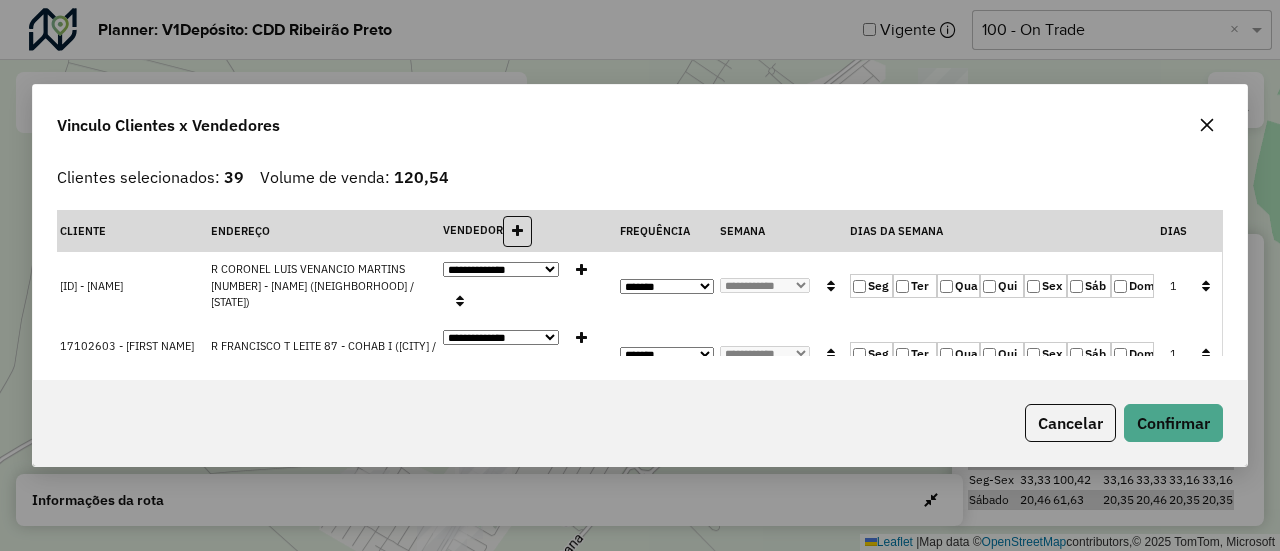 click 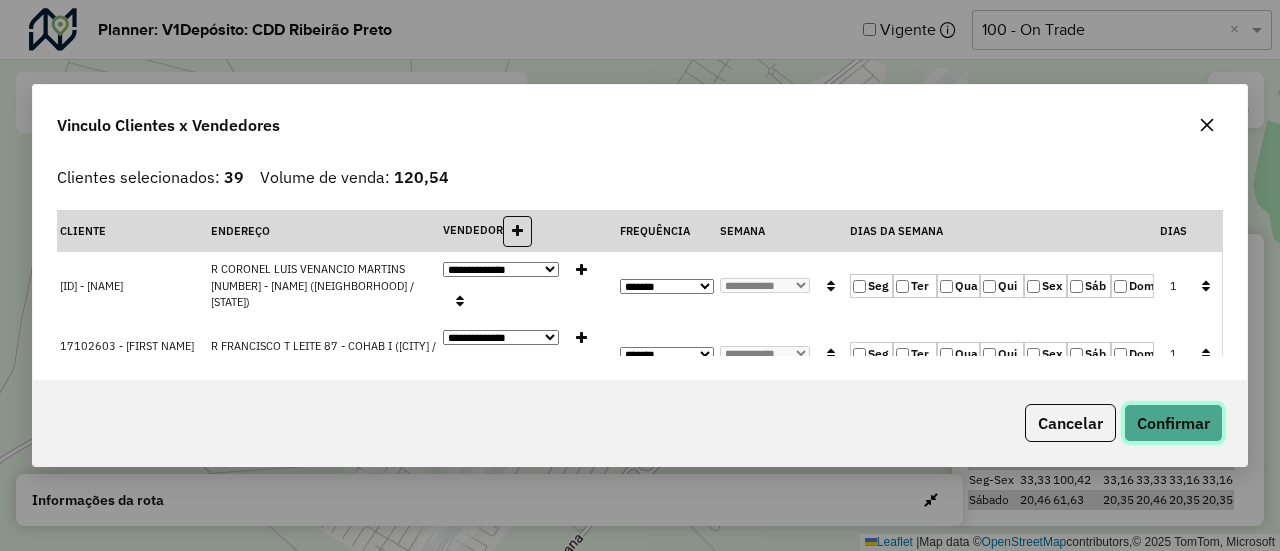 click on "Confirmar" 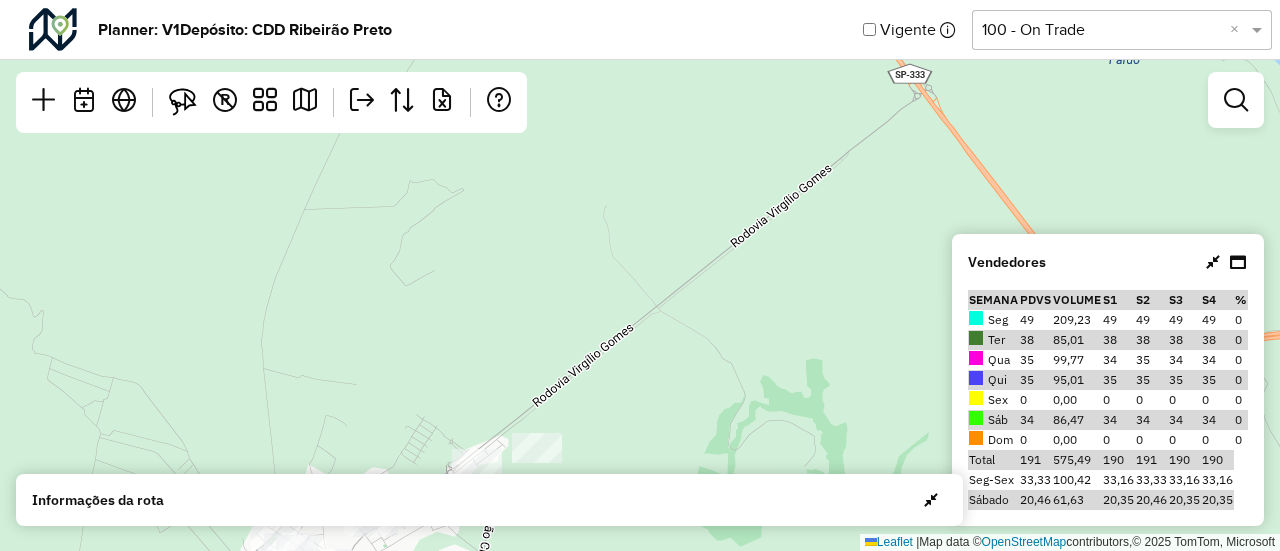 click on "Aguarde...  Pop-up bloqueado!  Seu navegador bloqueou automáticamente a abertura de uma nova janela.   Acesse as configurações e adicione o endereço do sistema a lista de permissão.   Fechar   Planner: V1   Depósito: CDD Ribeirão Preto   Vigente  Selecione uma opção  100 - On Trade  ×  Leaflet   |  Map data ©  OpenStreetMap  contributors,© 2025 TomTom, Microsoft R Vendedores  Semana  PDVs Volume S1 S2 S3 S4 %  Seg 49 209,23 49 49 49 49 0  Ter 38 85,01 38 38 38 38 0  Qua 35 99,77 34 35 34 34 0  Qui 35 95,01 35 35 35 35 0  Sex 0 0,00 0 0 0 0 0  Sáb 34 86,47 34 34 34 34 0  Dom 0 0,00 0 0 0 0 0 Total 191 575,49 190 191 190 190 Seg-Sex  33,33  100,42 33,16 33,33 33,16 33,16 Sábado  20,46  61,63 20,35 20,46 20,35 20,35 Informações da rota  Dia Semana   Vendedor  Vendedores x Clientes Roteiros Resumo Vendedor/Dia Visitas Volume de venda  Segunda - Semana 1 - Total visitas: 49 - Total clientes: 49 - Volume de venda: 209,23  Vendedor/Dia Visitas Tempo total em rota Início Fim Tempo retorno" at bounding box center [640, 275] 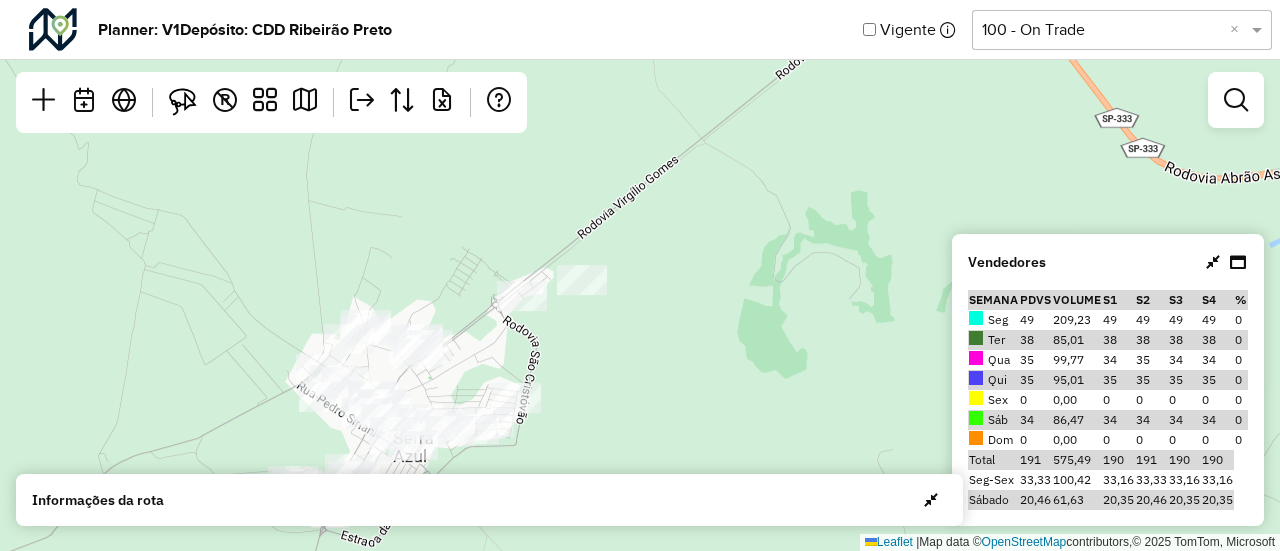 drag, startPoint x: 574, startPoint y: 407, endPoint x: 619, endPoint y: 236, distance: 176.82195 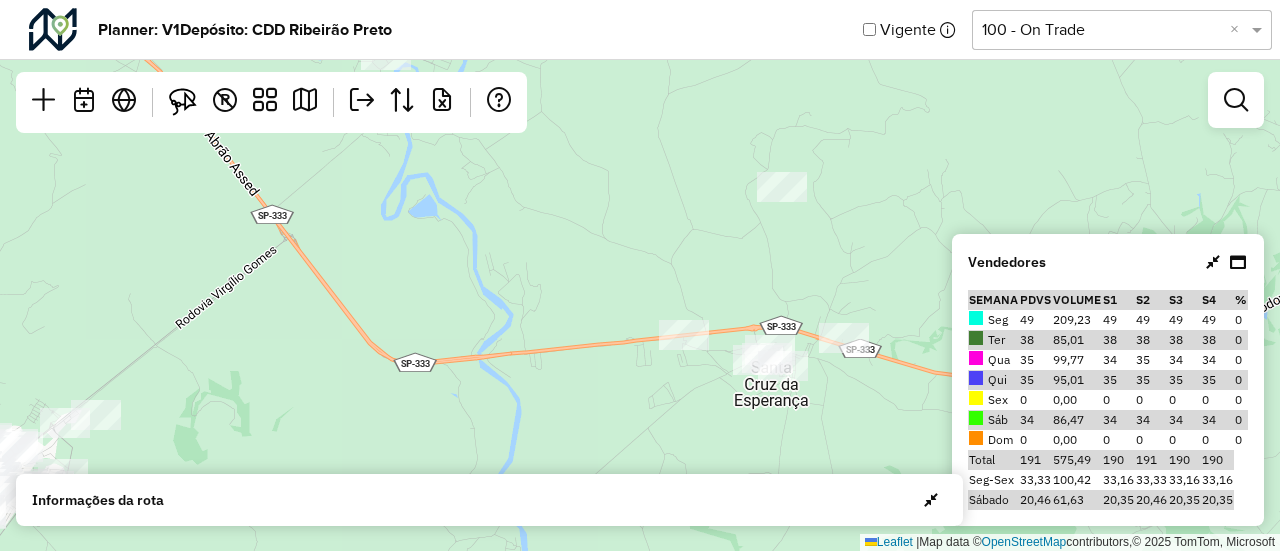 drag, startPoint x: 619, startPoint y: 236, endPoint x: 112, endPoint y: 395, distance: 531.34735 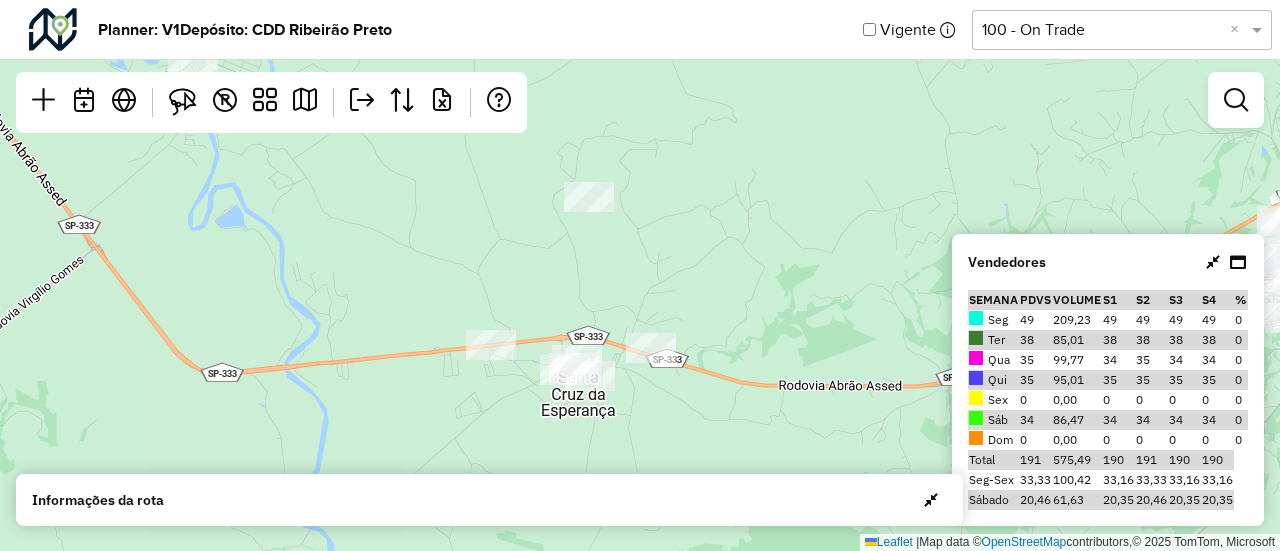 drag, startPoint x: 346, startPoint y: 373, endPoint x: 148, endPoint y: 385, distance: 198.3633 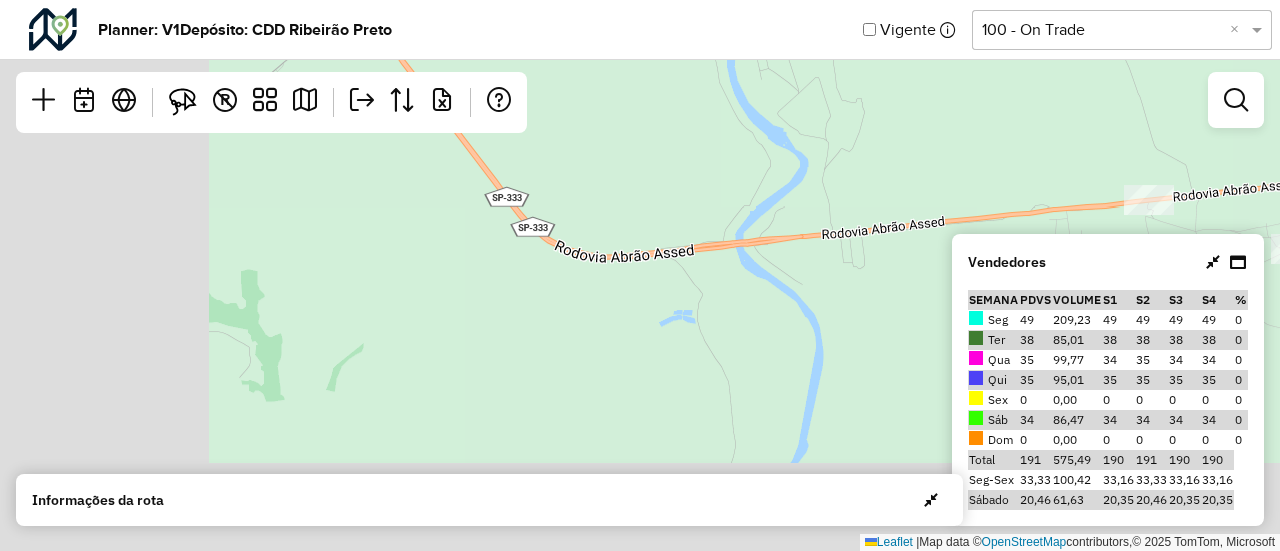 drag, startPoint x: 277, startPoint y: 393, endPoint x: 764, endPoint y: 232, distance: 512.923 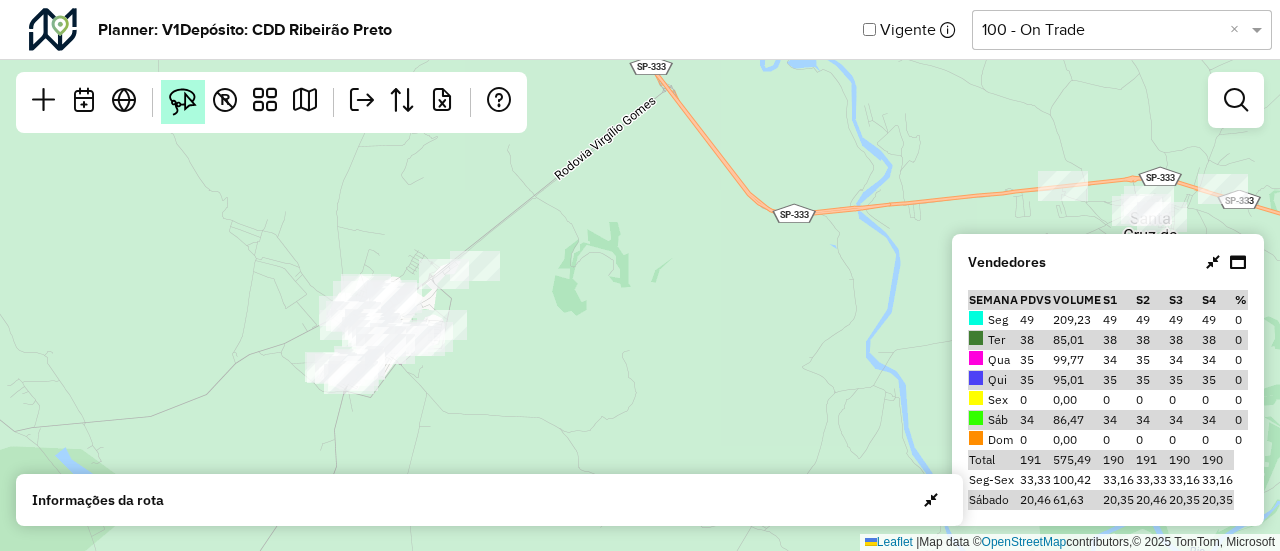 click at bounding box center [183, 102] 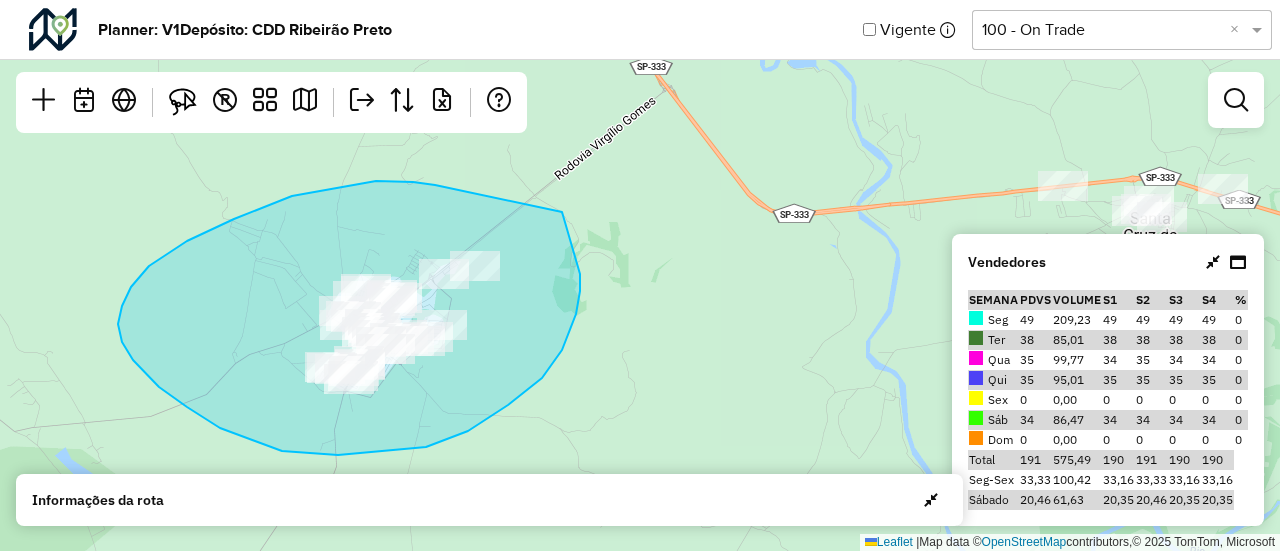 drag, startPoint x: 435, startPoint y: 185, endPoint x: 561, endPoint y: 208, distance: 128.082 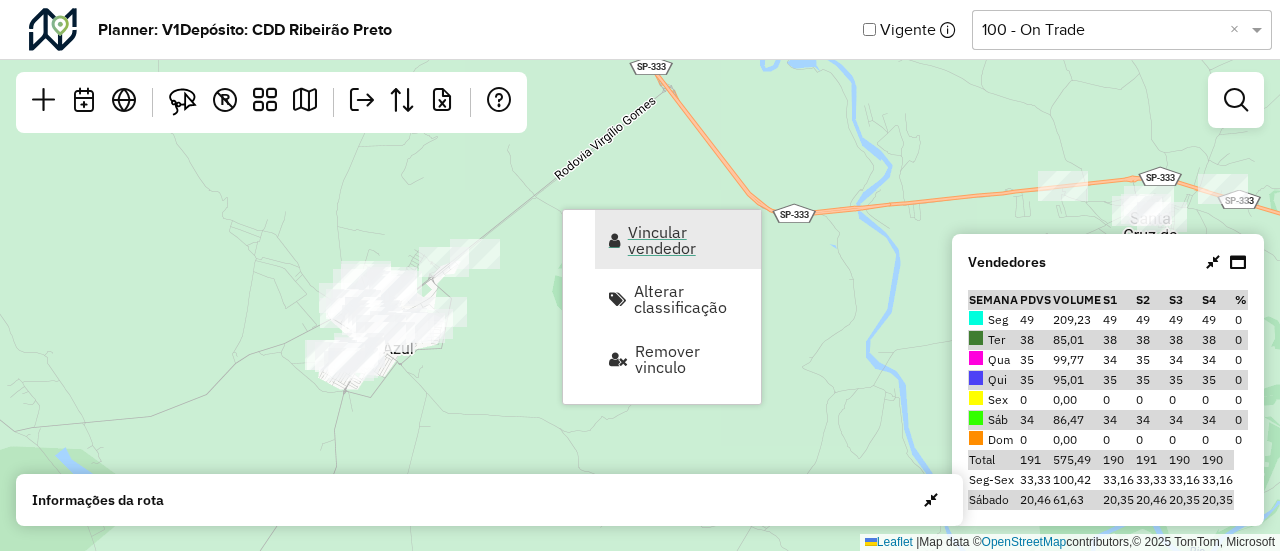 click on "Vincular vendedor" at bounding box center [688, 240] 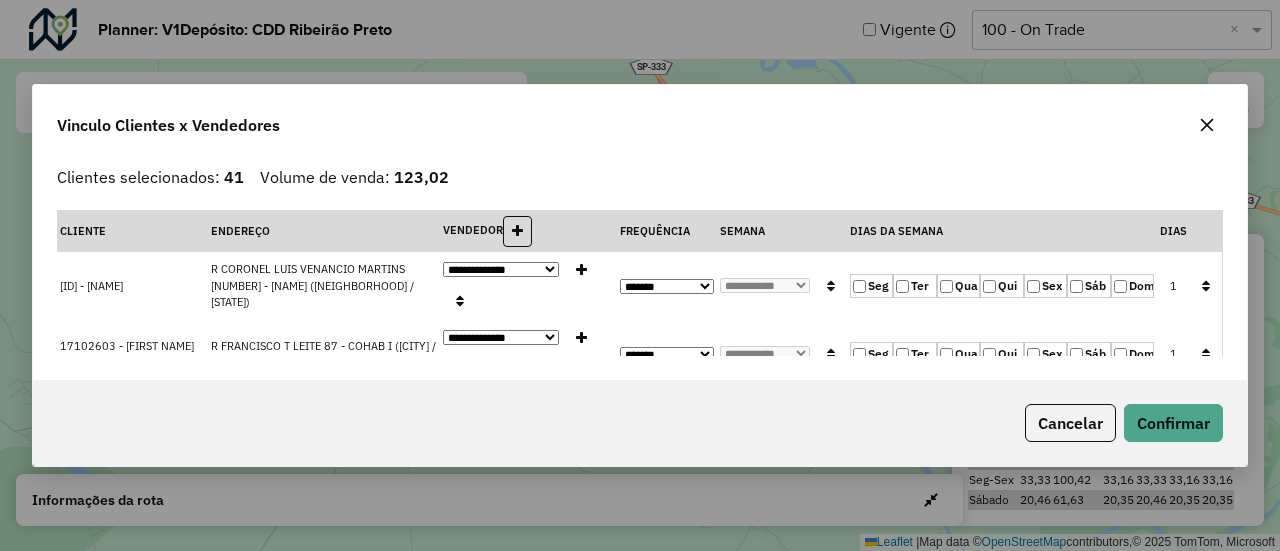 click 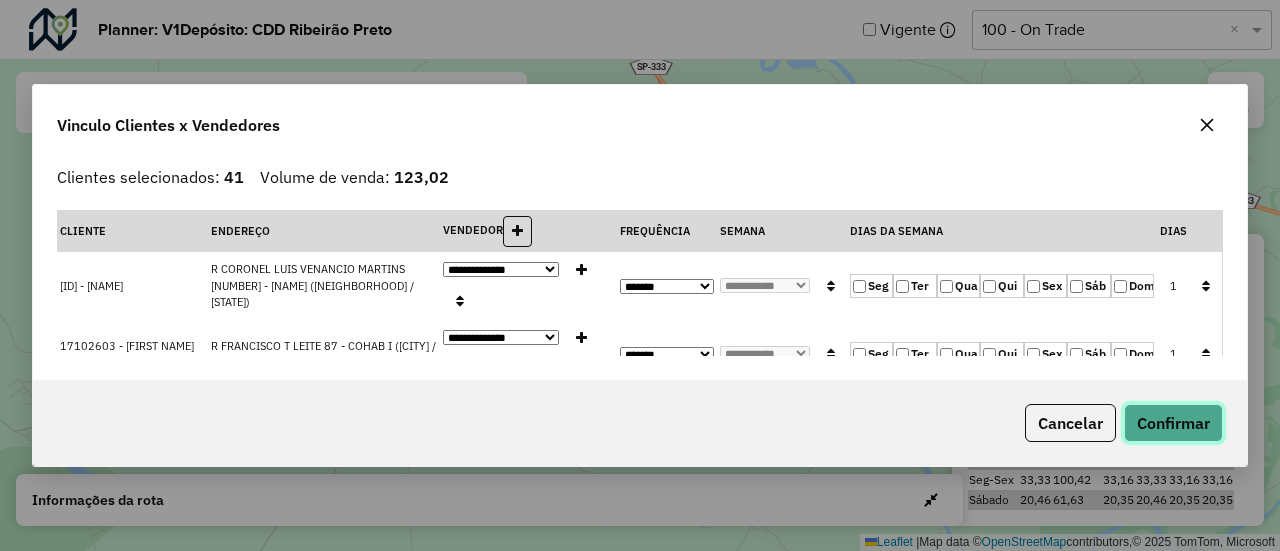 click on "Confirmar" 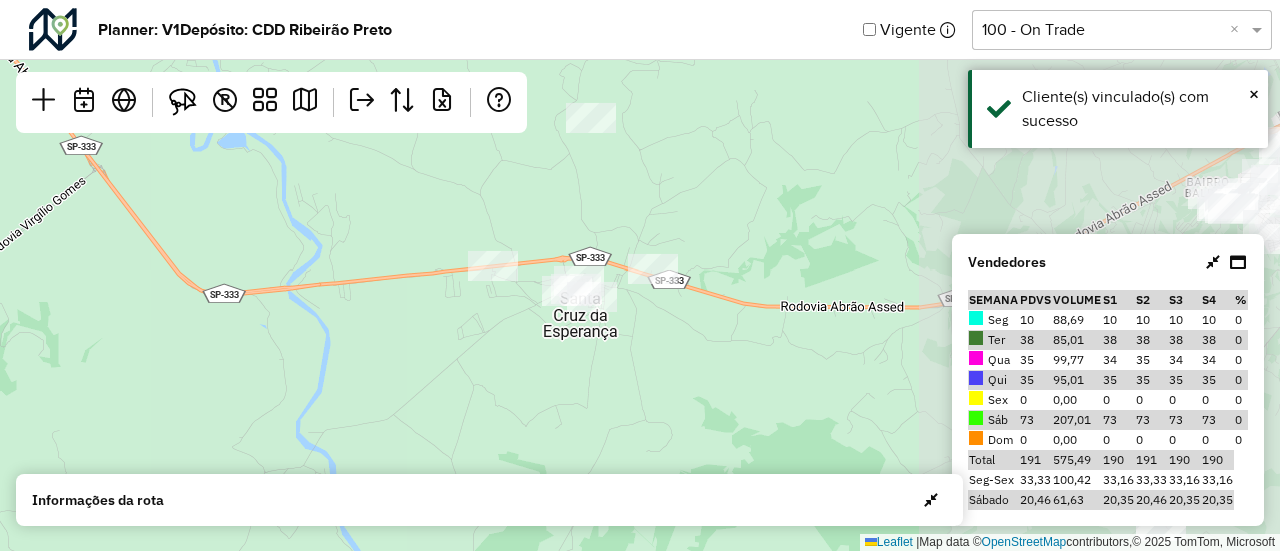 drag, startPoint x: 739, startPoint y: 363, endPoint x: 168, endPoint y: 446, distance: 577.00085 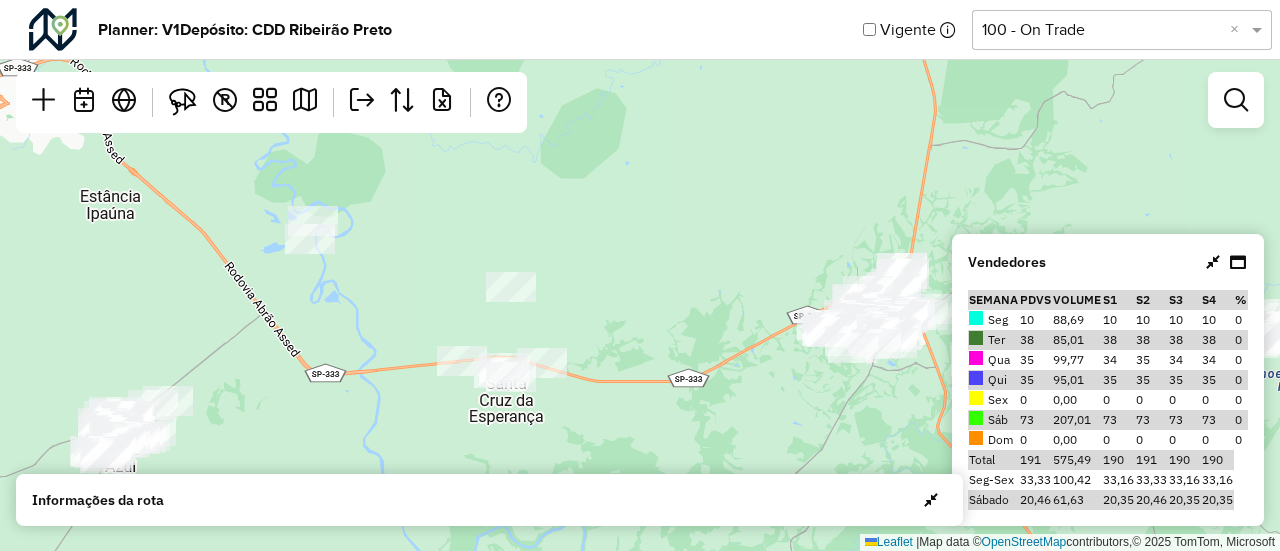 drag, startPoint x: 160, startPoint y: 393, endPoint x: 310, endPoint y: 389, distance: 150.05333 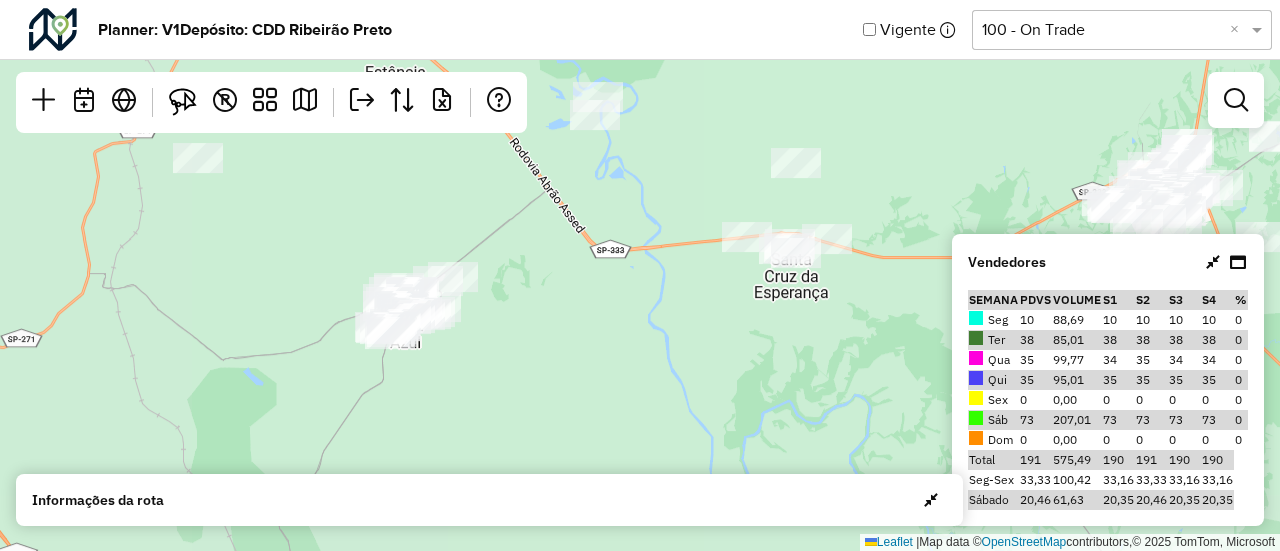 drag, startPoint x: 491, startPoint y: 382, endPoint x: 790, endPoint y: 296, distance: 311.12216 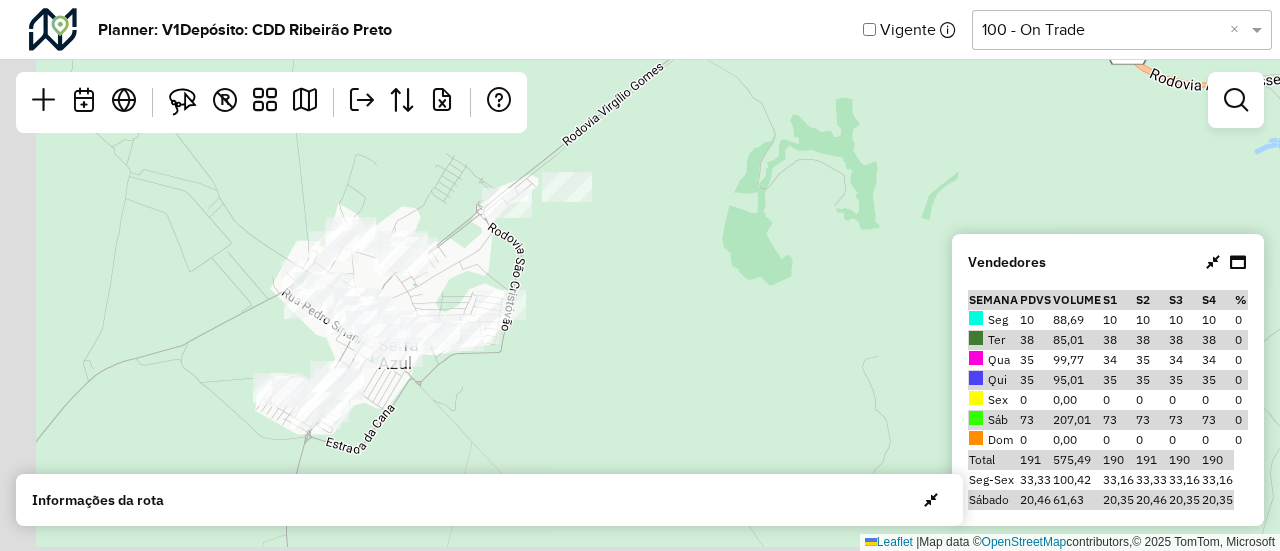 drag, startPoint x: 552, startPoint y: 345, endPoint x: 851, endPoint y: 271, distance: 308.02112 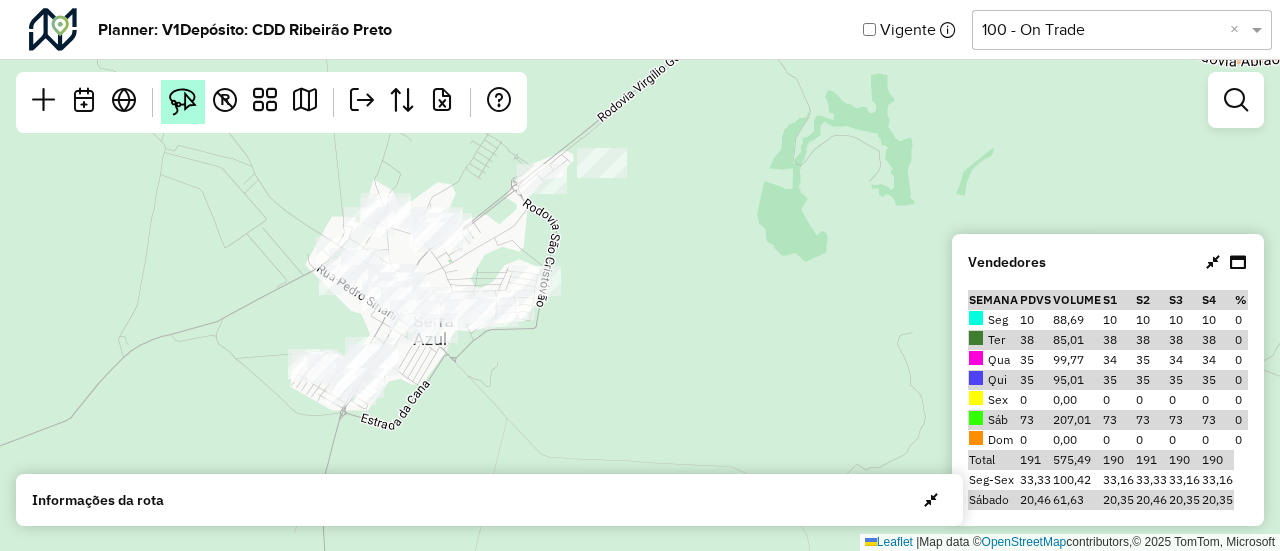 click at bounding box center [183, 102] 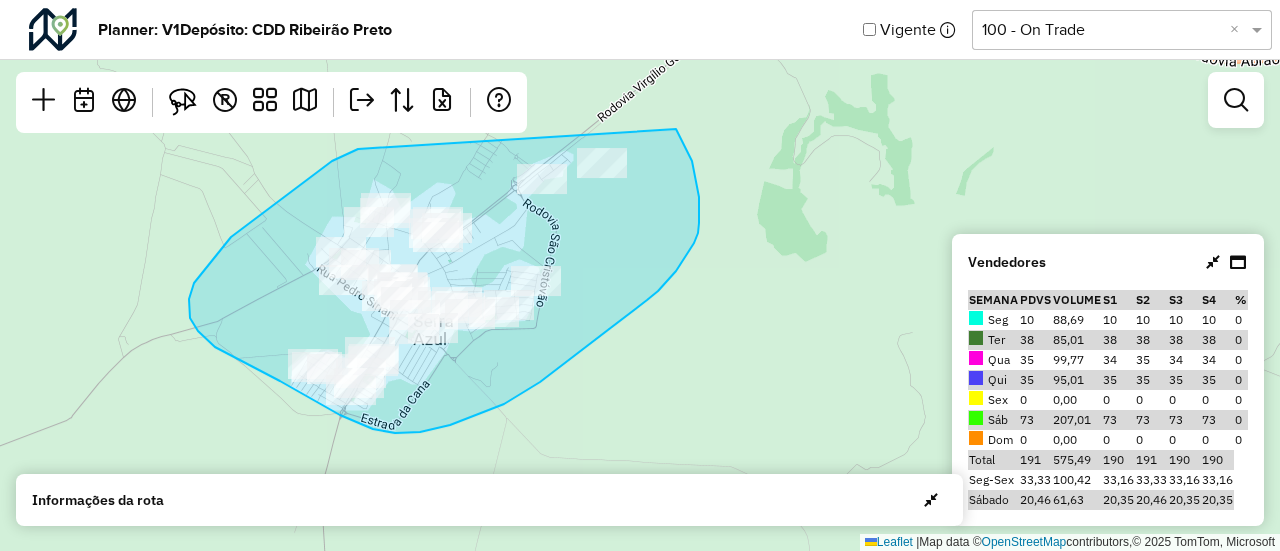 drag, startPoint x: 358, startPoint y: 149, endPoint x: 672, endPoint y: 118, distance: 315.52655 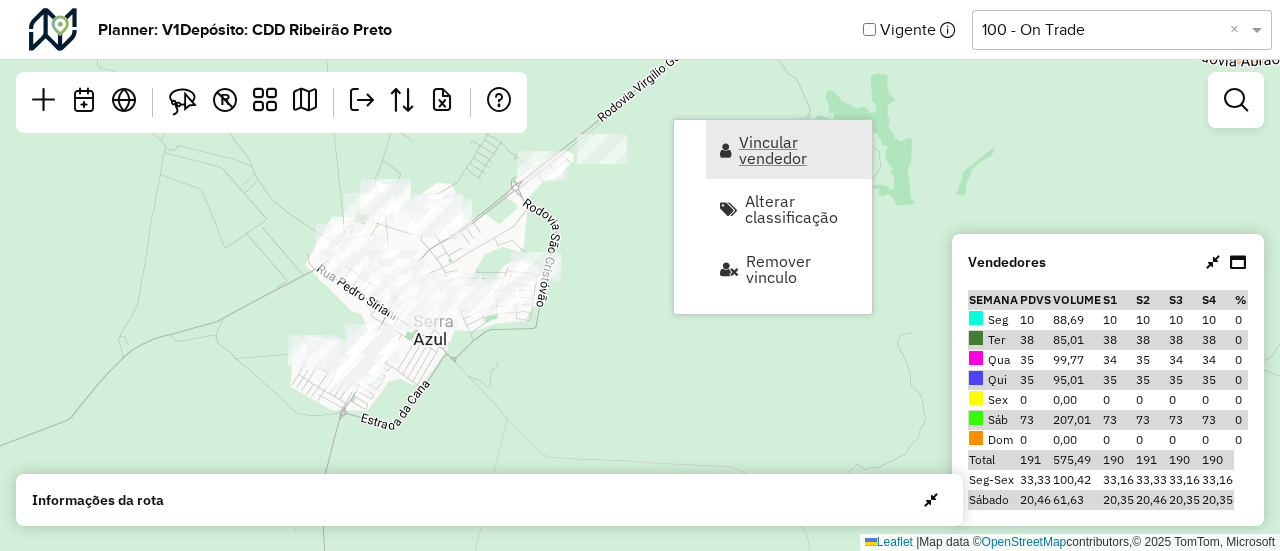 click on "Vincular vendedor" at bounding box center (799, 150) 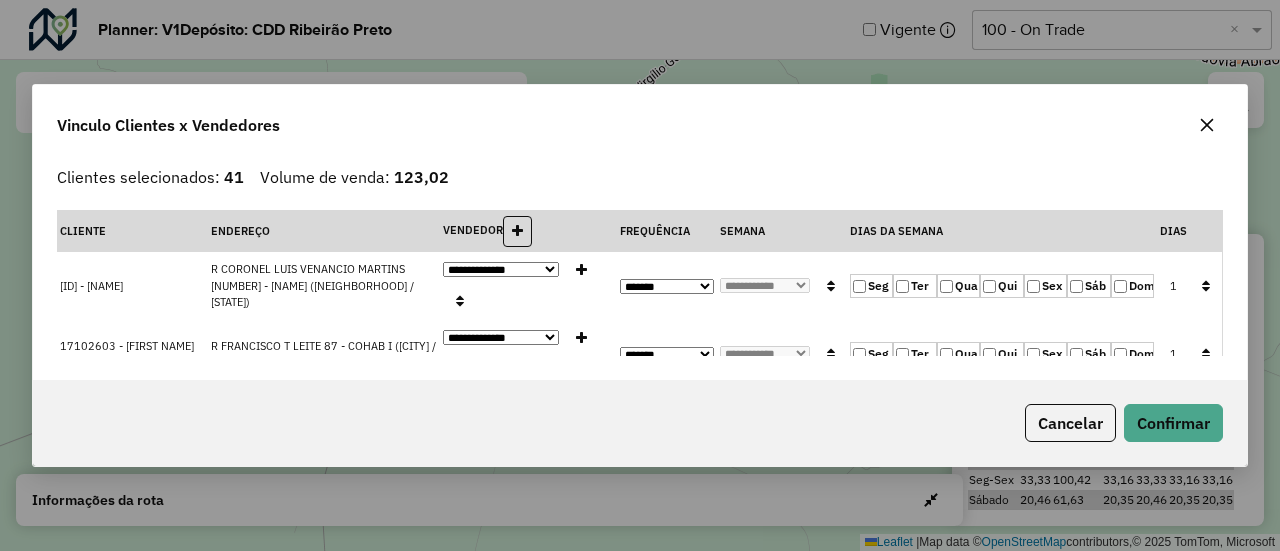 click 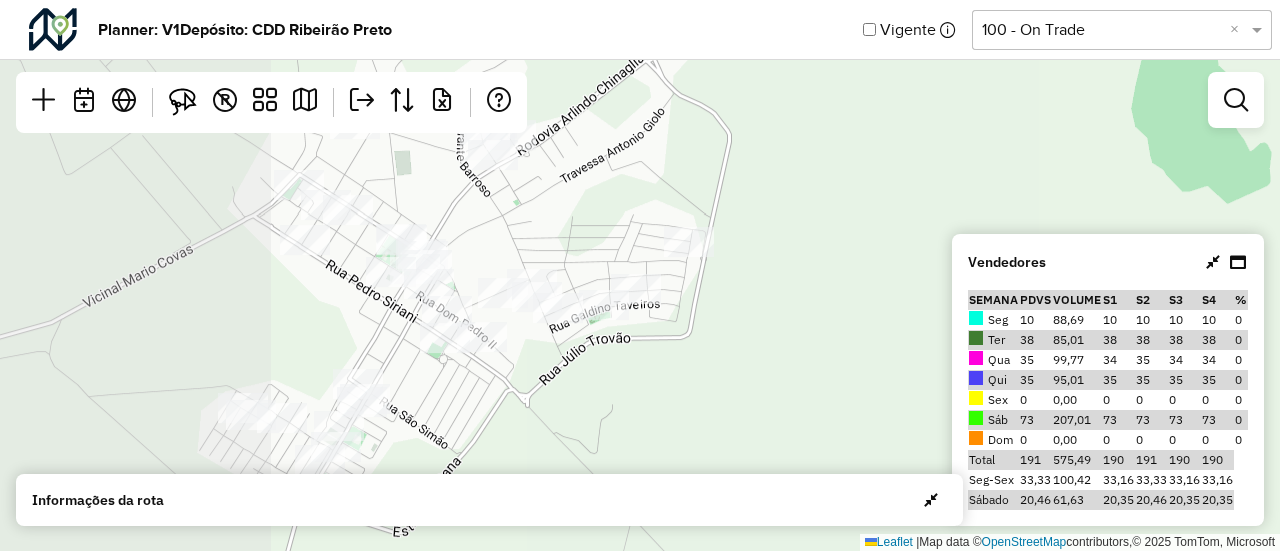 drag, startPoint x: 598, startPoint y: 317, endPoint x: 944, endPoint y: 335, distance: 346.4679 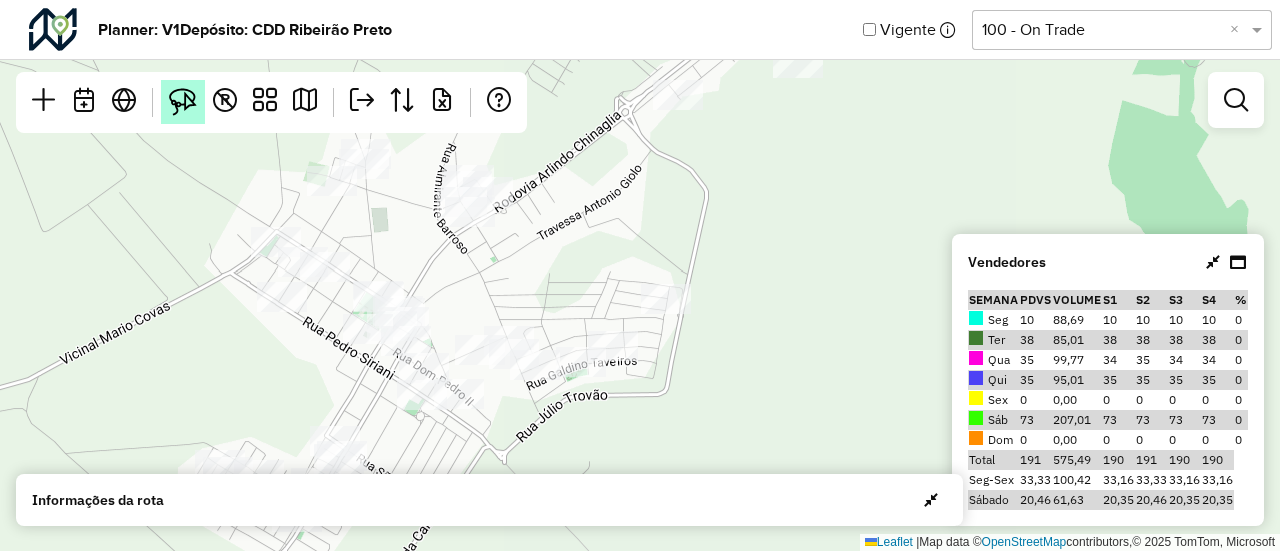 drag, startPoint x: 784, startPoint y: 307, endPoint x: 170, endPoint y: 93, distance: 650.22455 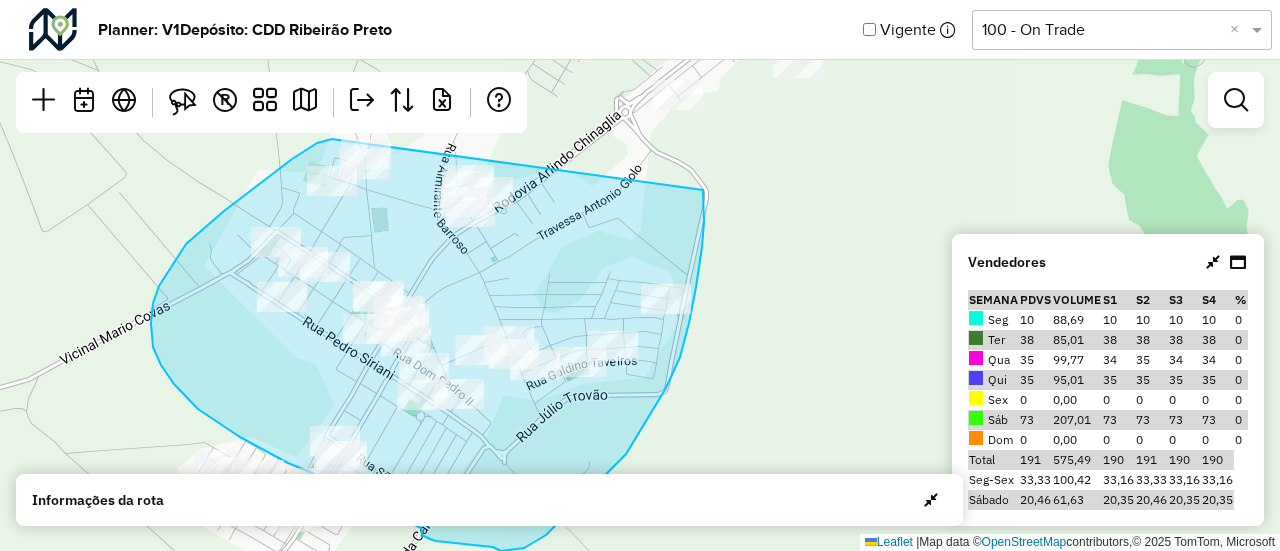 drag, startPoint x: 332, startPoint y: 139, endPoint x: 703, endPoint y: 189, distance: 374.3541 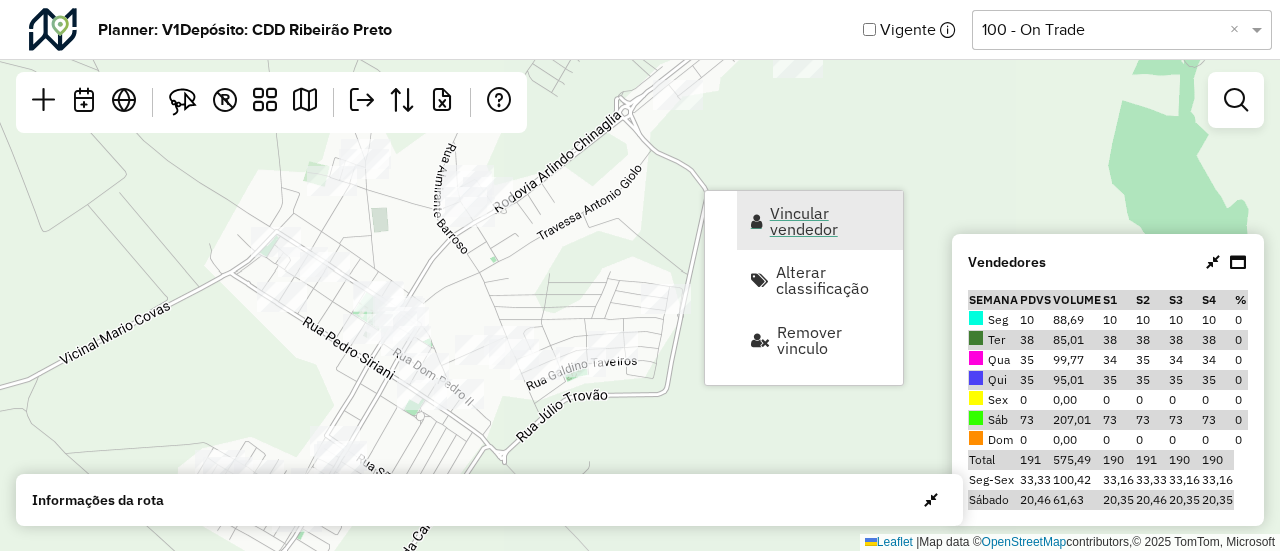 click on "Vincular vendedor" at bounding box center (830, 221) 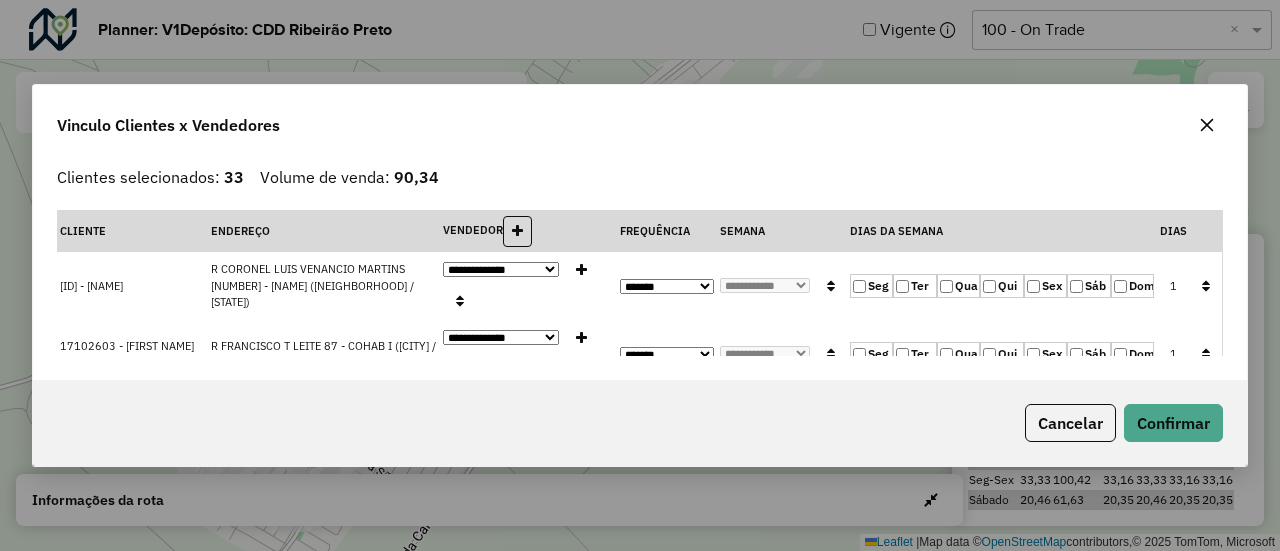 click 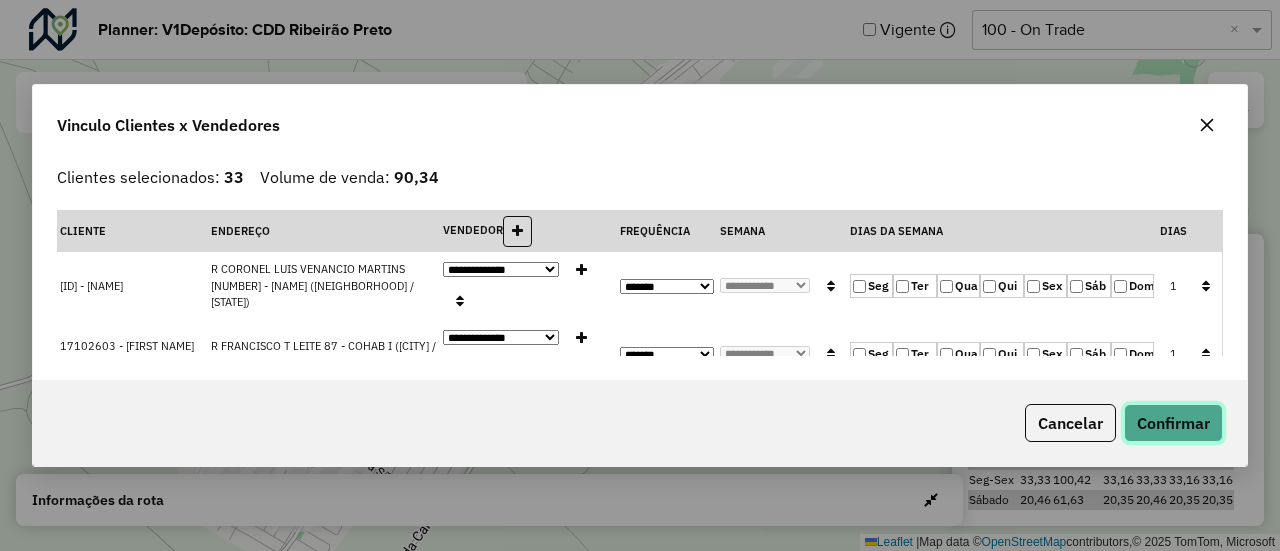 click on "Confirmar" 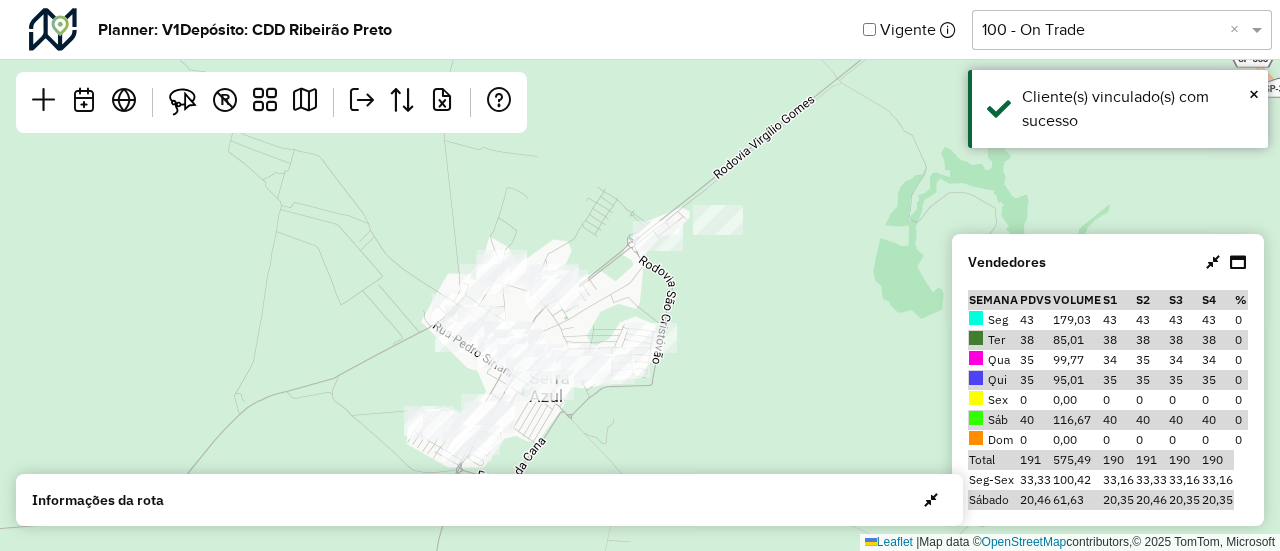 drag, startPoint x: 638, startPoint y: 378, endPoint x: 716, endPoint y: 297, distance: 112.44999 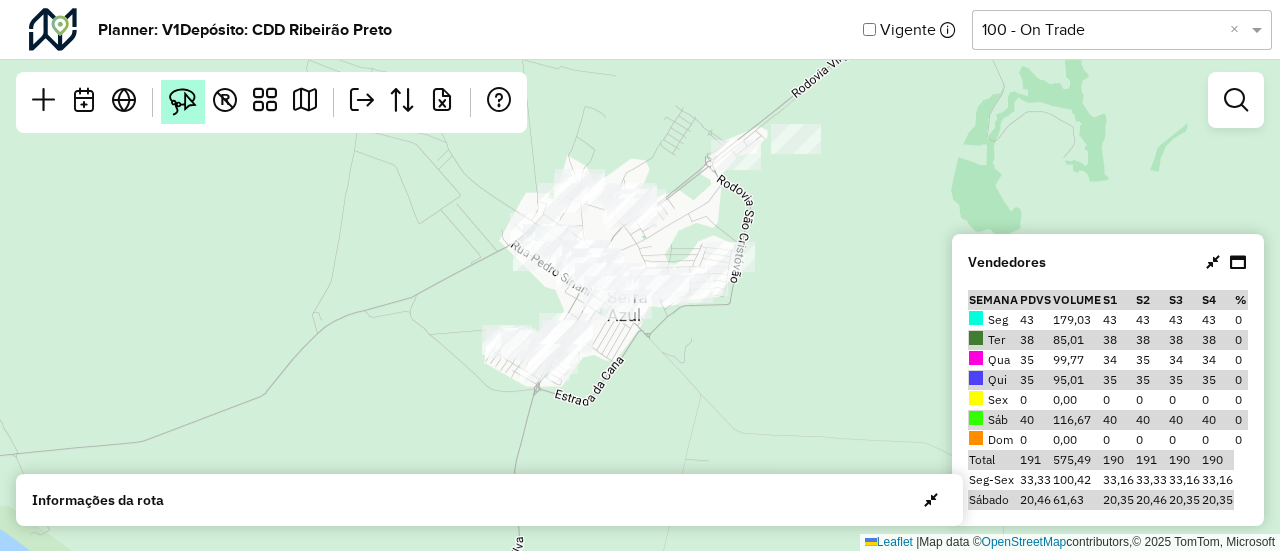click at bounding box center [183, 102] 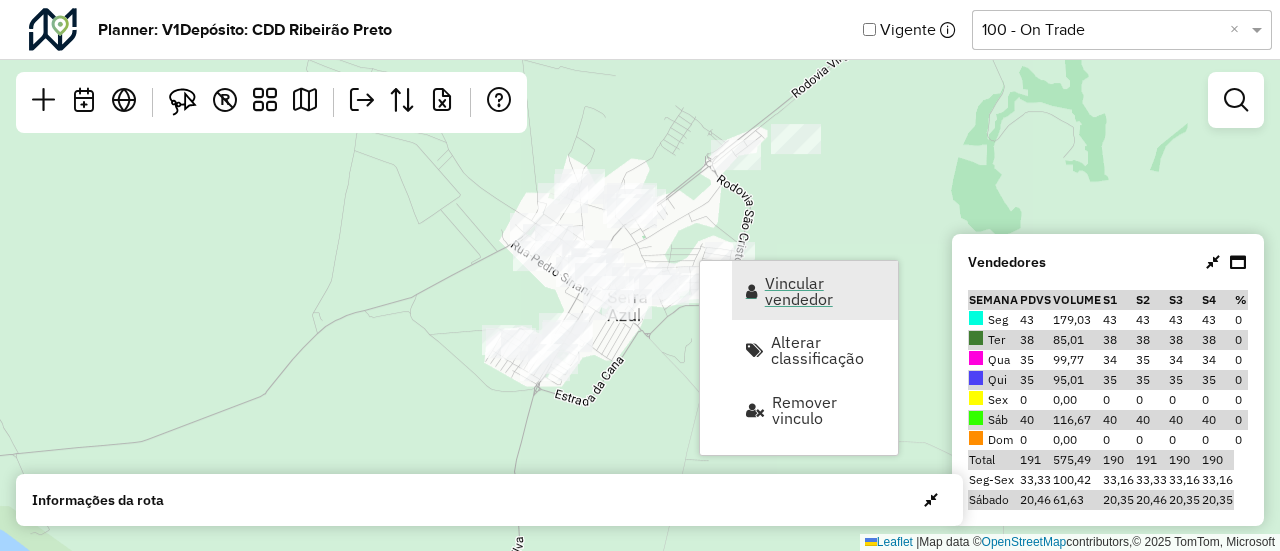 click on "Vincular vendedor" at bounding box center [825, 291] 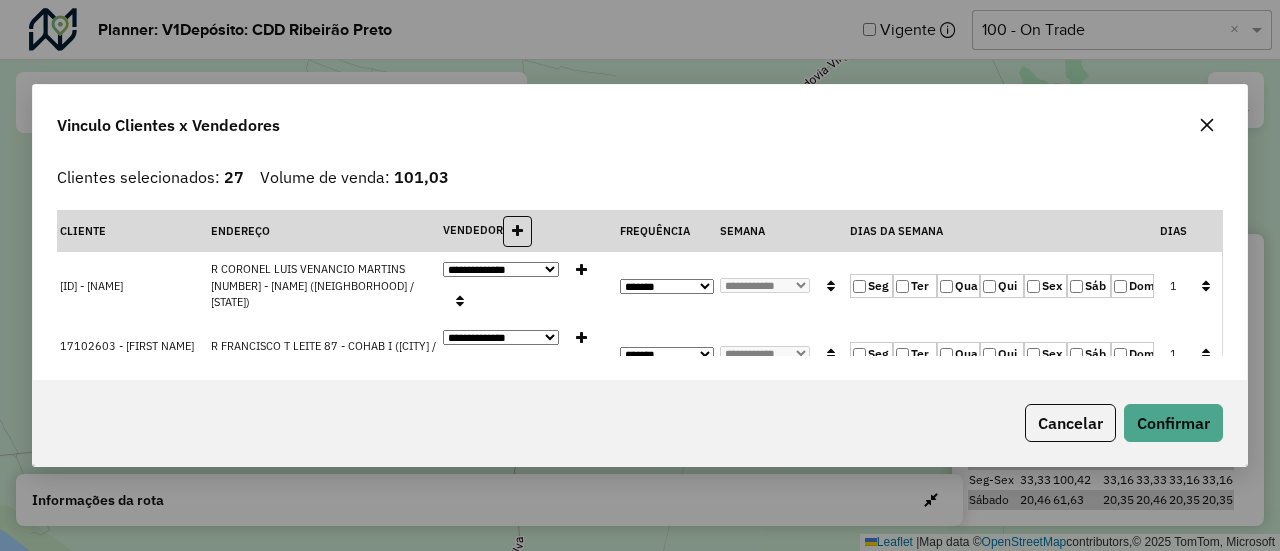click 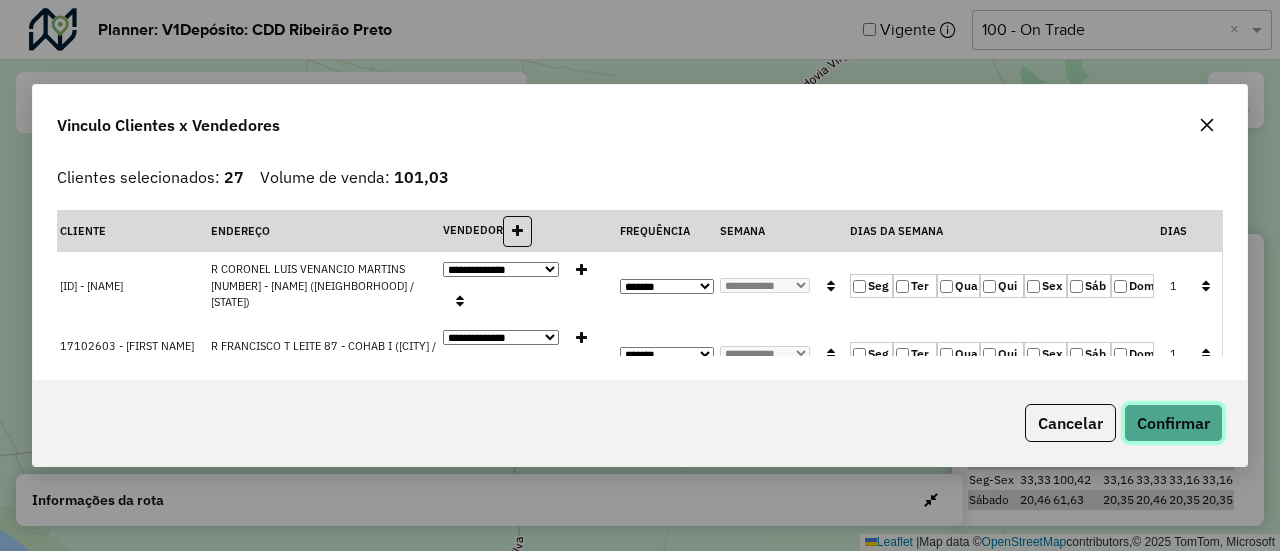 click on "Confirmar" 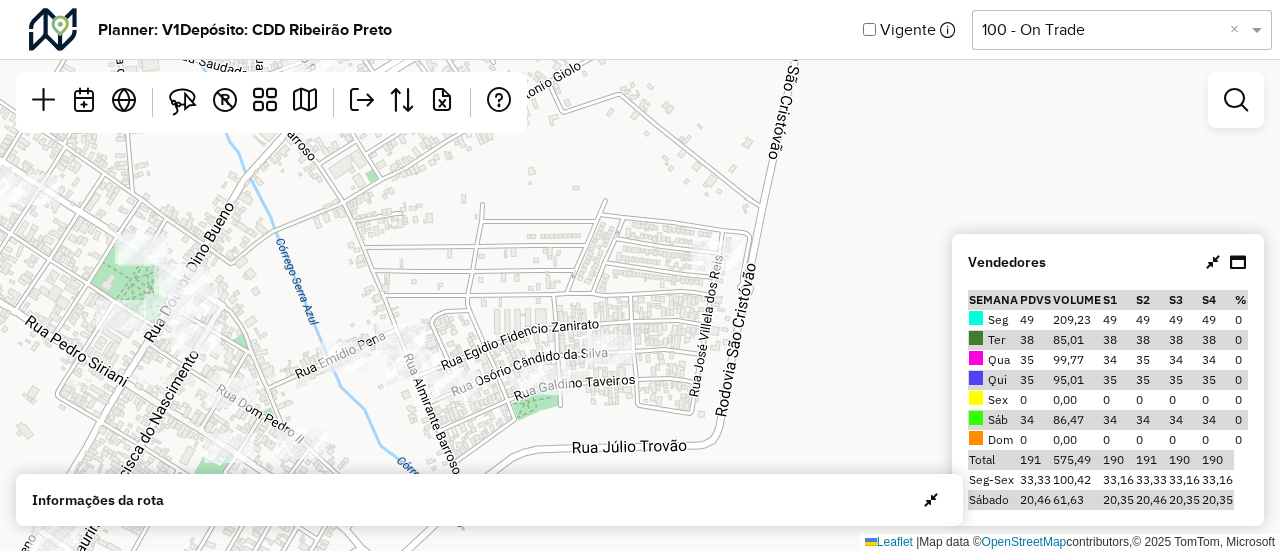 drag, startPoint x: 767, startPoint y: 324, endPoint x: 864, endPoint y: 528, distance: 225.88715 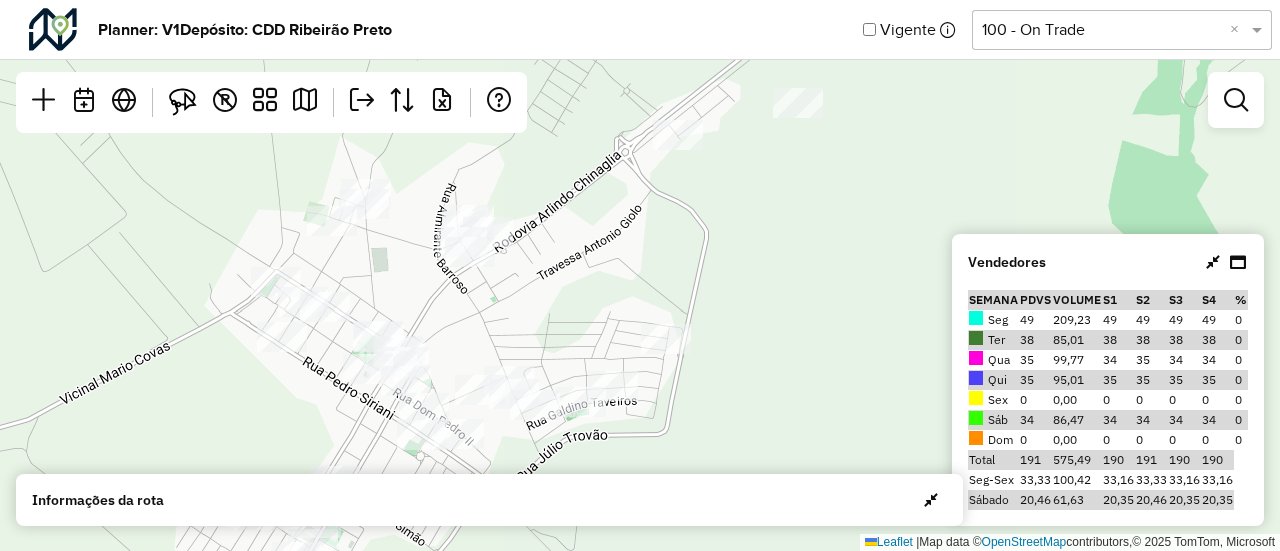 drag, startPoint x: 847, startPoint y: 273, endPoint x: 734, endPoint y: 345, distance: 133.9888 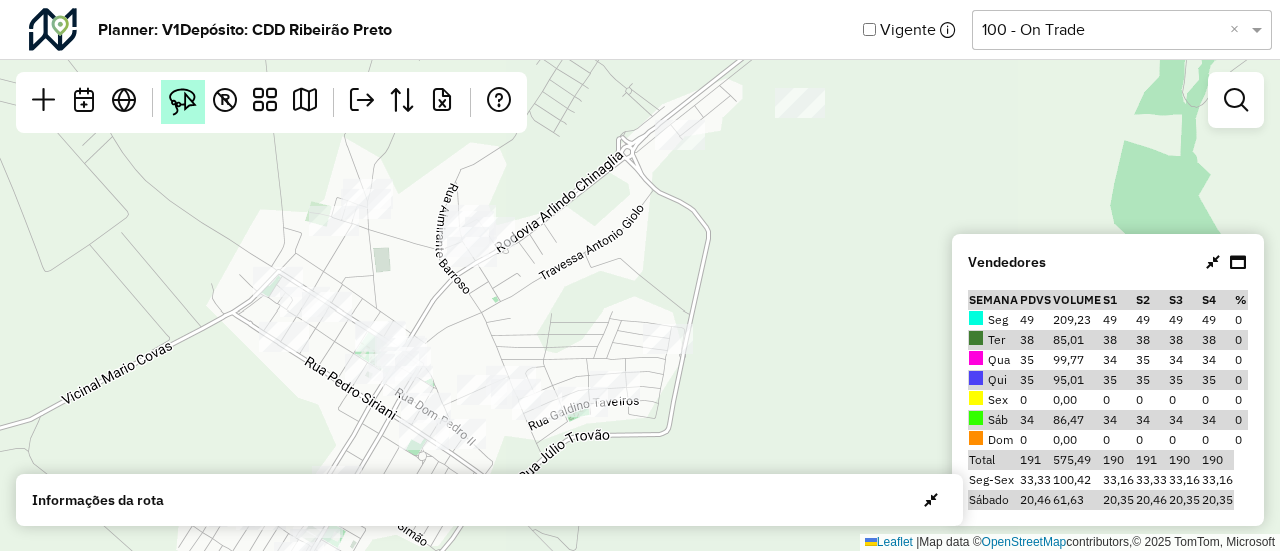 click at bounding box center [183, 102] 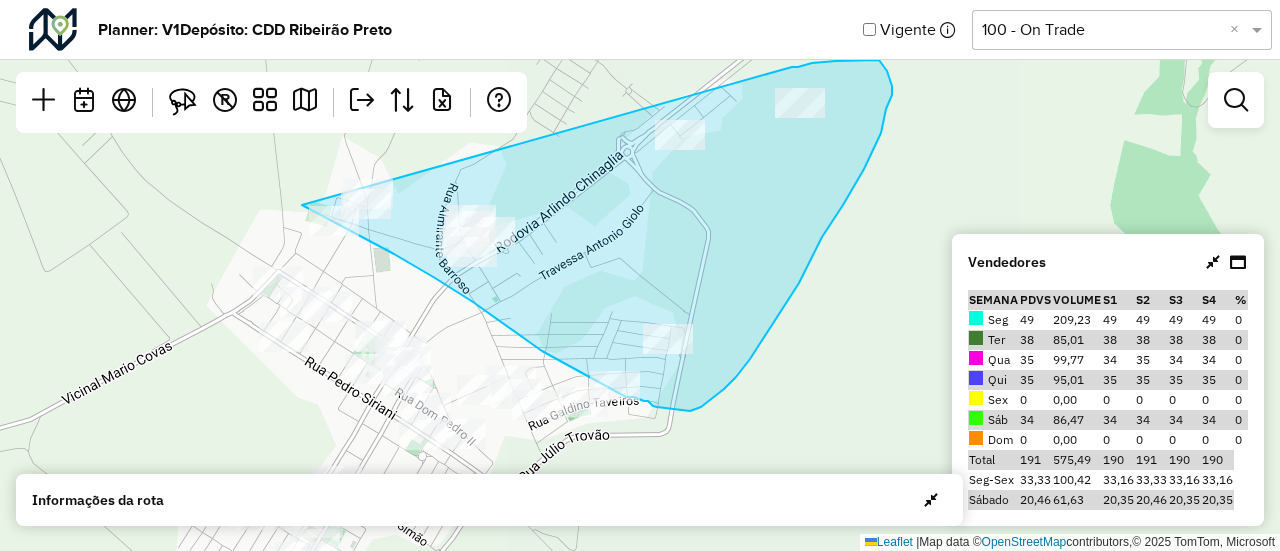 drag, startPoint x: 302, startPoint y: 205, endPoint x: 792, endPoint y: 66, distance: 509.3339 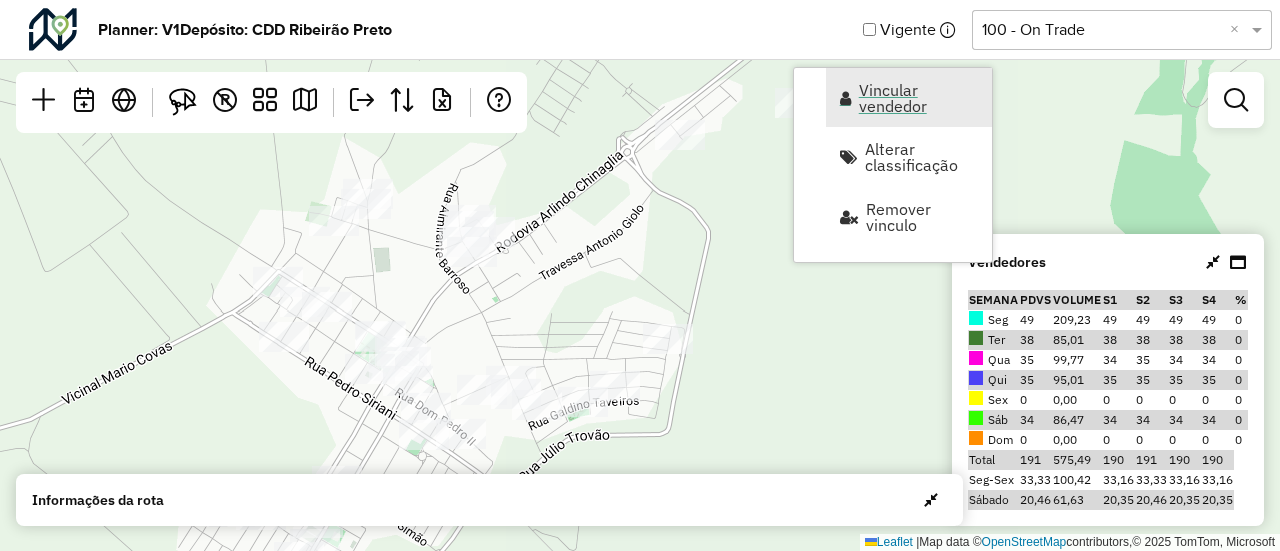 click on "Vincular vendedor" at bounding box center [919, 98] 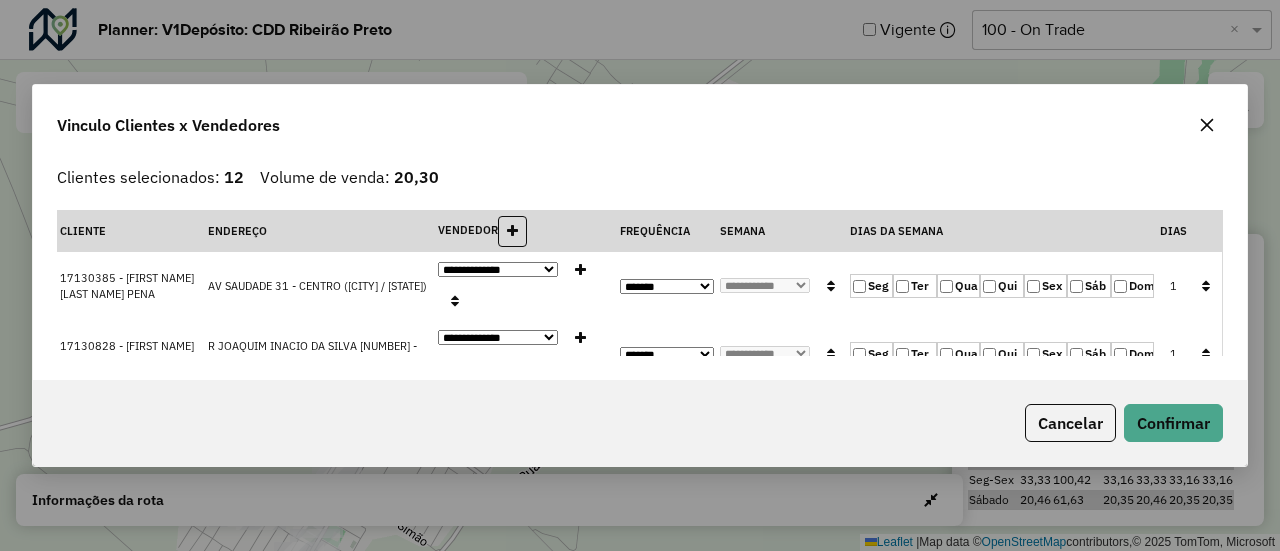 click 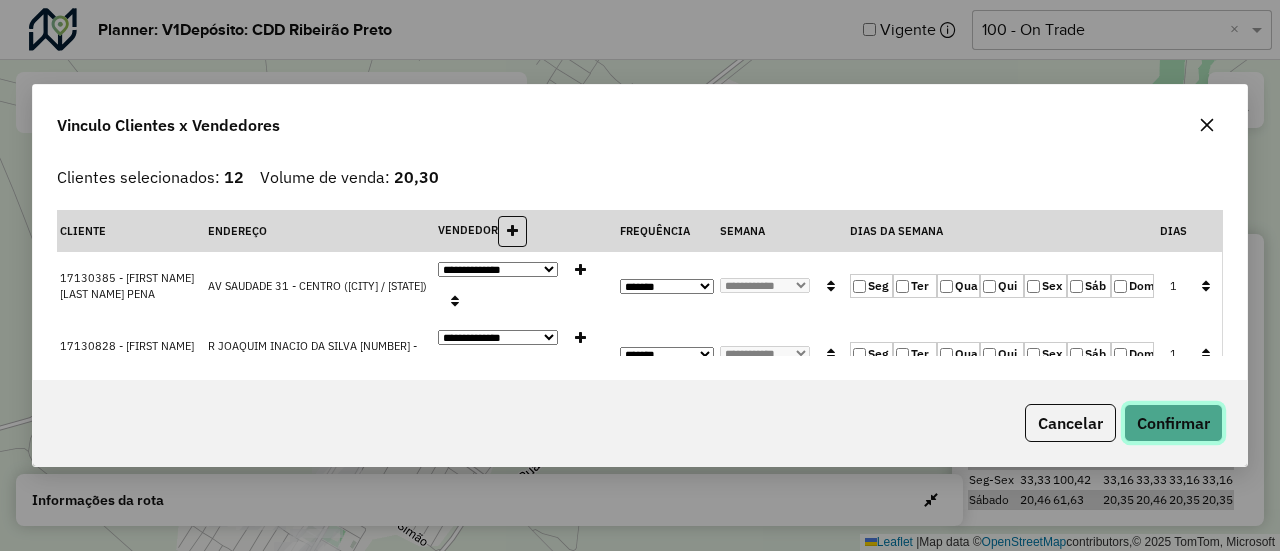 click on "Confirmar" 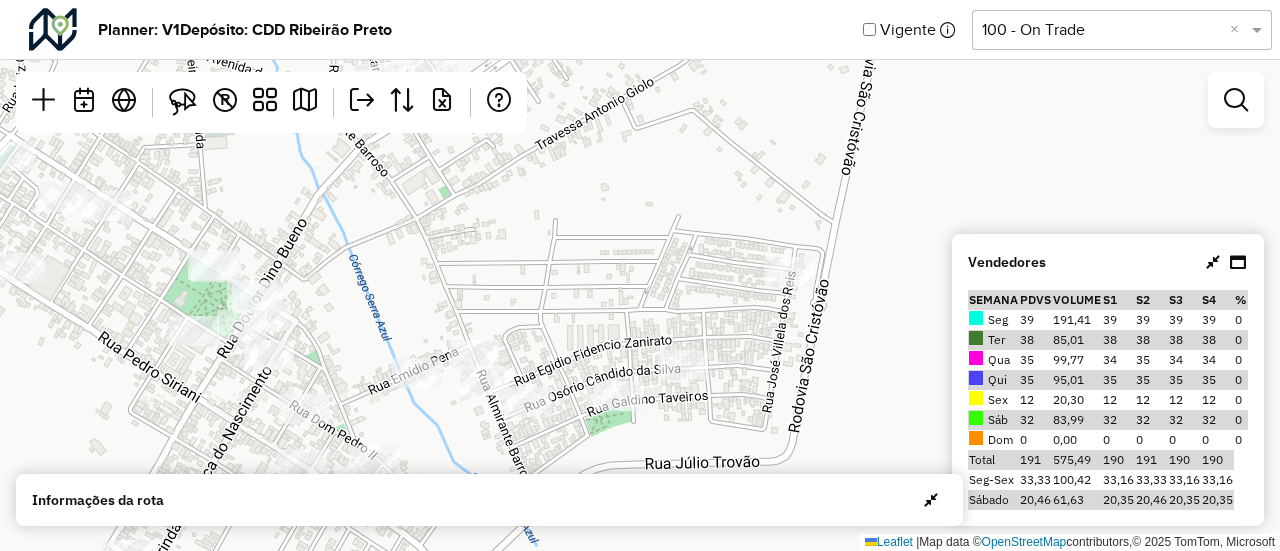 drag, startPoint x: 672, startPoint y: 325, endPoint x: 889, endPoint y: 241, distance: 232.69078 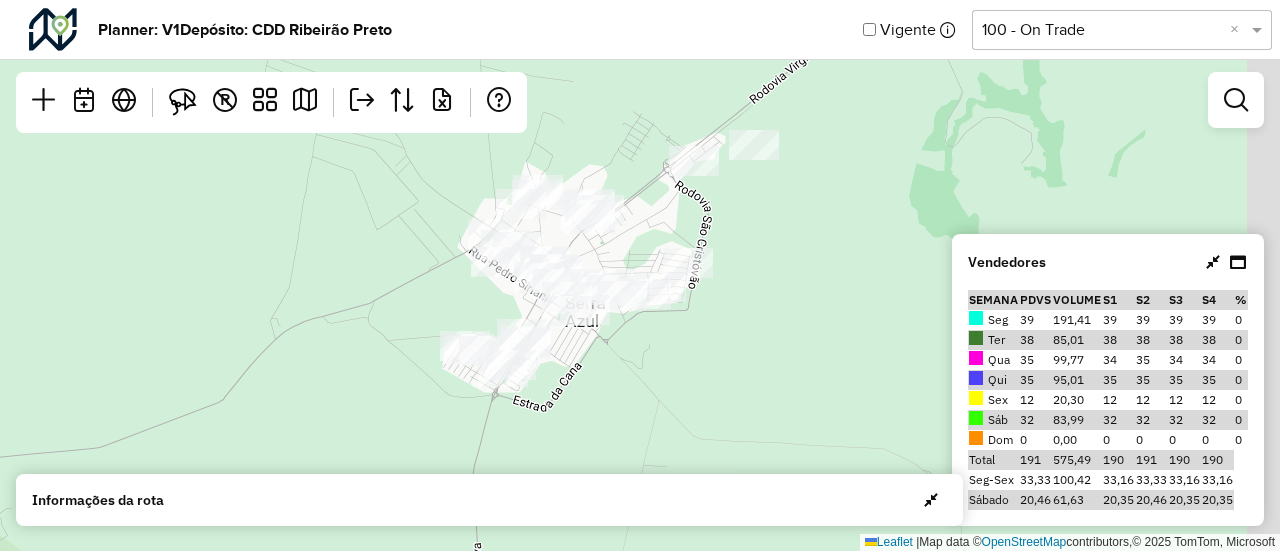 drag, startPoint x: 881, startPoint y: 219, endPoint x: 678, endPoint y: 238, distance: 203.88722 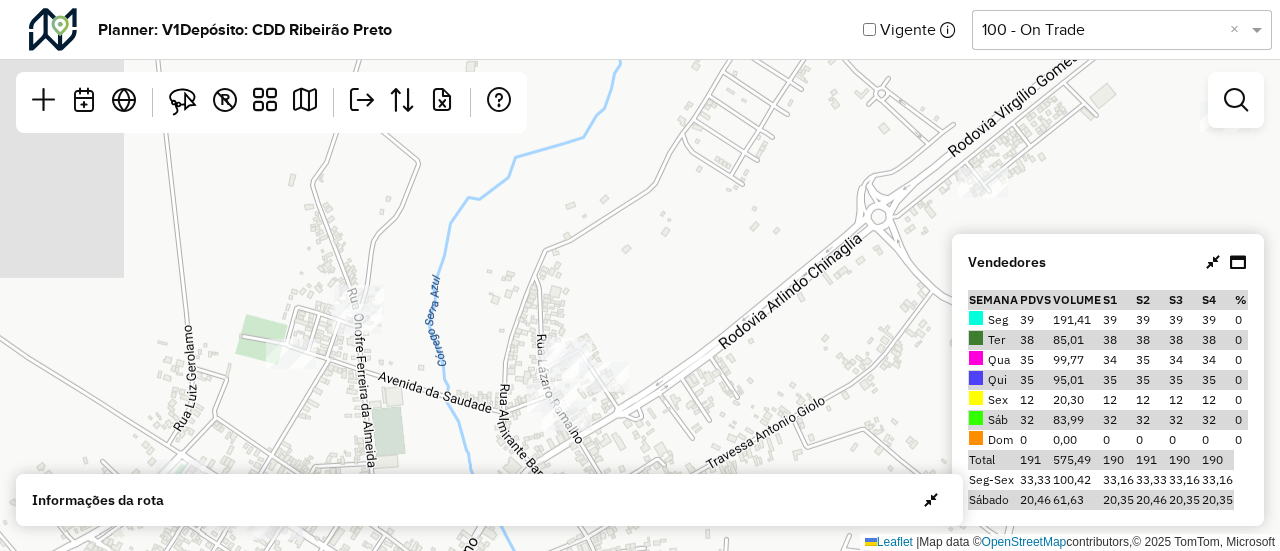 drag, startPoint x: 678, startPoint y: 238, endPoint x: 1004, endPoint y: 490, distance: 412.0437 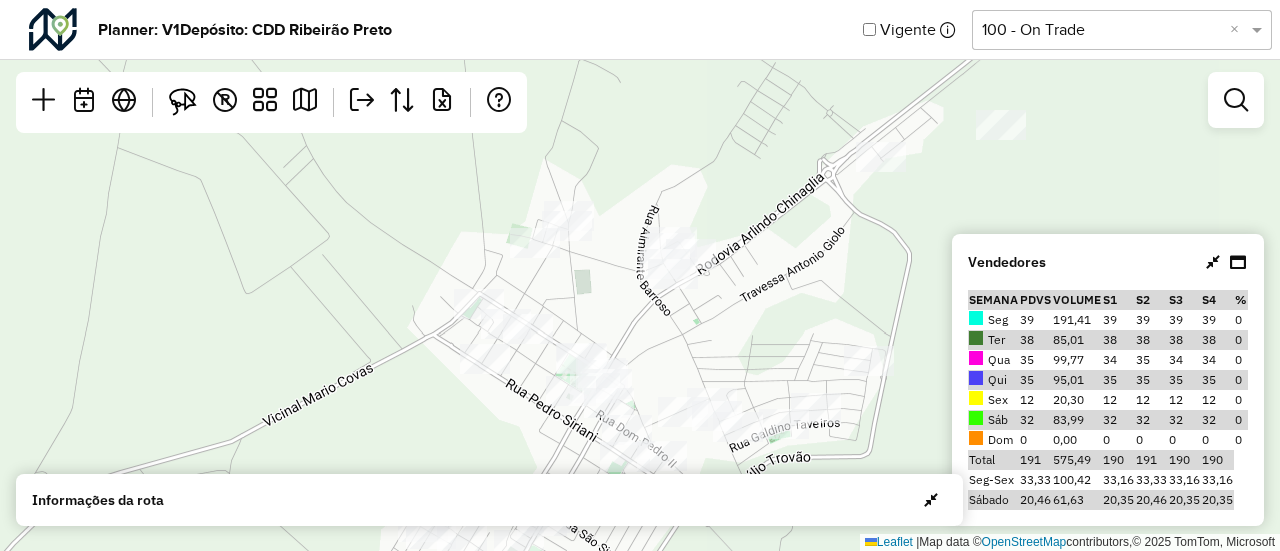 drag, startPoint x: 842, startPoint y: 287, endPoint x: 804, endPoint y: 182, distance: 111.66467 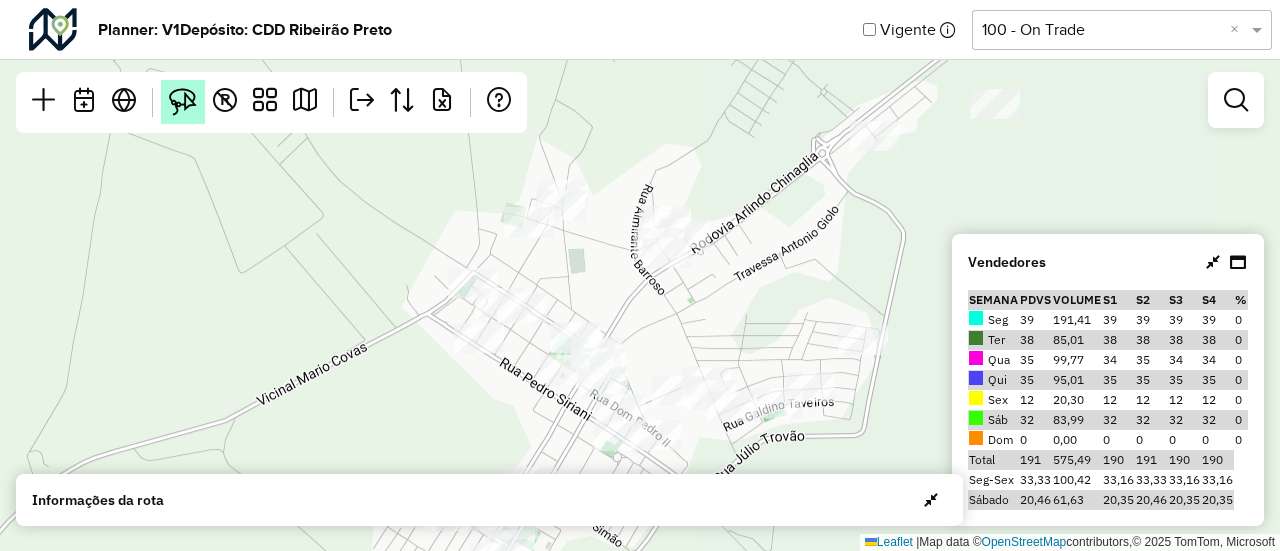 click at bounding box center [183, 102] 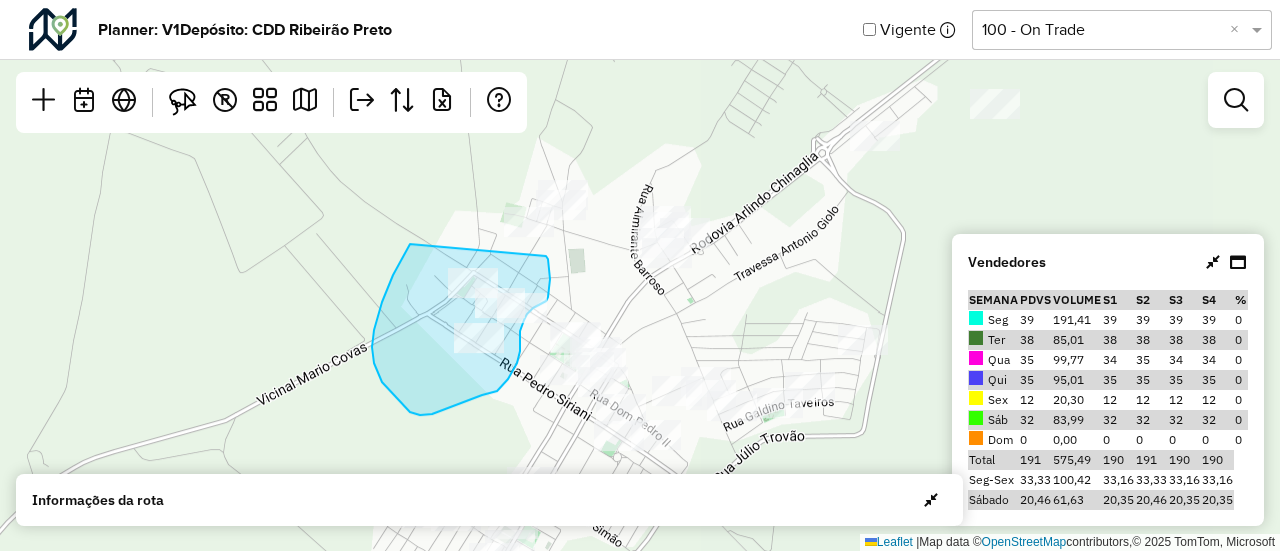 drag, startPoint x: 410, startPoint y: 244, endPoint x: 543, endPoint y: 250, distance: 133.13527 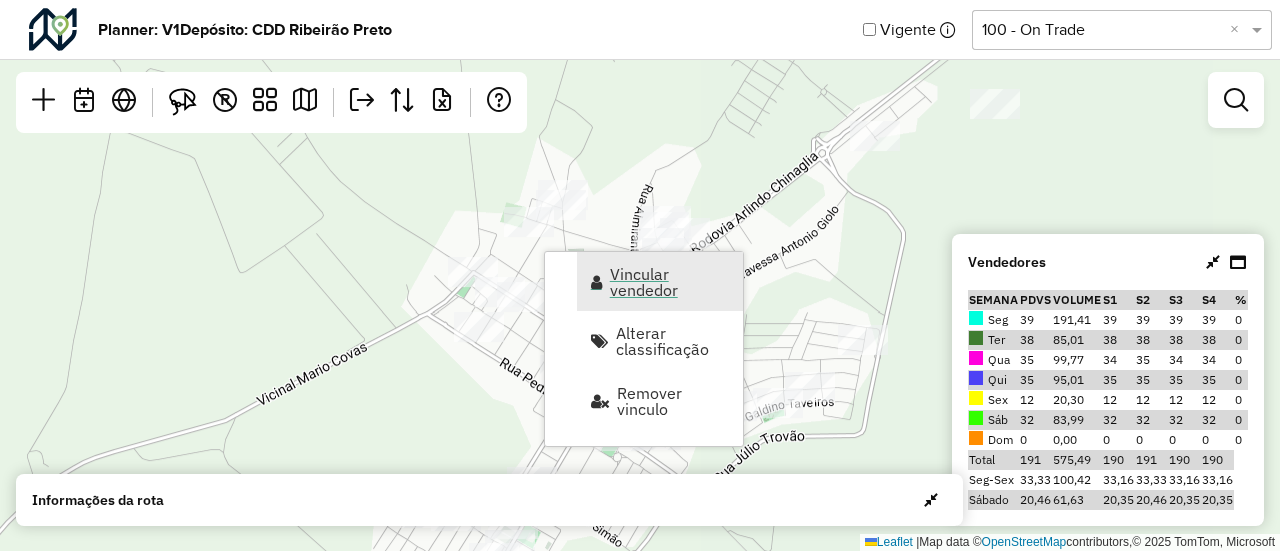 click on "Vincular vendedor" at bounding box center (670, 282) 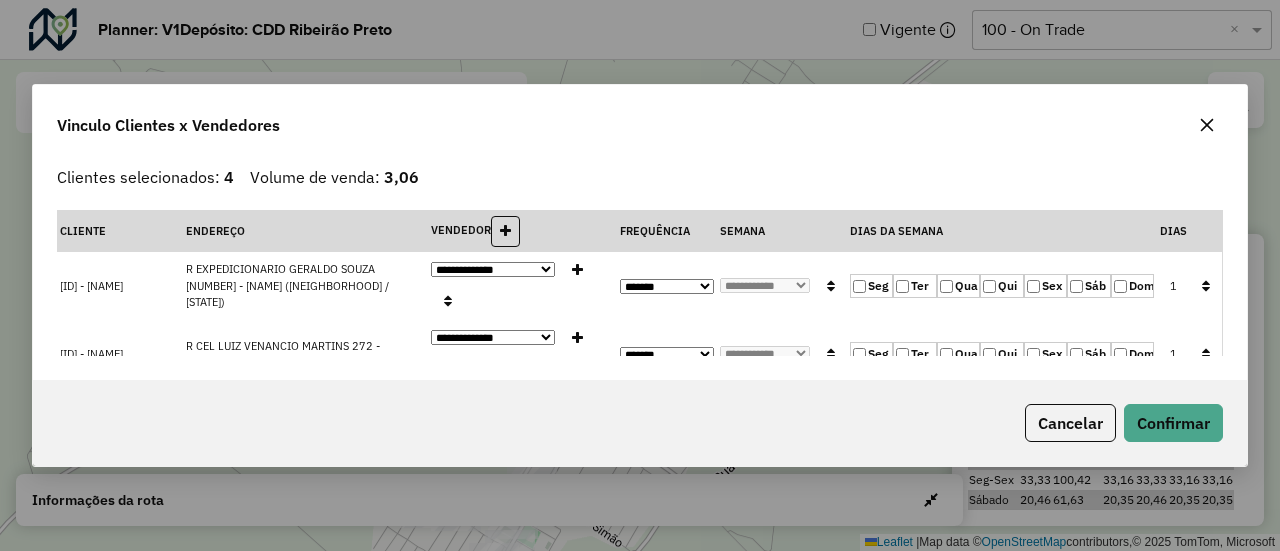 click 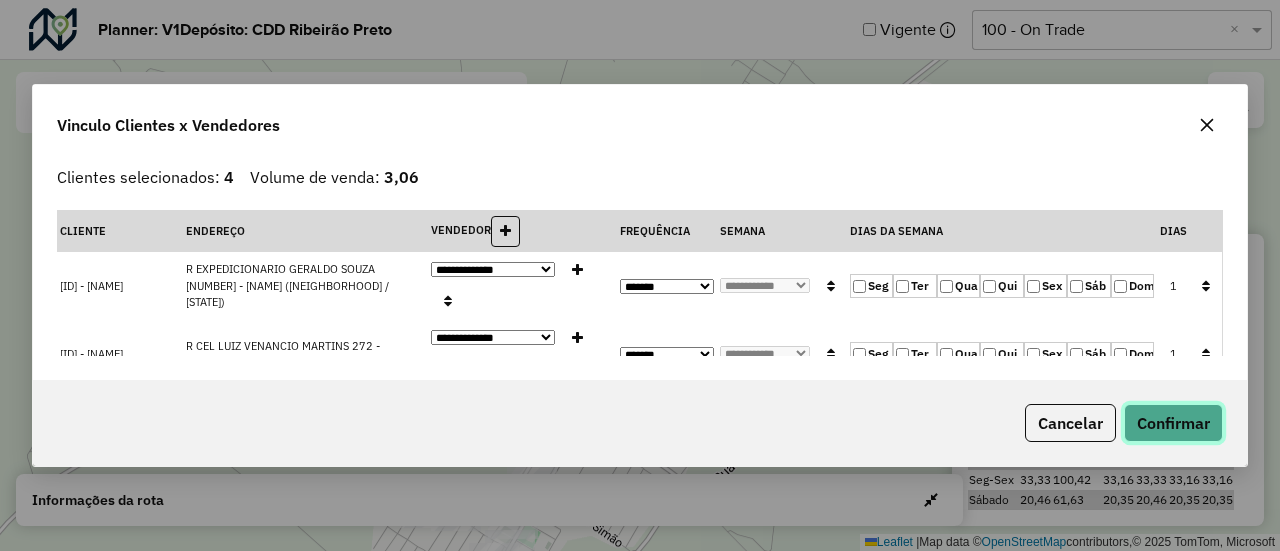 click on "Confirmar" 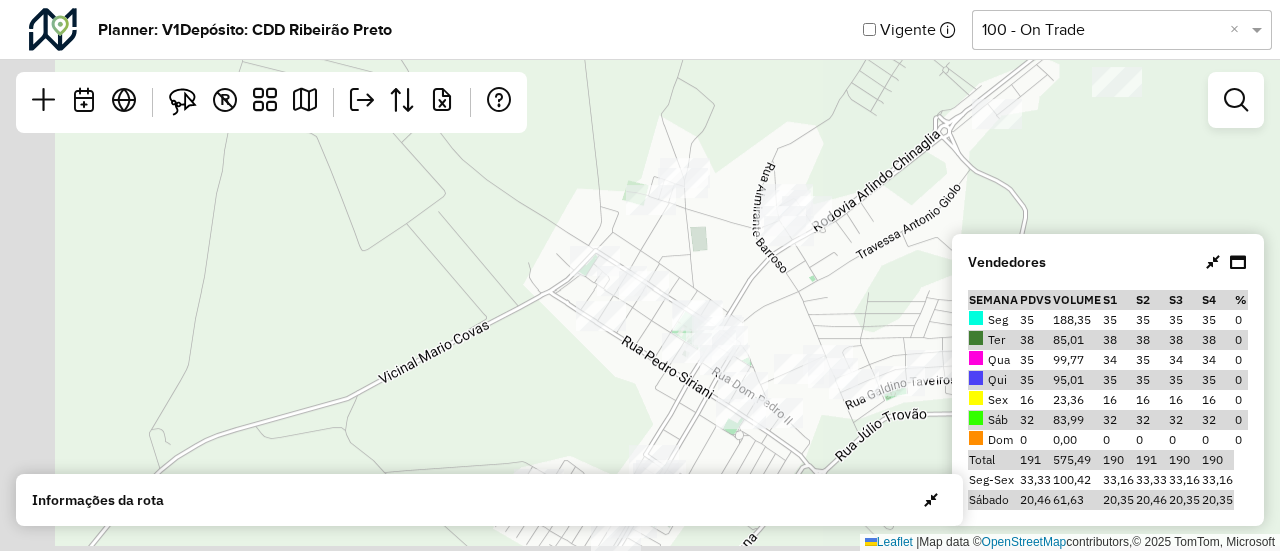 drag, startPoint x: 589, startPoint y: 412, endPoint x: 946, endPoint y: 369, distance: 359.58032 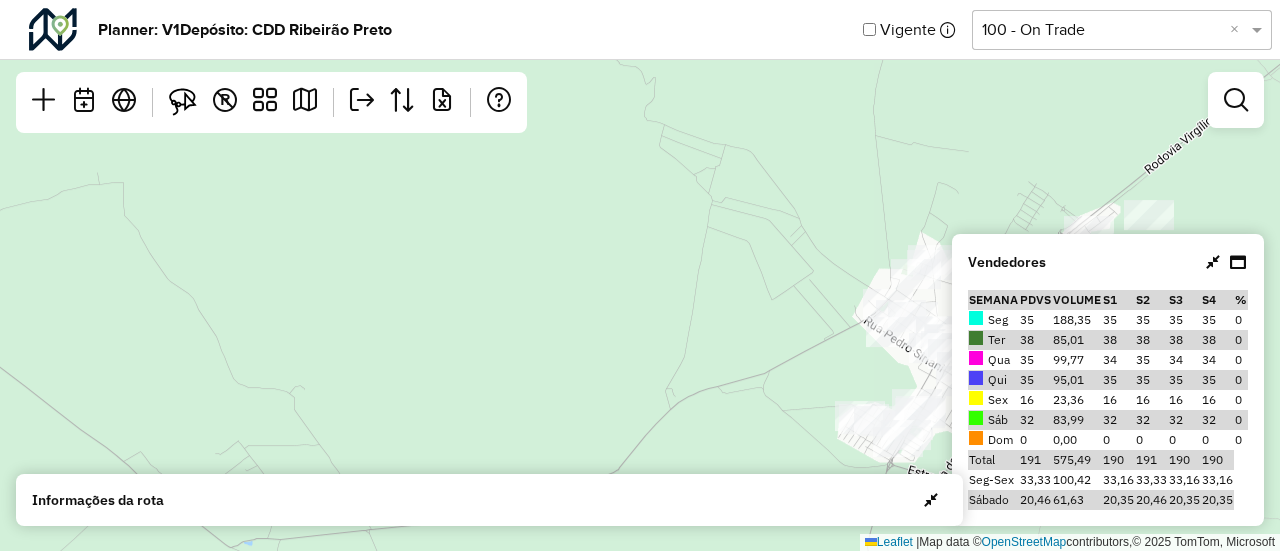 click on "Leaflet   |  Map data ©  OpenStreetMap  contributors,© 2025 TomTom, Microsoft" 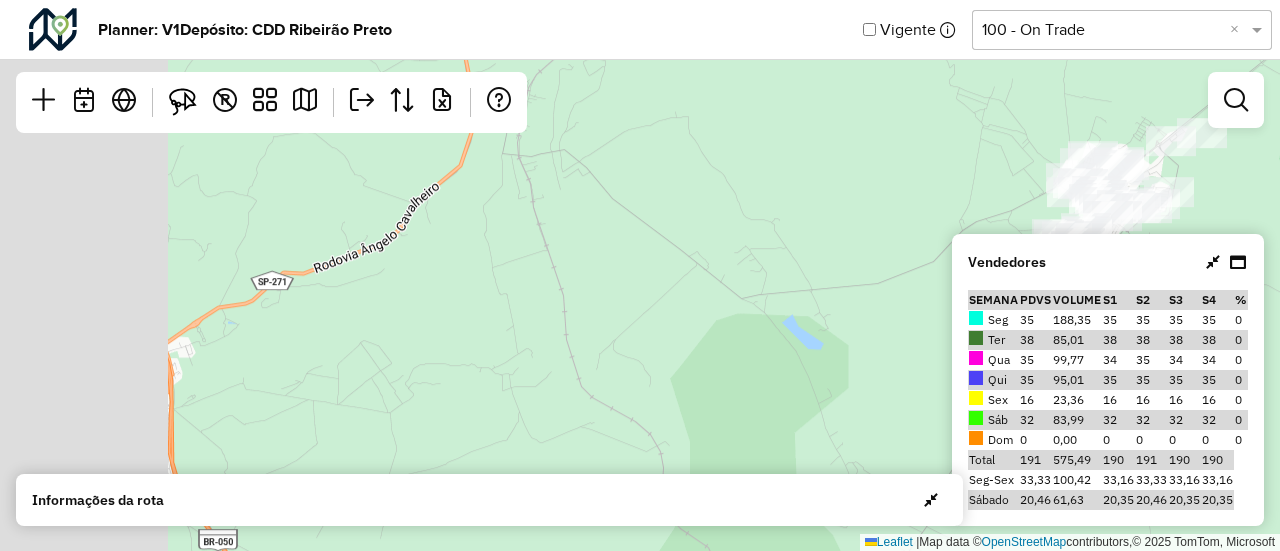 drag, startPoint x: 502, startPoint y: 366, endPoint x: 1053, endPoint y: 168, distance: 585.49554 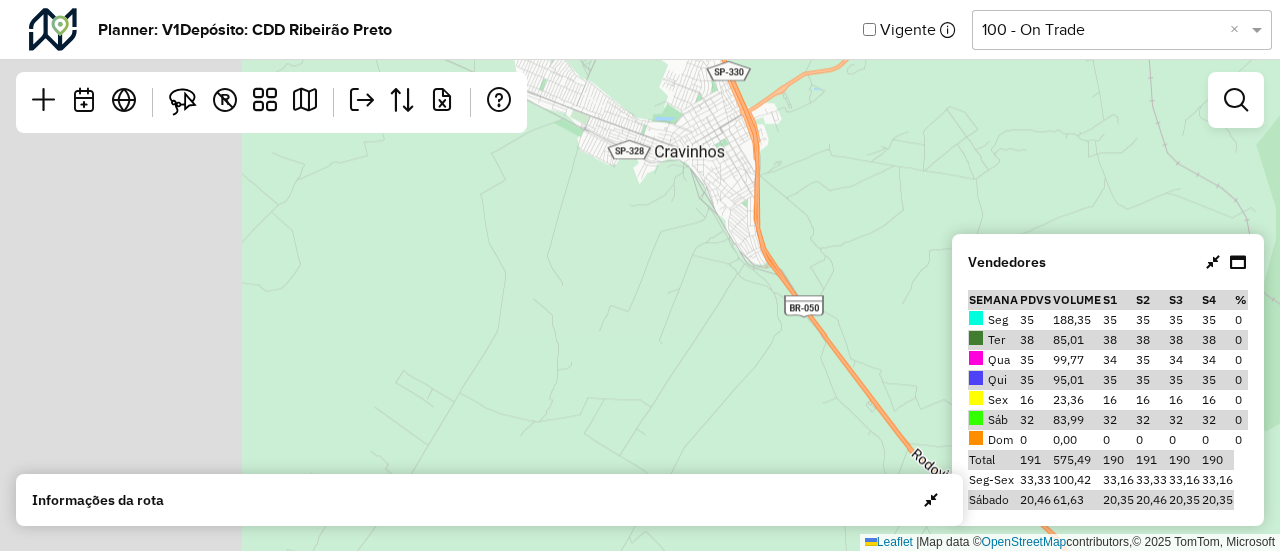 drag, startPoint x: 521, startPoint y: 342, endPoint x: 1142, endPoint y: 87, distance: 671.3166 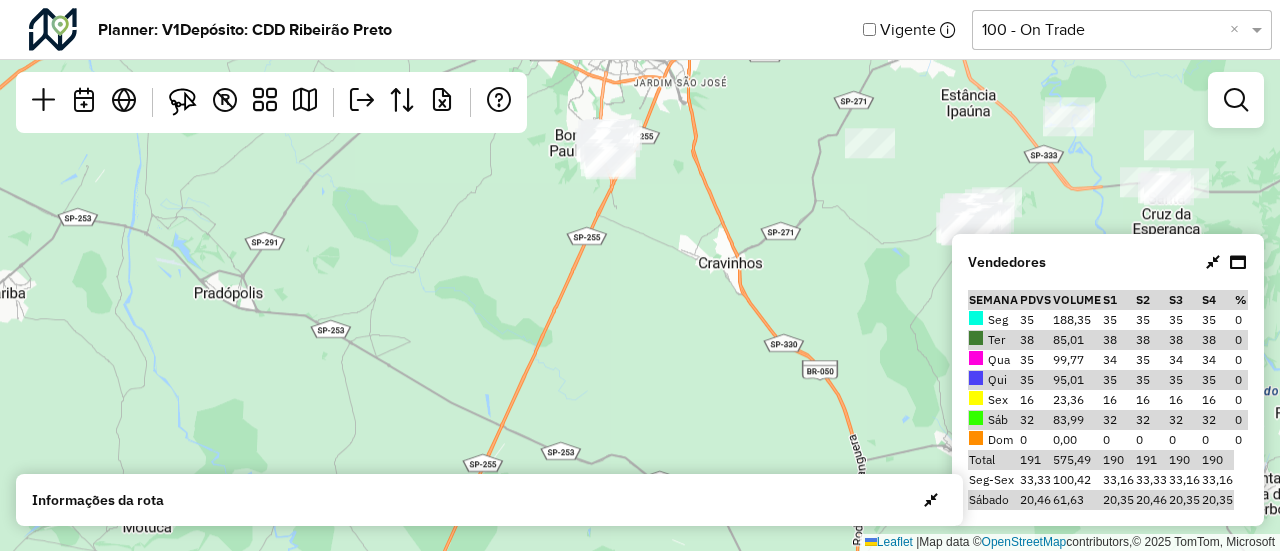 drag, startPoint x: 637, startPoint y: 306, endPoint x: 619, endPoint y: 543, distance: 237.68256 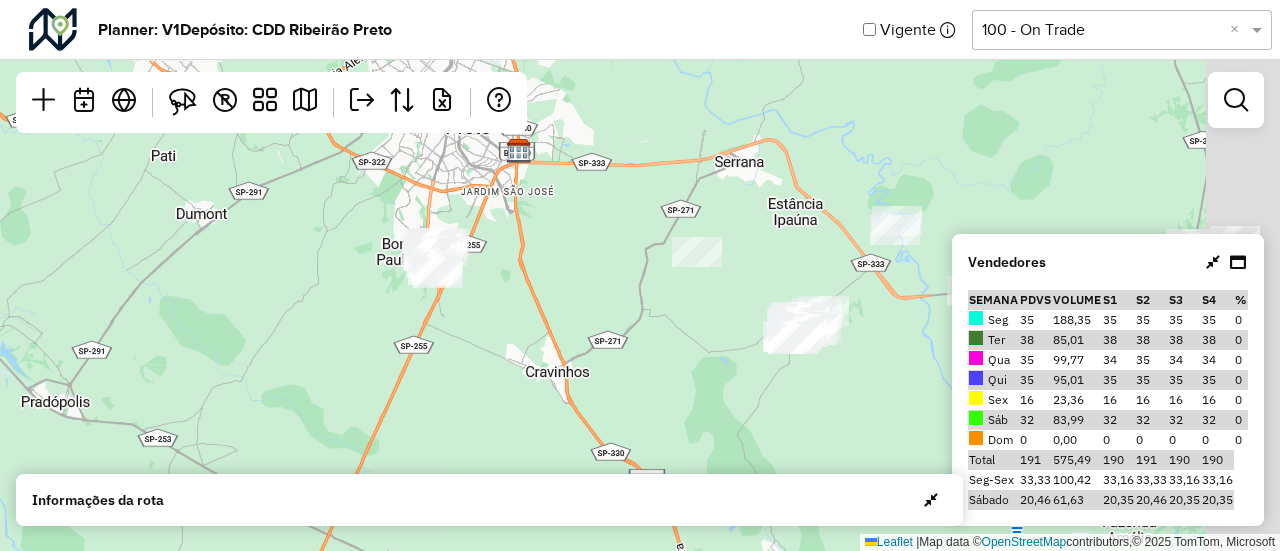 drag, startPoint x: 786, startPoint y: 399, endPoint x: 447, endPoint y: 296, distance: 354.30212 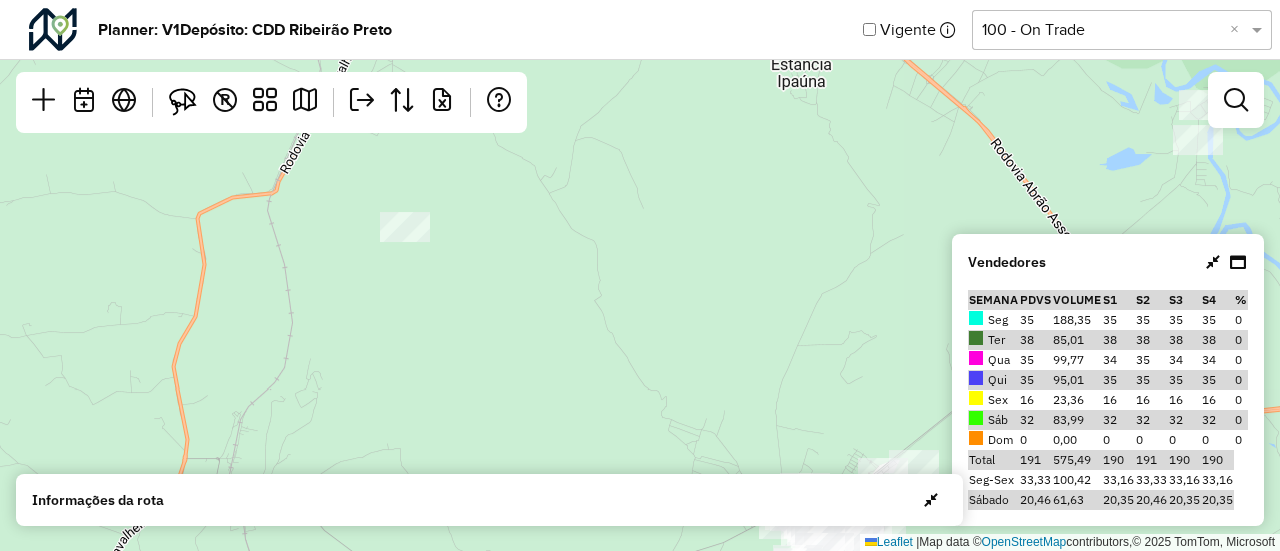 drag, startPoint x: 591, startPoint y: 261, endPoint x: 455, endPoint y: 291, distance: 139.26952 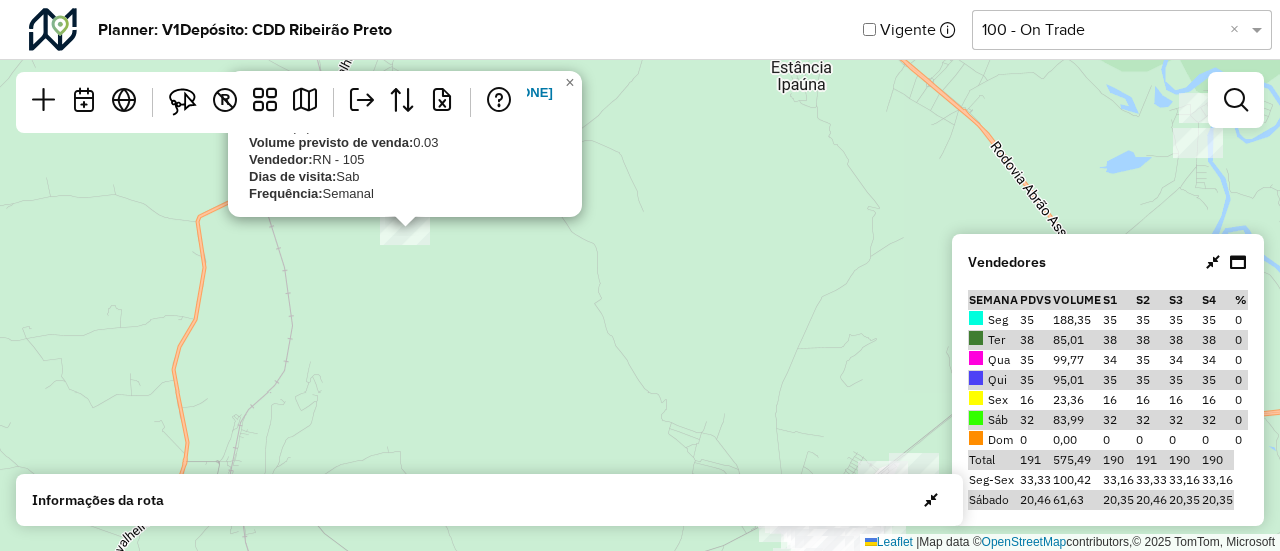 click on "[ID] - [NAME] [PHONE]
Endereço:  null
Bairro:   ( / )
Volume previsto de venda:  [NUMBER]
Vendedor:  [CODE]
Dias de visita:  [DAY]
Frequência:  Semanal
×  Leaflet   |  Map data ©  OpenStreetMap  contributors,© 2025 TomTom, Microsoft" 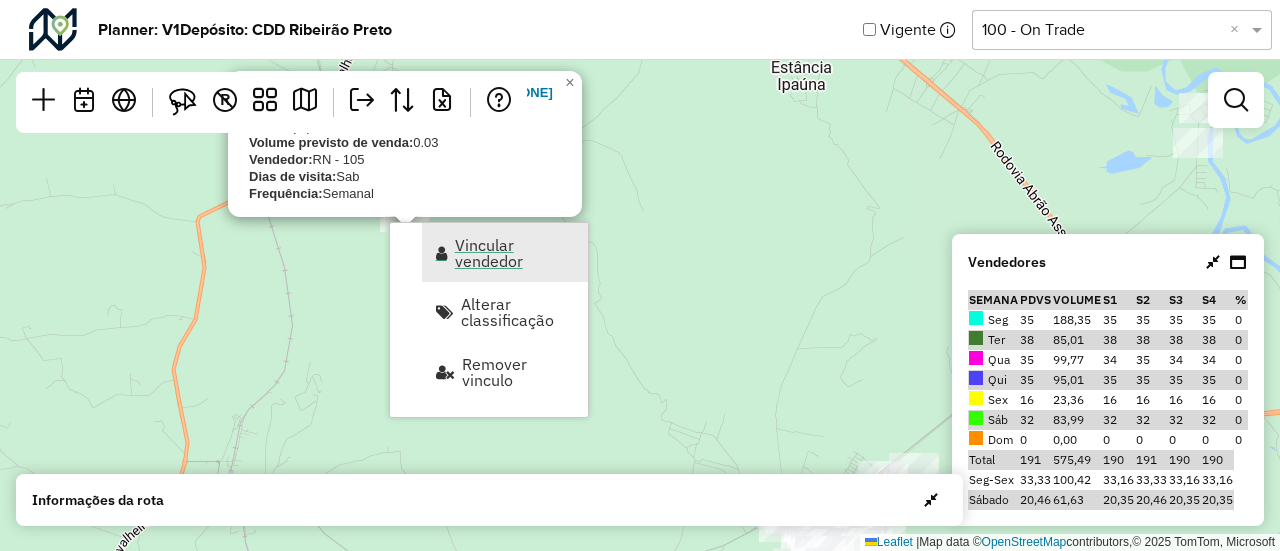 click on "Vincular vendedor" at bounding box center [515, 253] 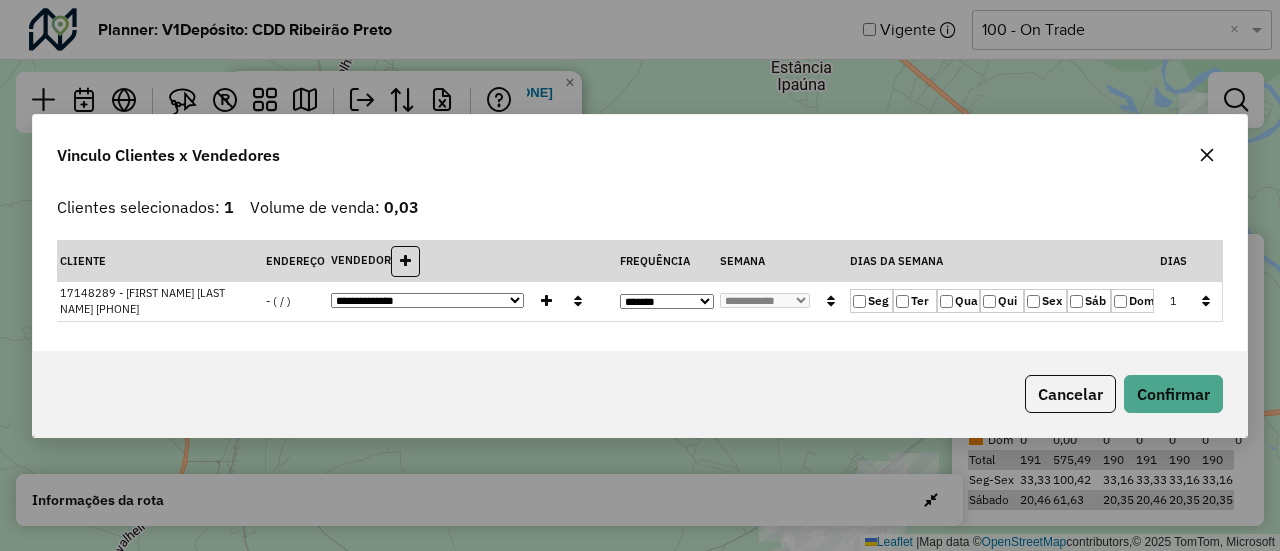click 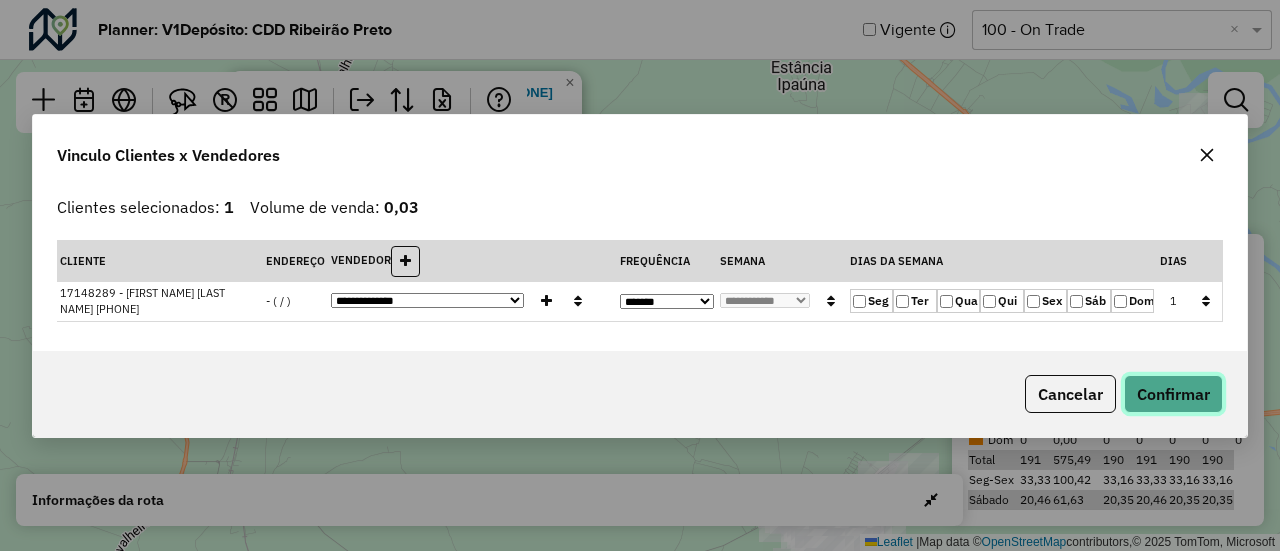click on "Confirmar" 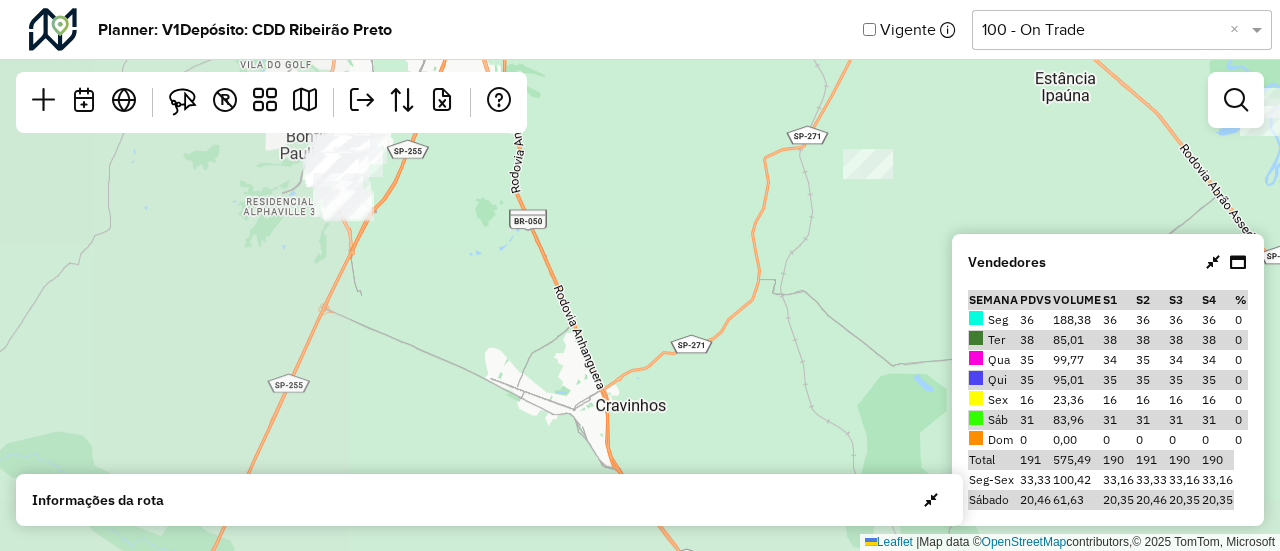drag, startPoint x: 425, startPoint y: 383, endPoint x: 804, endPoint y: 327, distance: 383.11487 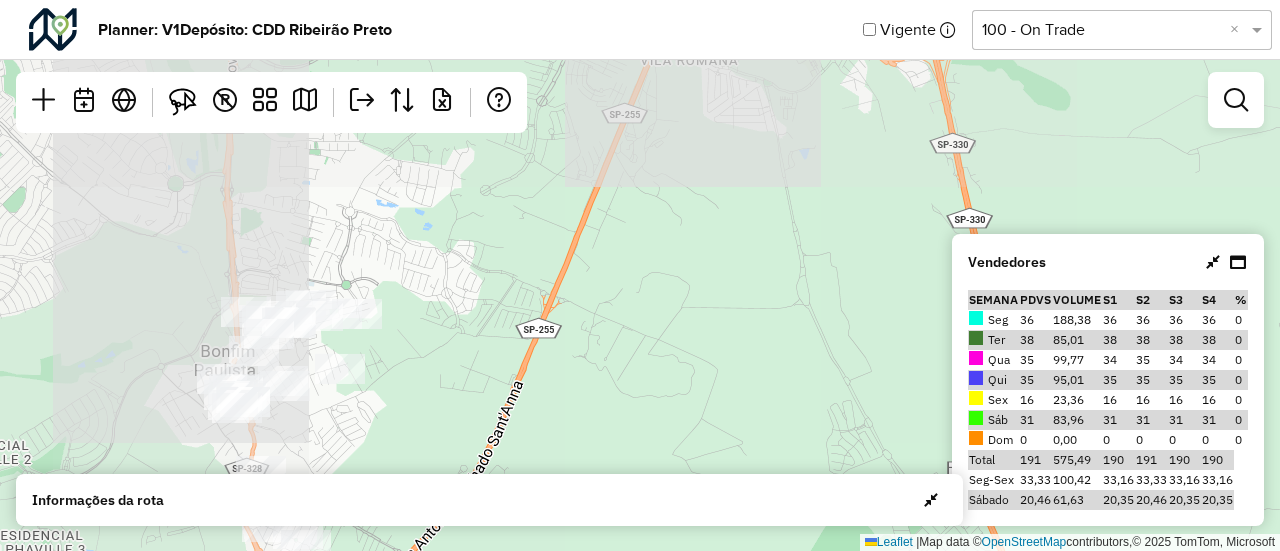 drag, startPoint x: 327, startPoint y: 227, endPoint x: 630, endPoint y: 437, distance: 368.6584 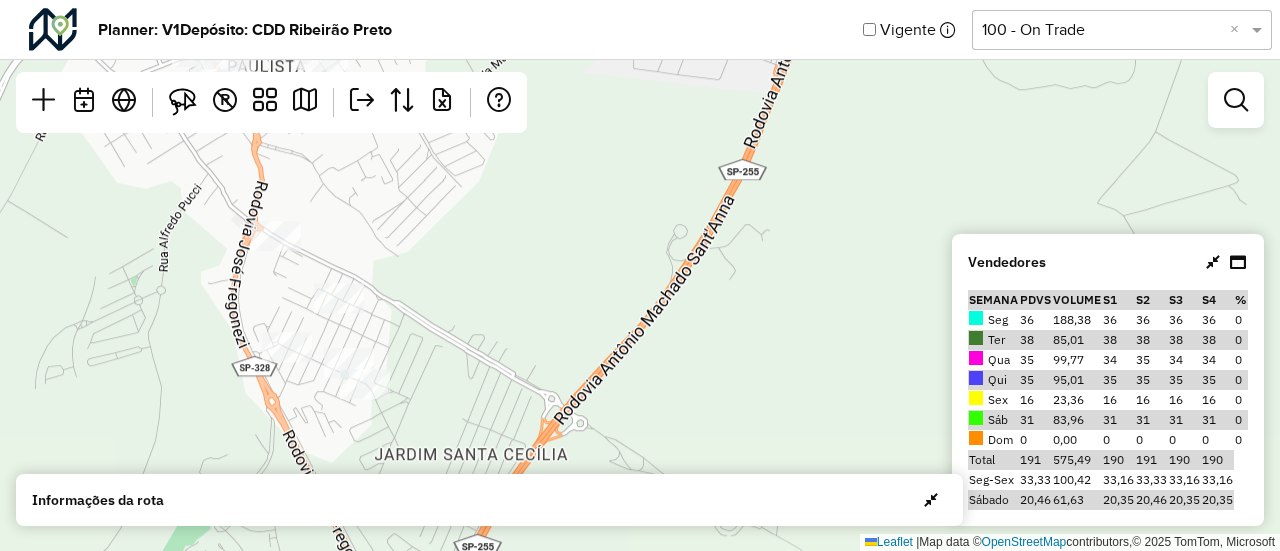 drag, startPoint x: 432, startPoint y: 311, endPoint x: 756, endPoint y: -89, distance: 514.7582 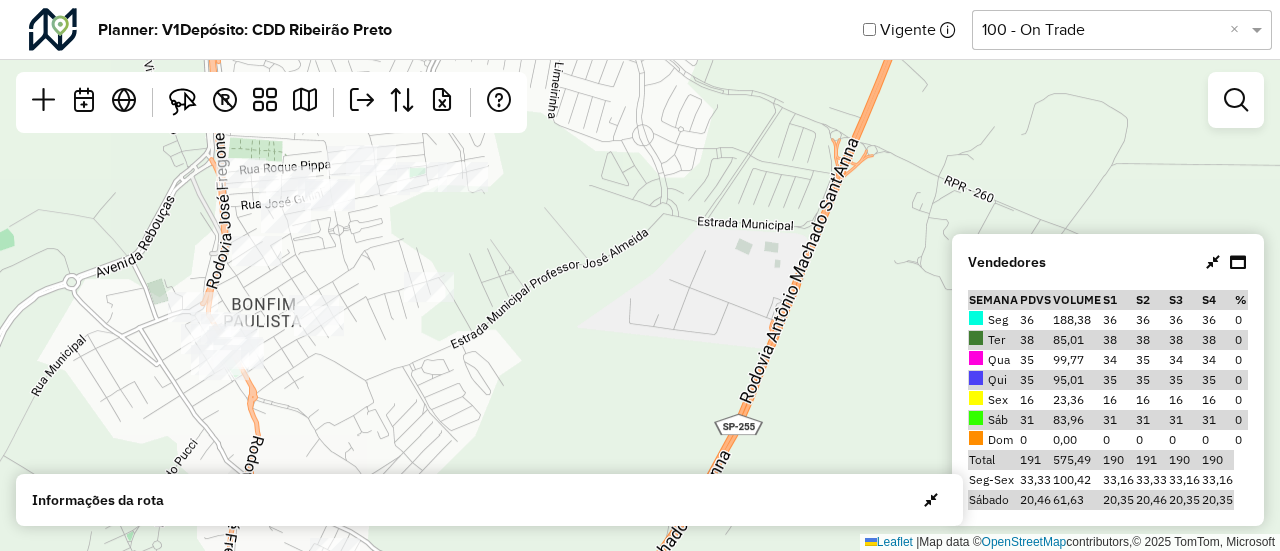 drag, startPoint x: 646, startPoint y: 99, endPoint x: 644, endPoint y: 390, distance: 291.00687 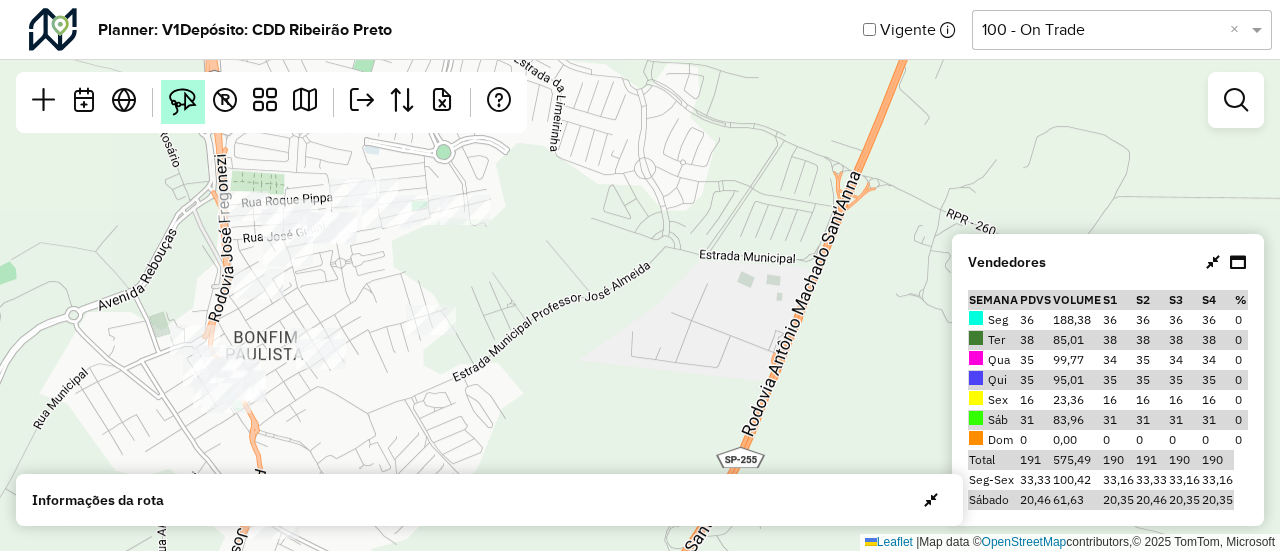 click at bounding box center [183, 102] 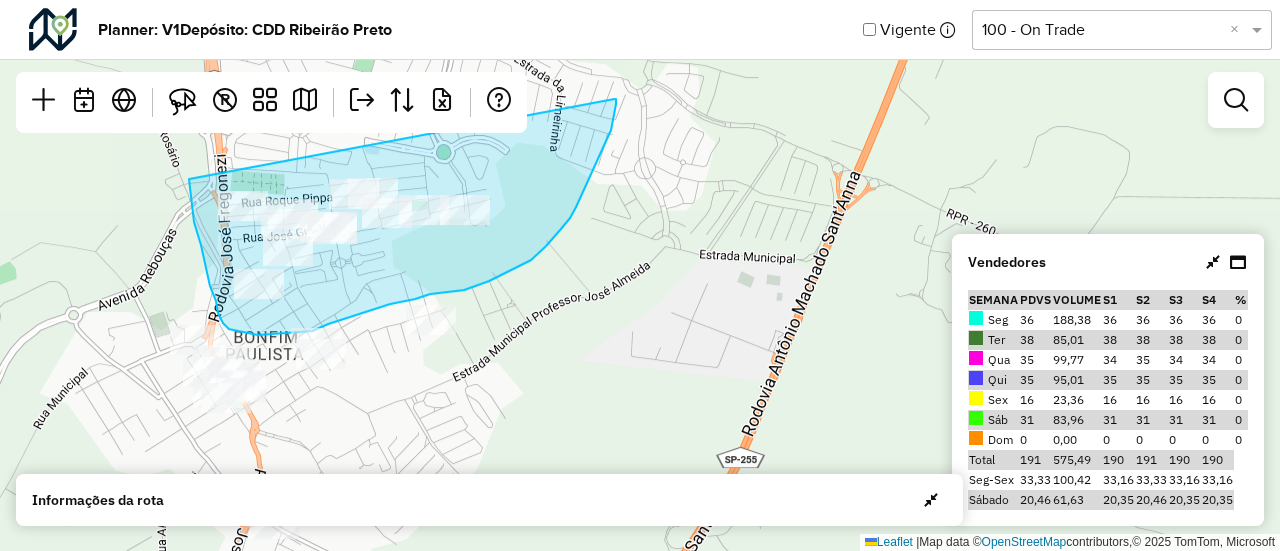 drag, startPoint x: 189, startPoint y: 179, endPoint x: 614, endPoint y: 99, distance: 432.46387 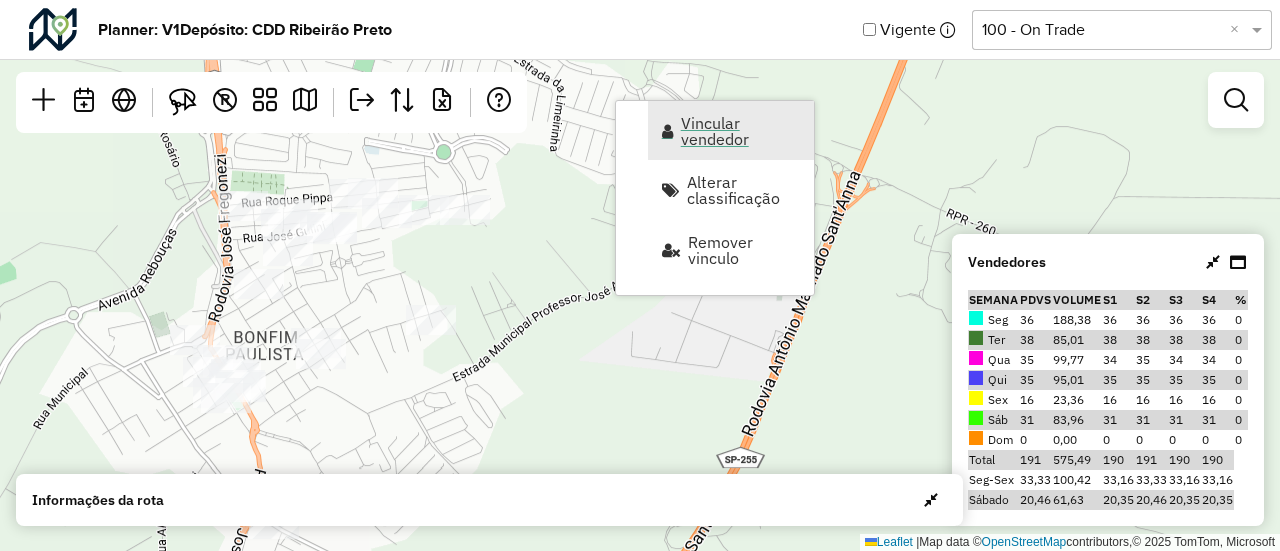 click on "Vincular vendedor" at bounding box center (741, 131) 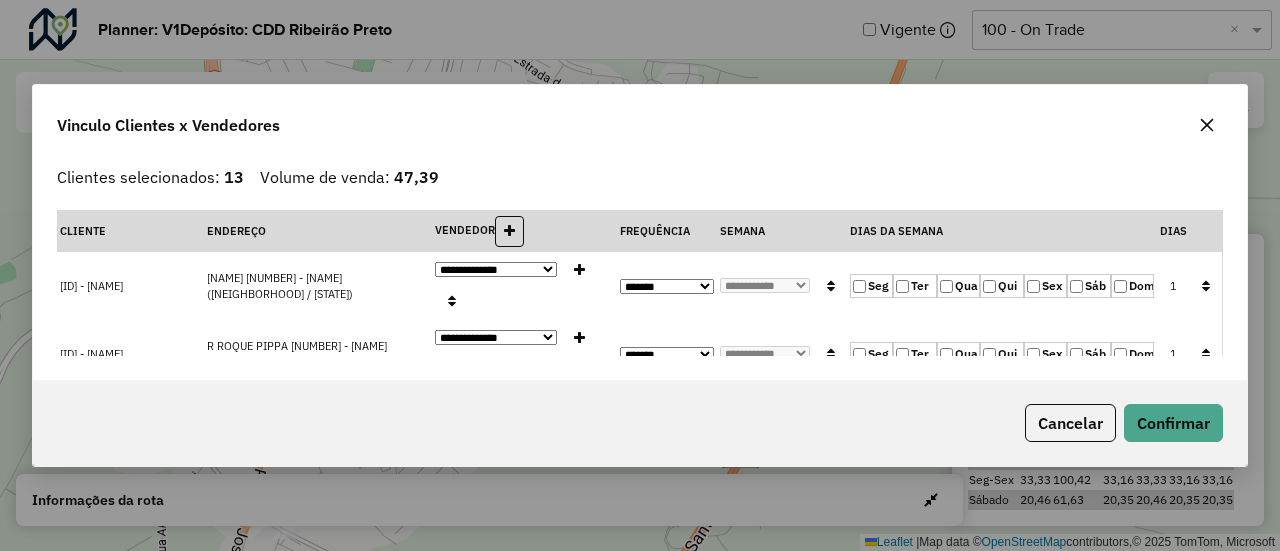 click 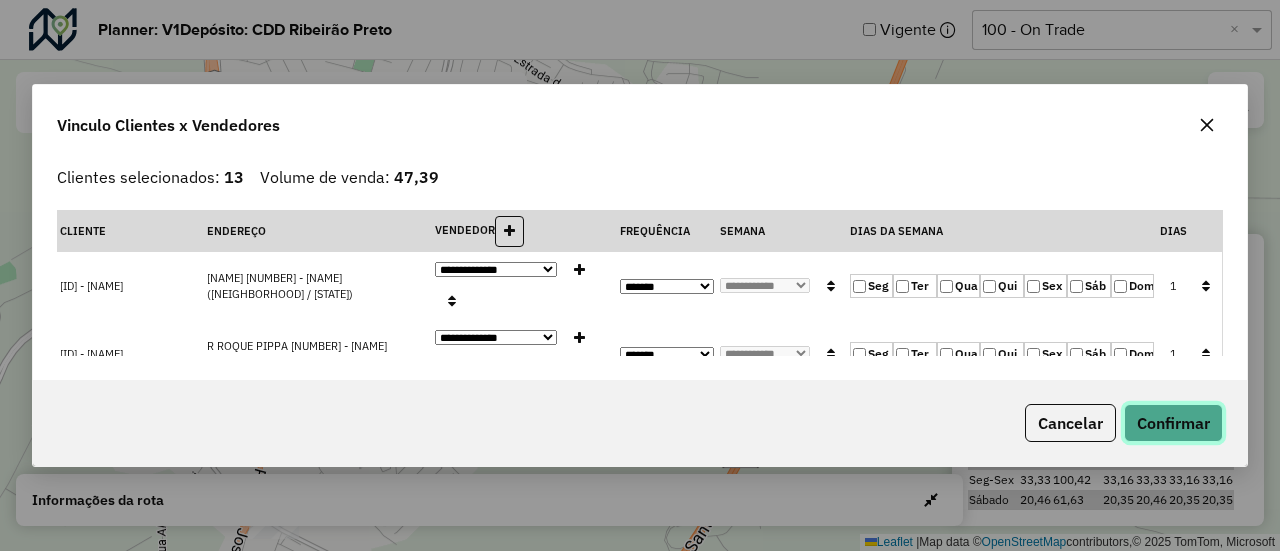 click on "Confirmar" 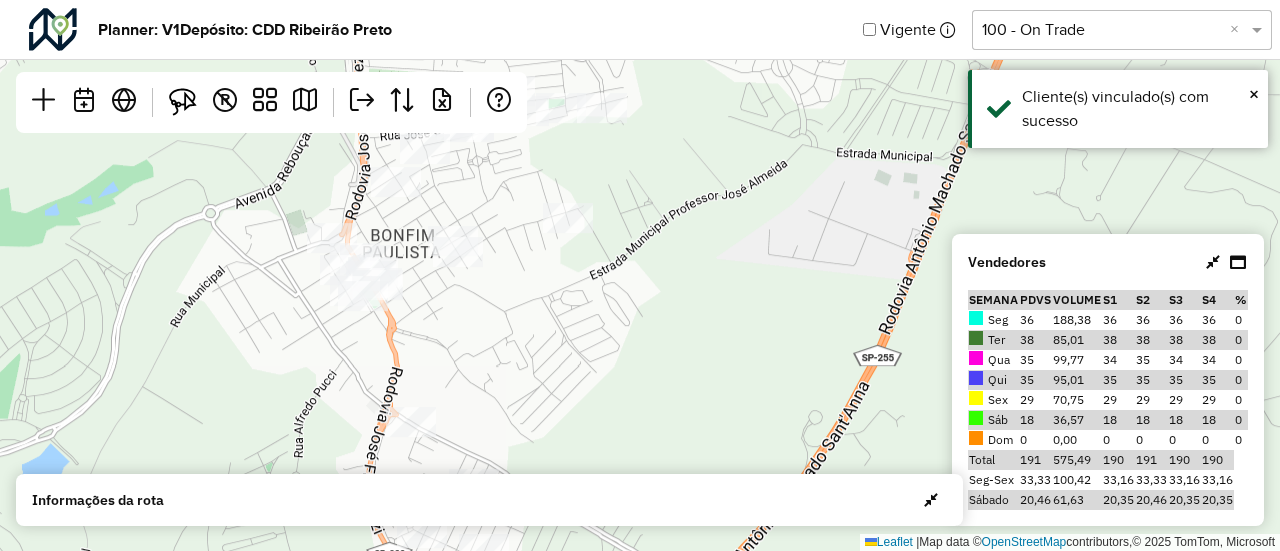 drag, startPoint x: 691, startPoint y: 361, endPoint x: 794, endPoint y: 185, distance: 203.92401 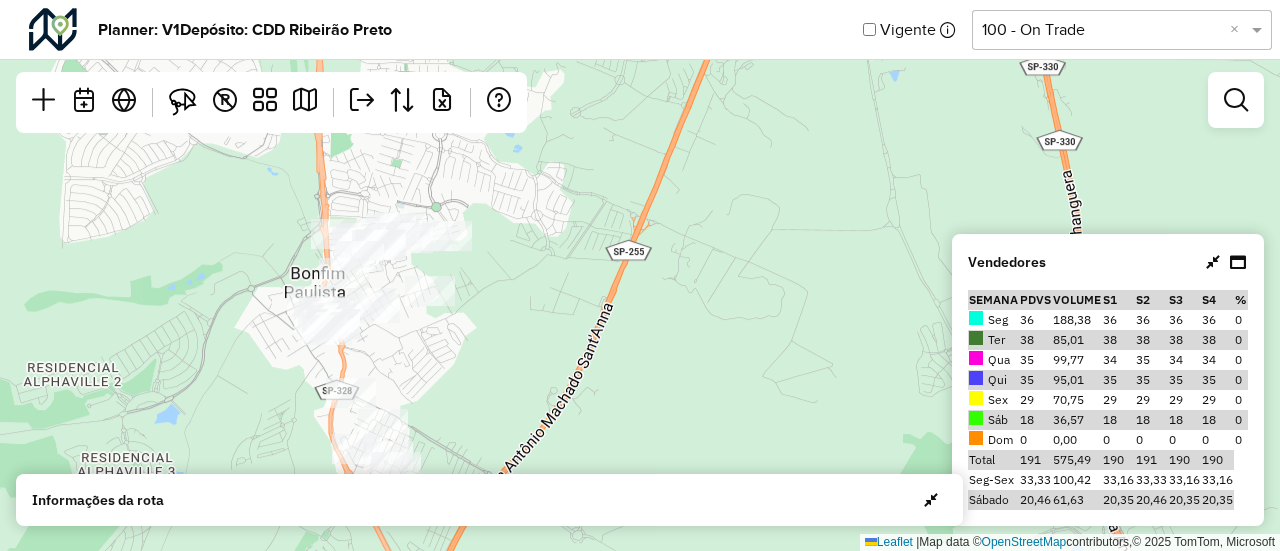 drag, startPoint x: 693, startPoint y: 185, endPoint x: 526, endPoint y: 311, distance: 209.20087 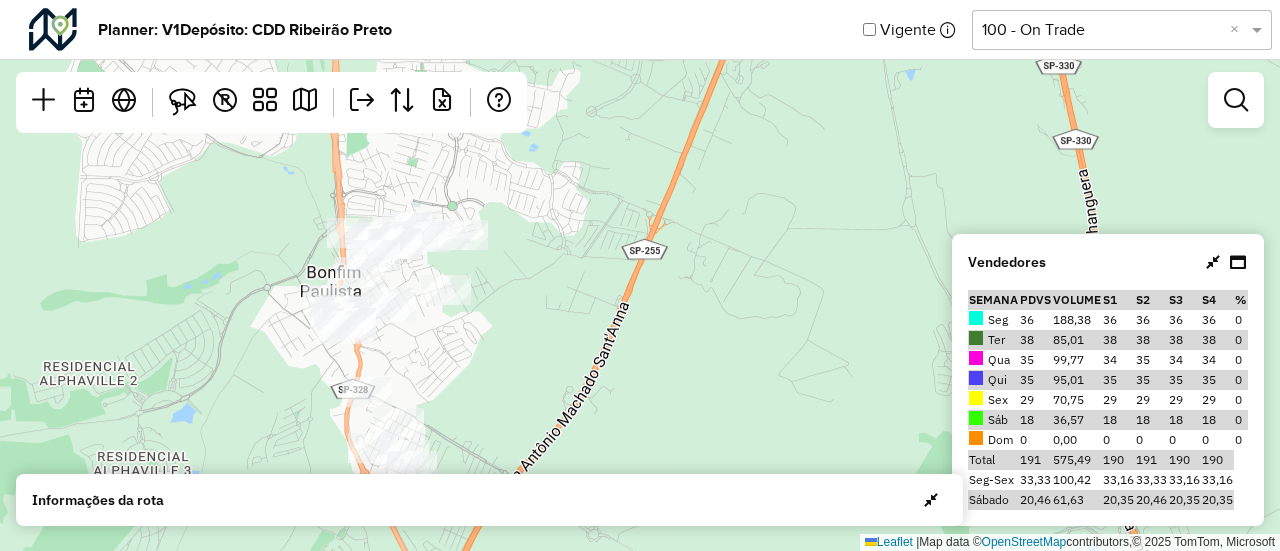 click at bounding box center (1226, 262) 